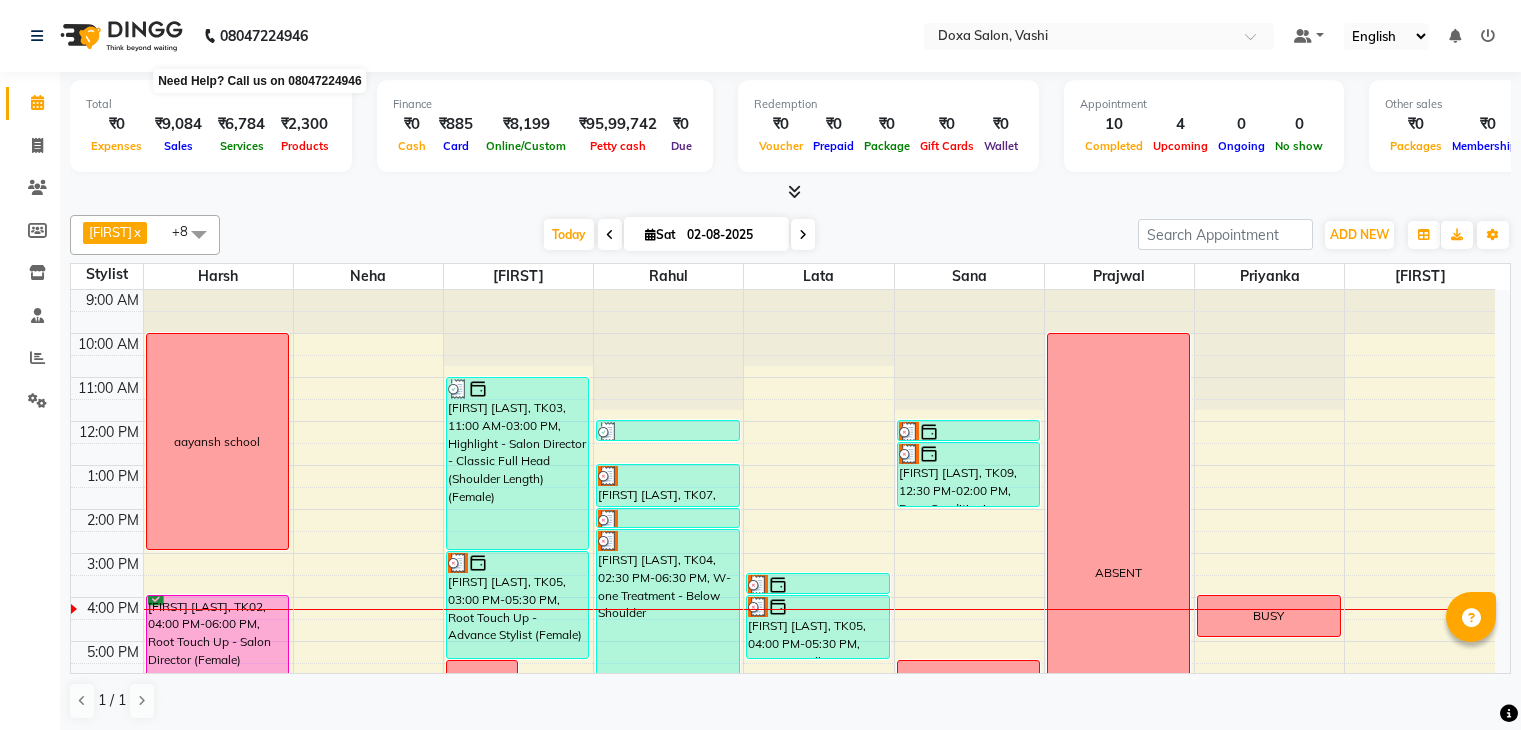 scroll, scrollTop: 0, scrollLeft: 0, axis: both 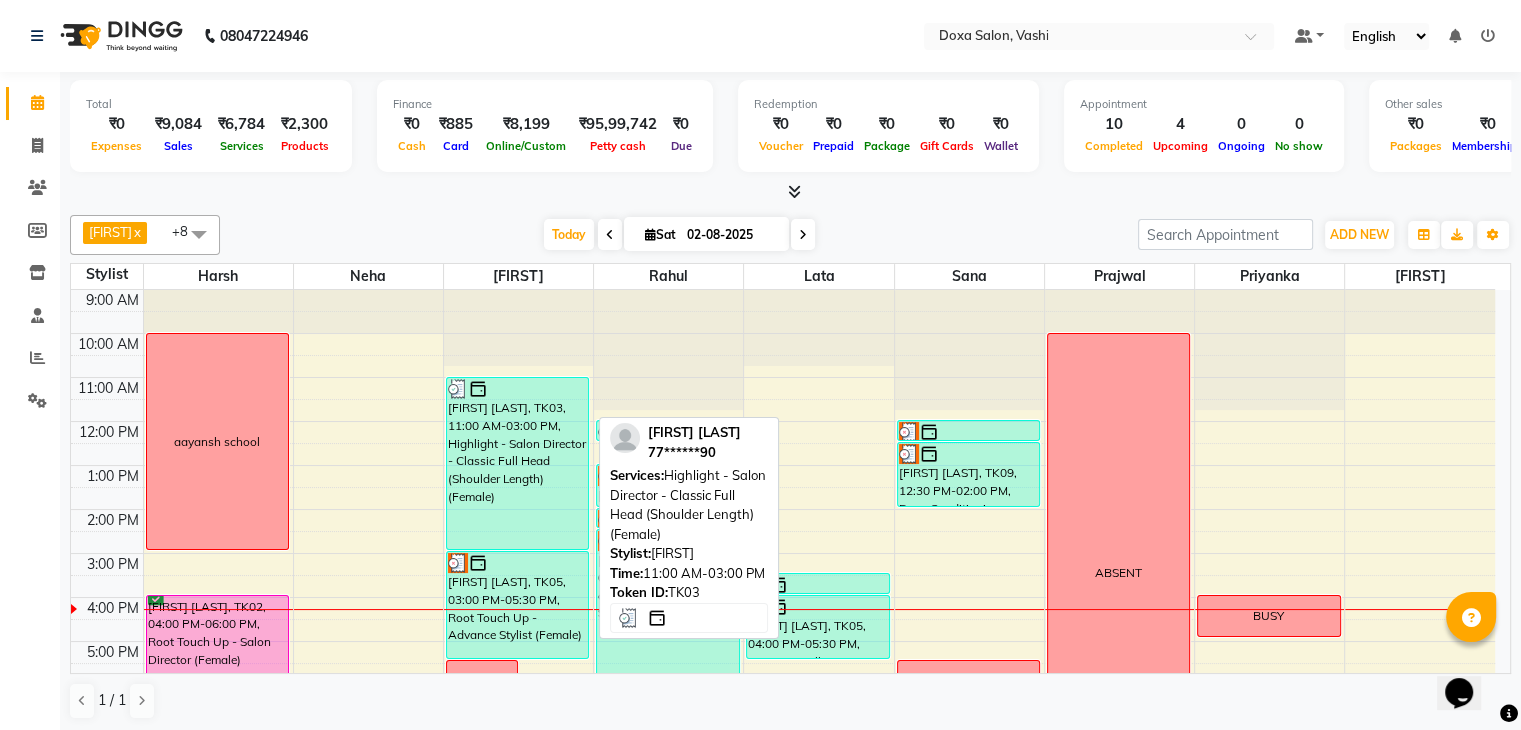 click on "[FIRST] [LAST], TK03, 11:00 AM-03:00 PM, Highlight - Salon Director - Classic Full Head (Shoulder Length) (Female)" at bounding box center (518, 463) 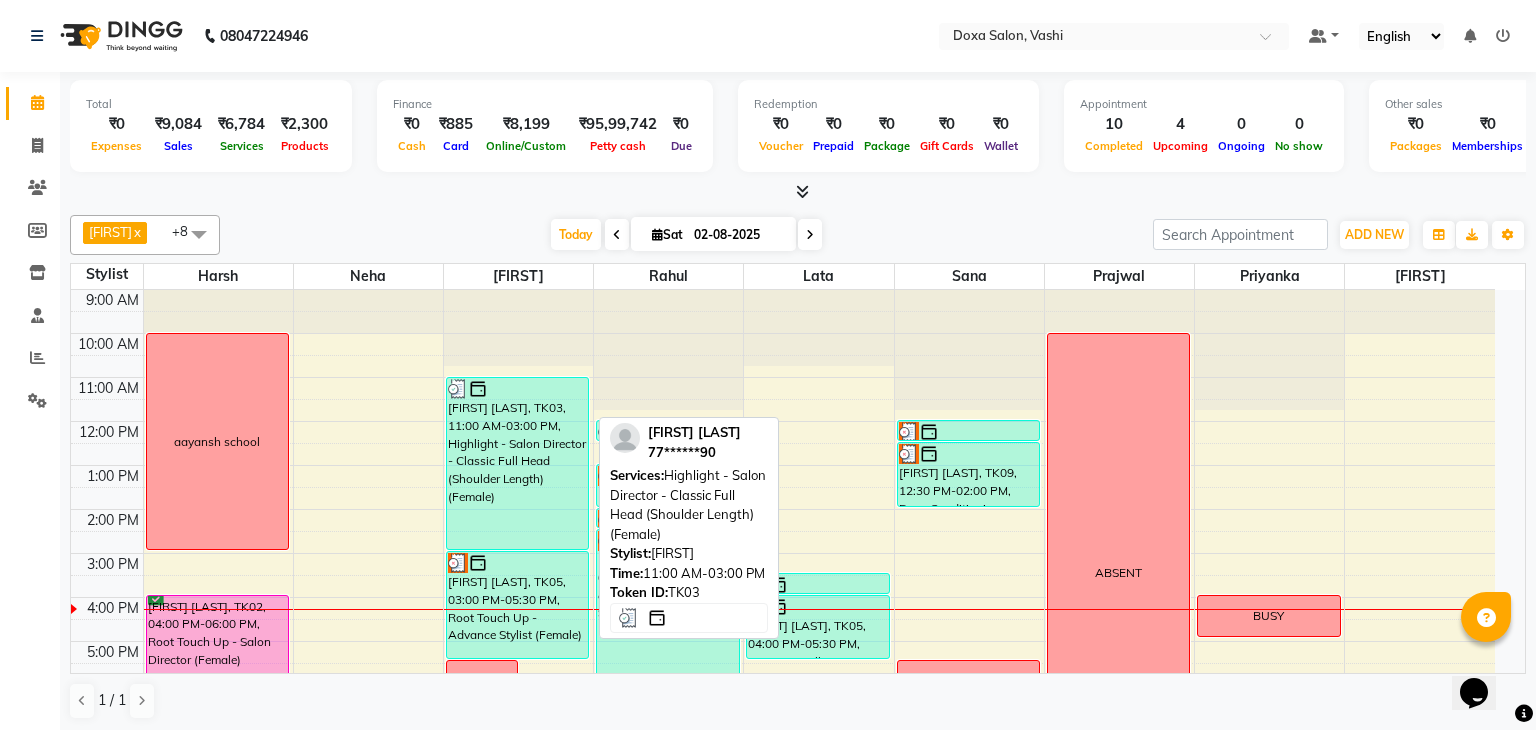 select on "3" 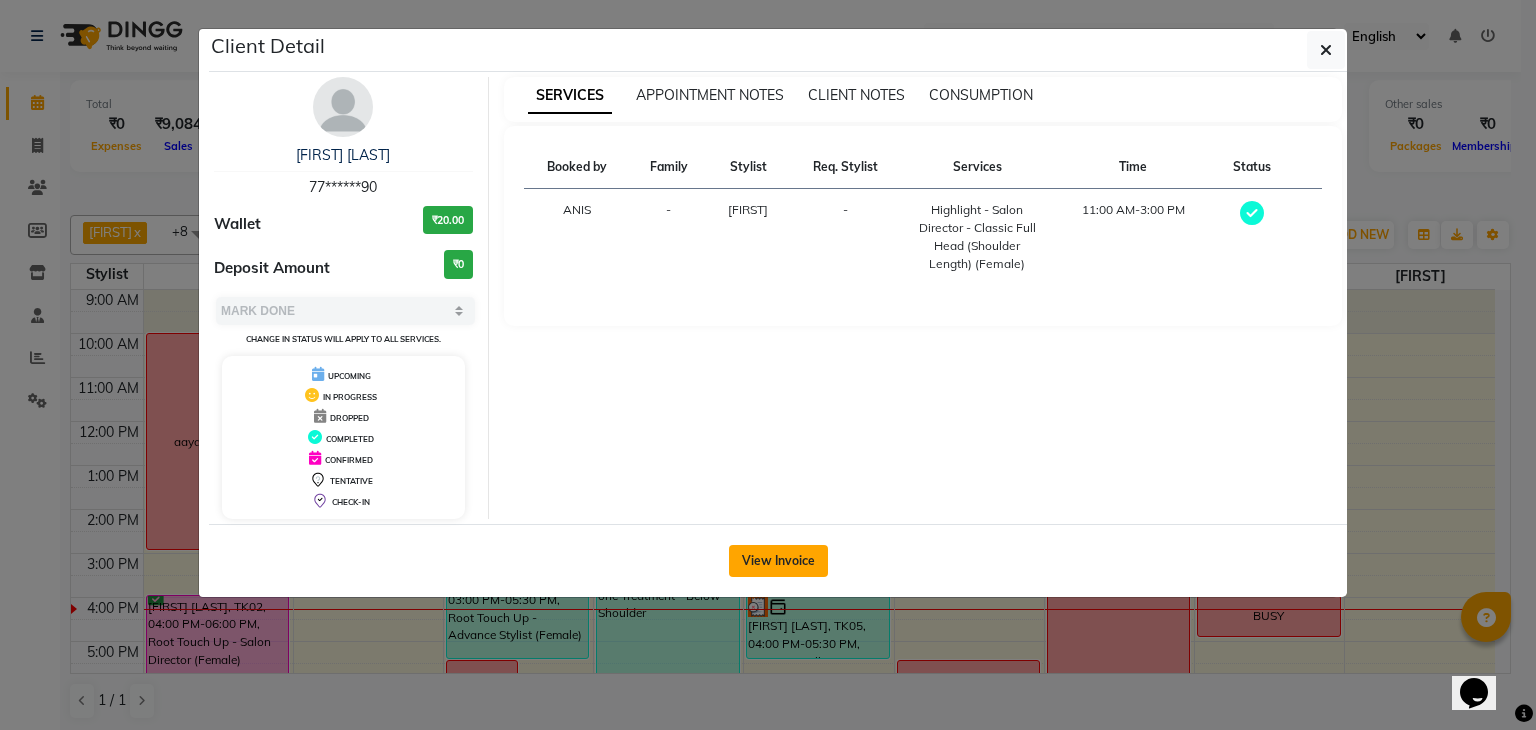 click on "View Invoice" 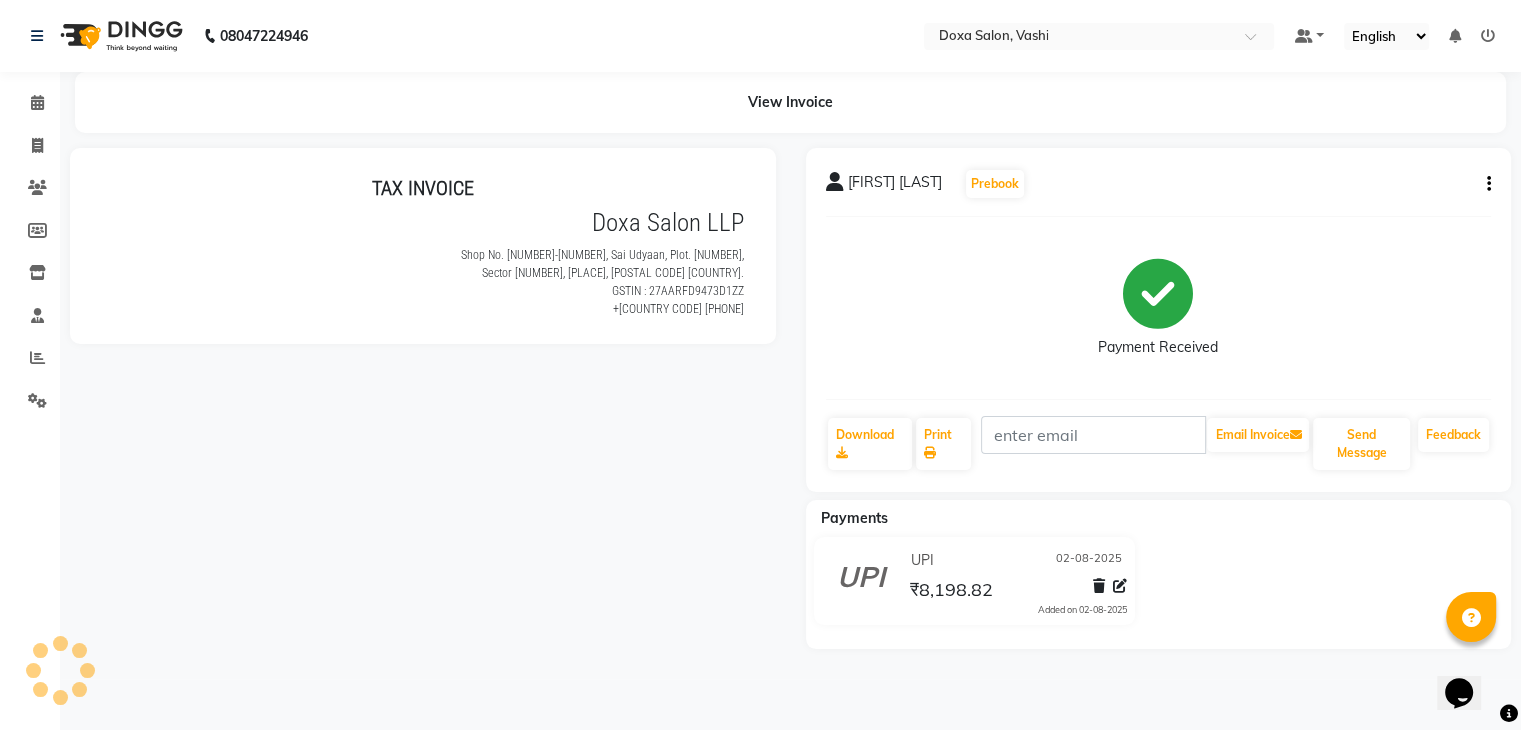 scroll, scrollTop: 0, scrollLeft: 0, axis: both 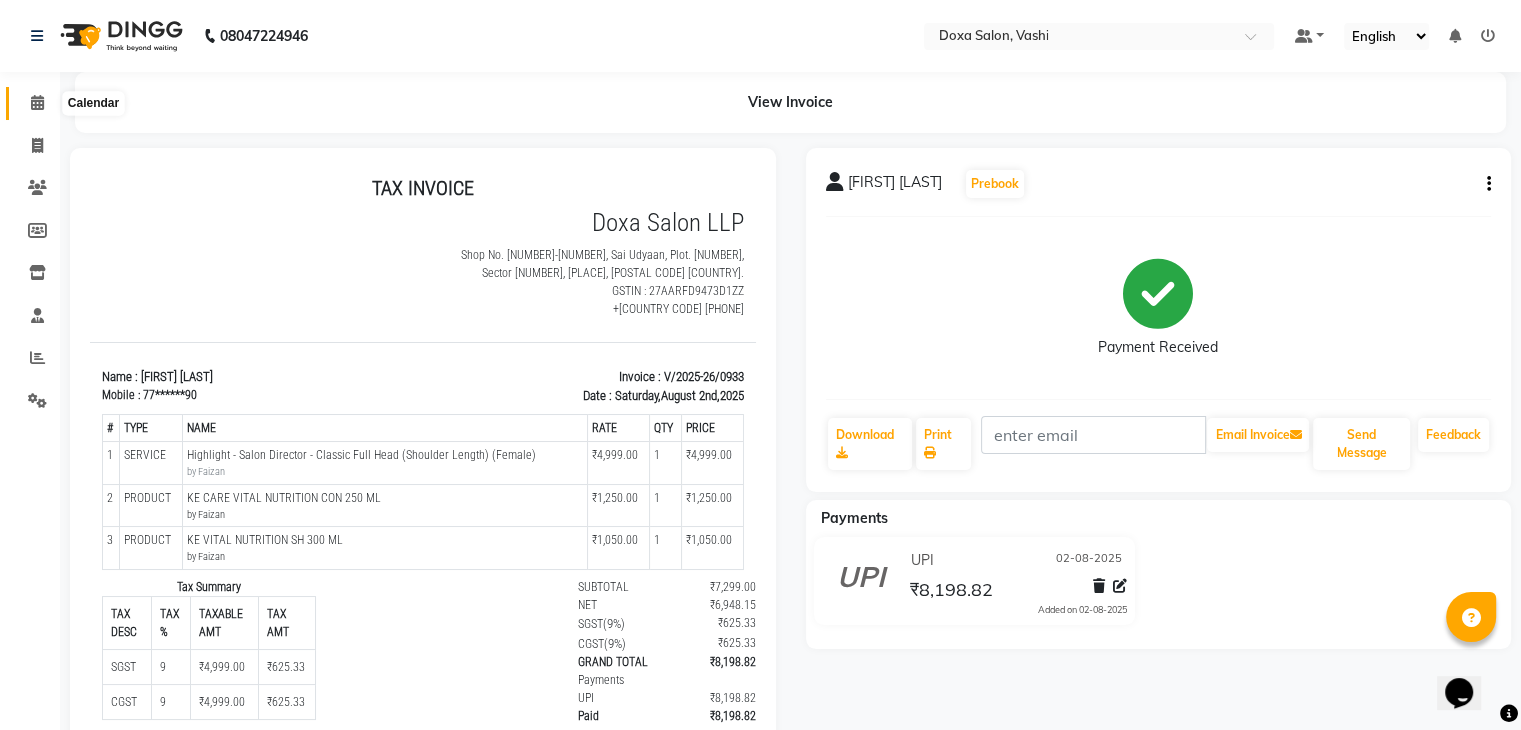 click 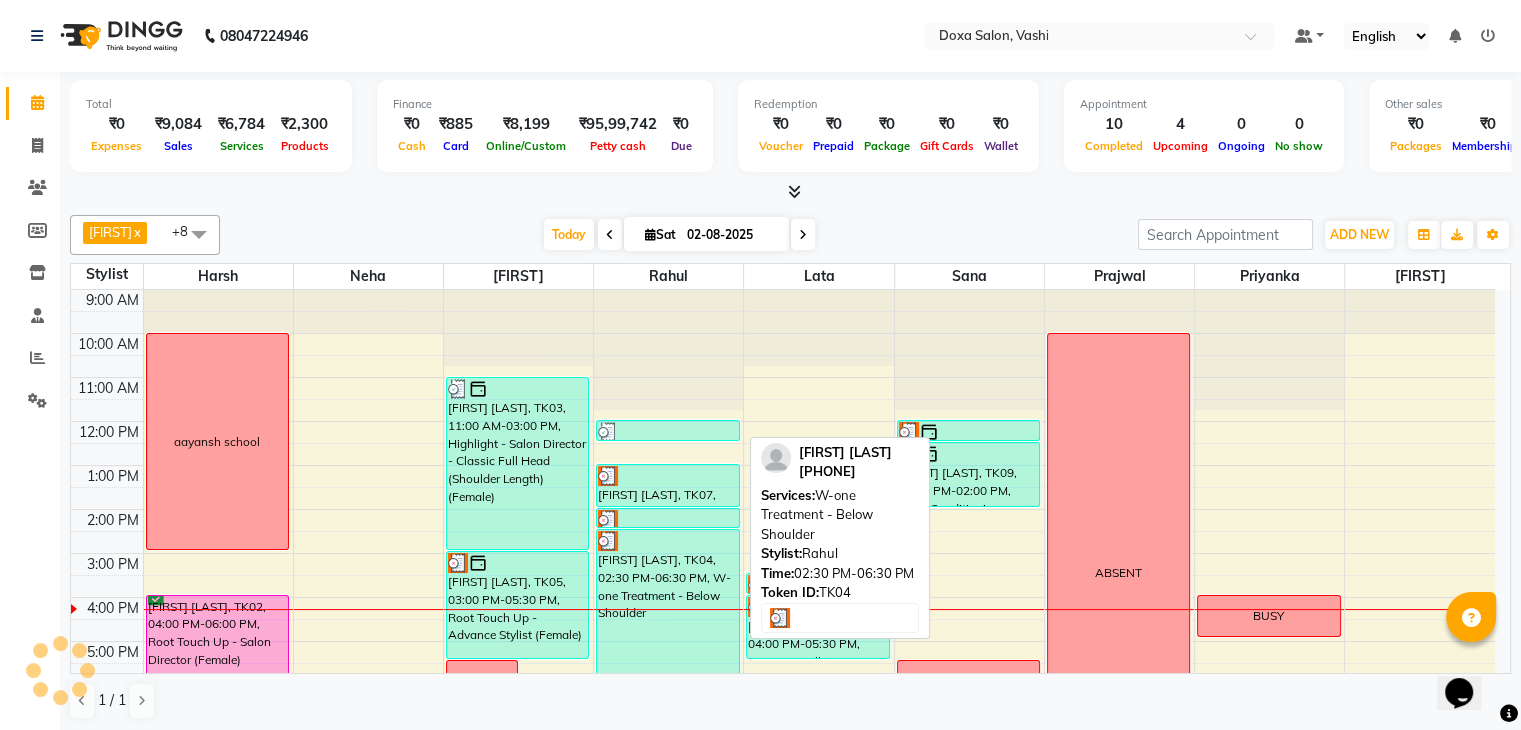 click on "SALAH SHAIKH, TK04, 02:30 PM-06:30 PM, W-one Treatment - Below Shoulder" at bounding box center (668, 616) 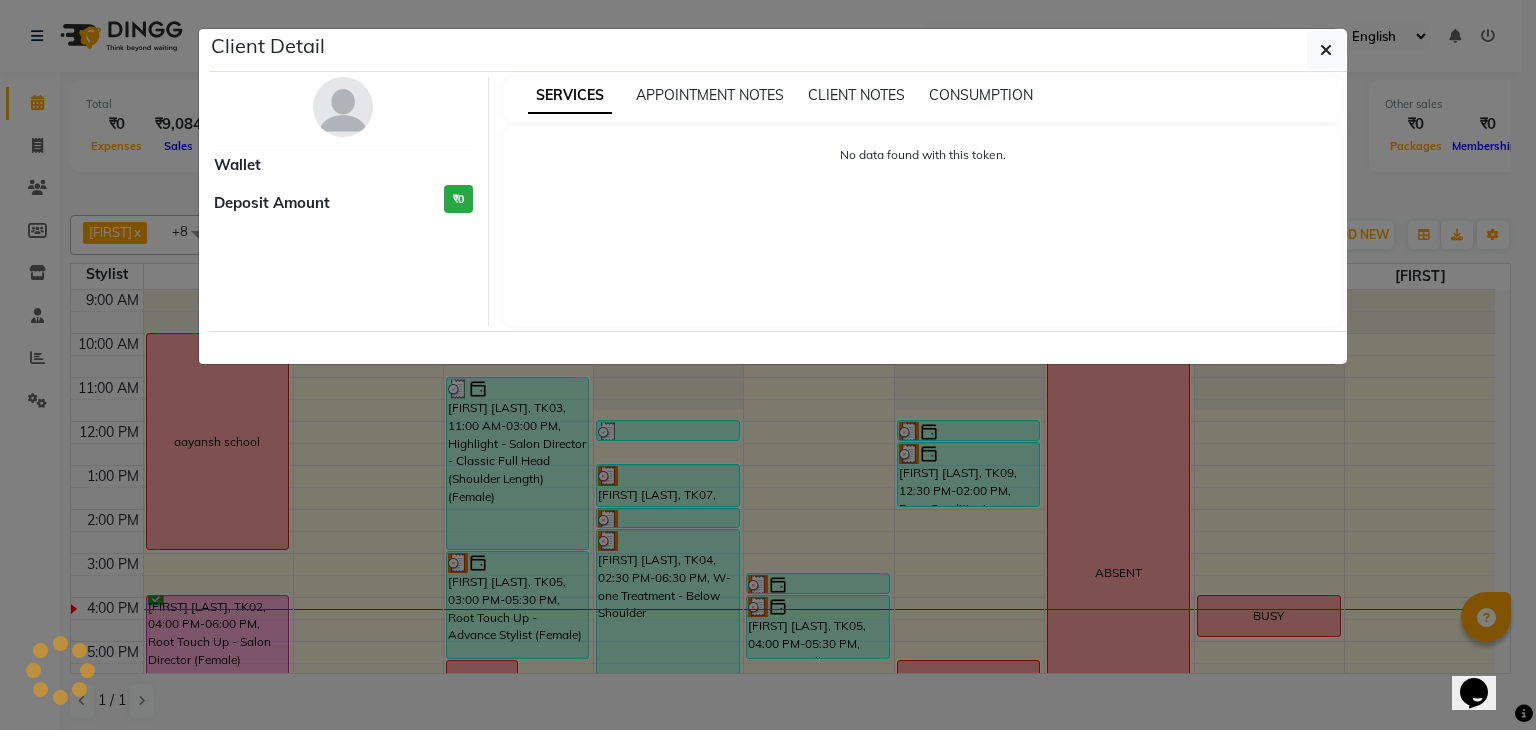 click on "Client Detail     Wallet Deposit Amount  ₹0  SERVICES APPOINTMENT NOTES CLIENT NOTES CONSUMPTION No data found with this token." 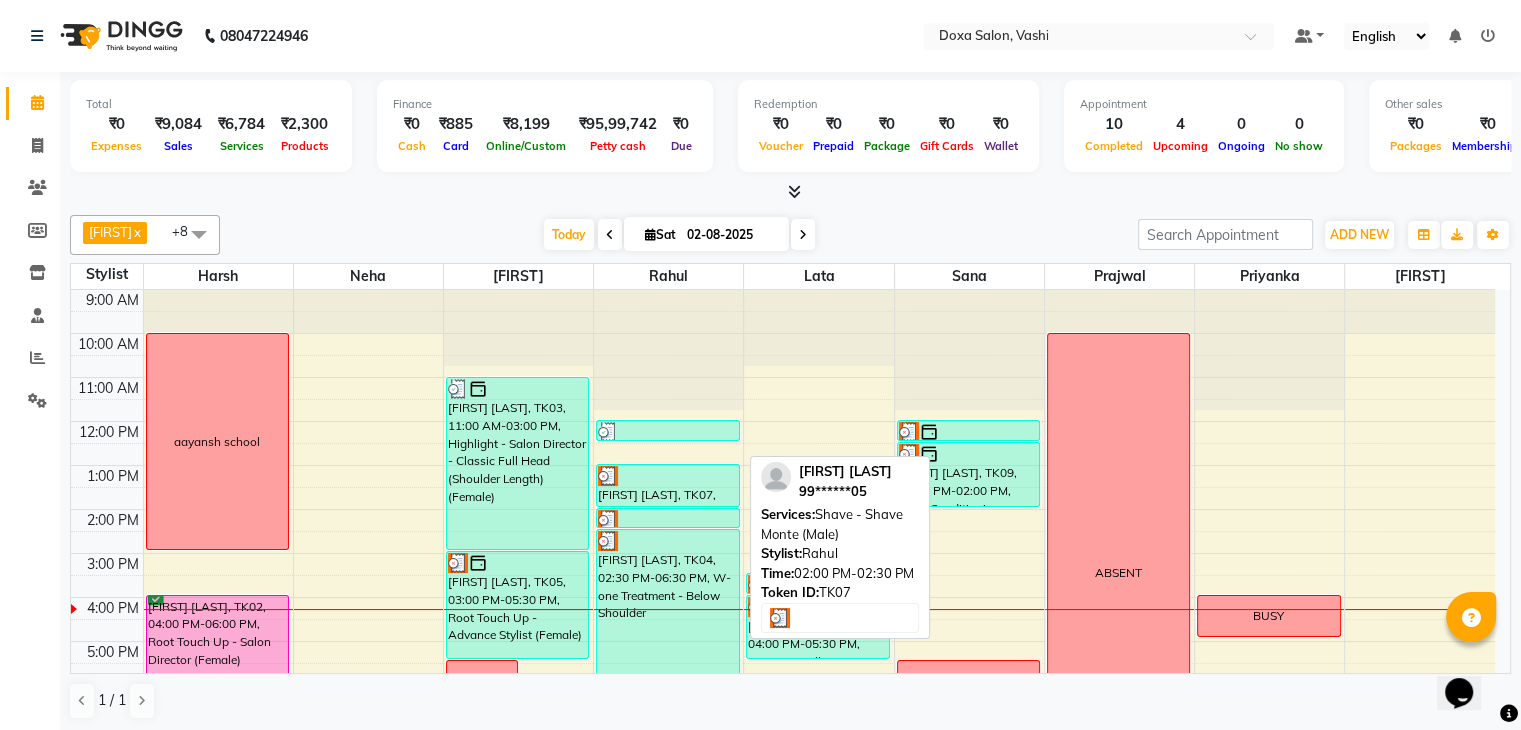 click at bounding box center [668, 520] 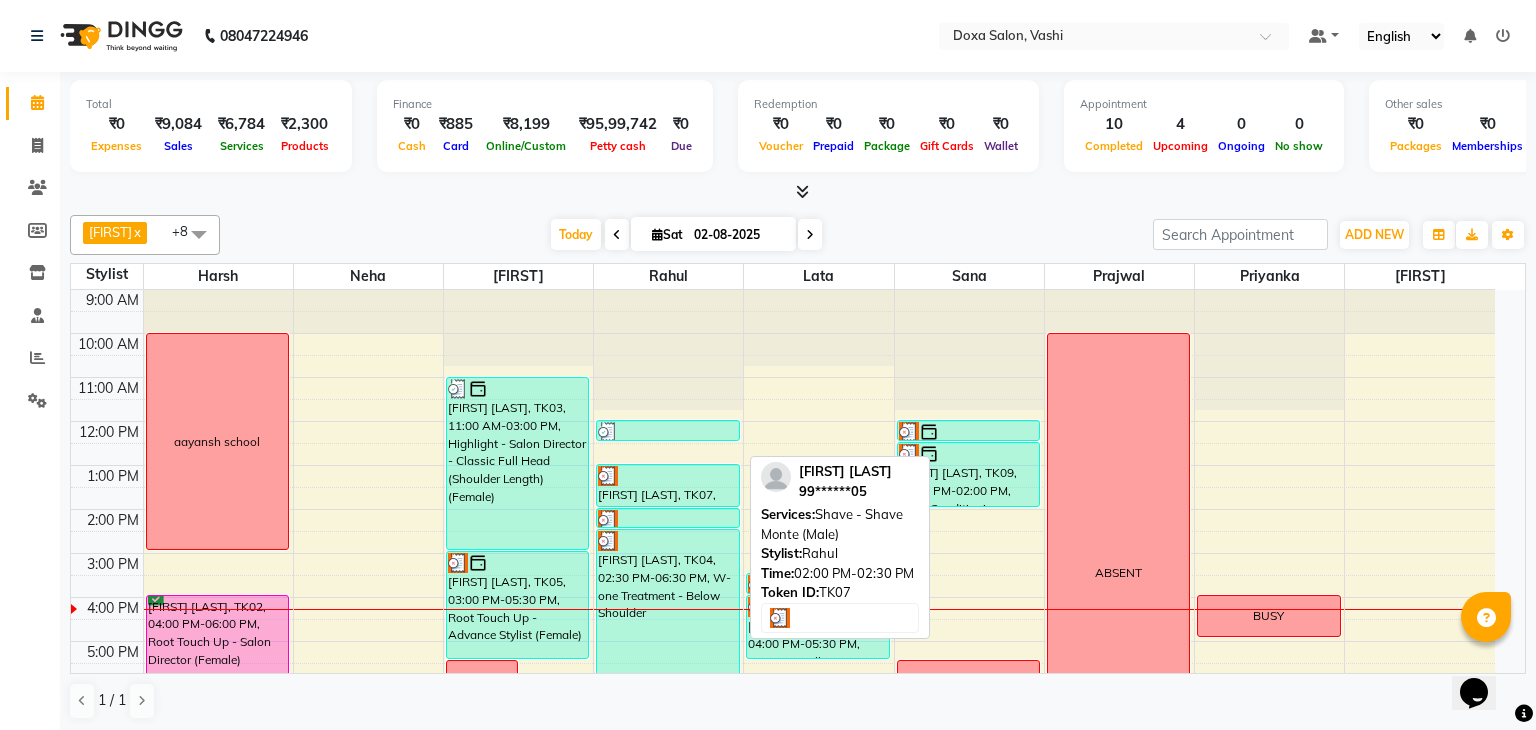 select on "3" 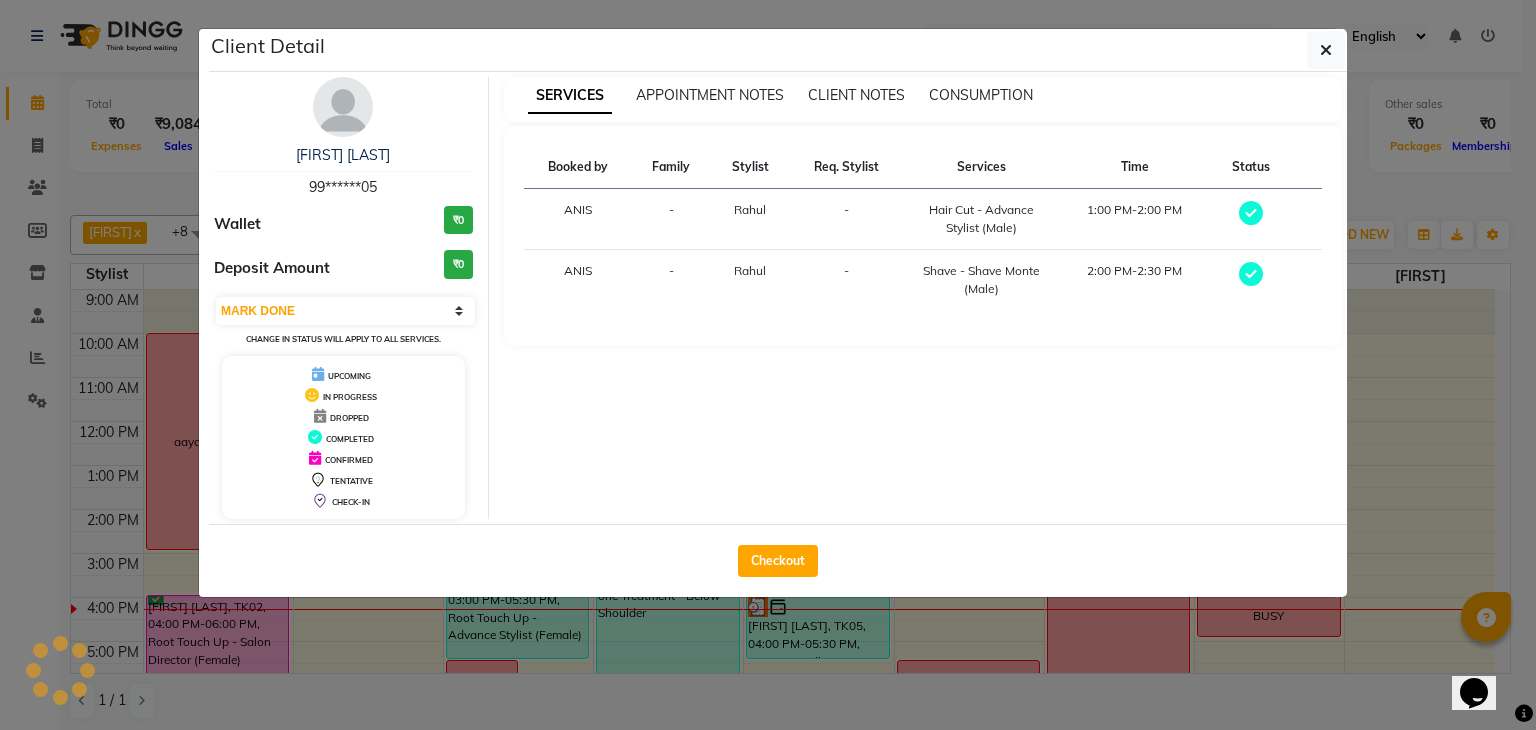 click on "SERVICES APPOINTMENT NOTES CLIENT NOTES CONSUMPTION Booked by Family Stylist Req. Stylist Services Time Status  ANIS  - Rahul -  Hair Cut - Advance Stylist (Male)   1:00 PM-2:00 PM   ANIS  - Rahul -  Shave - Shave Monte (Male)   2:00 PM-2:30 PM" at bounding box center [923, 298] 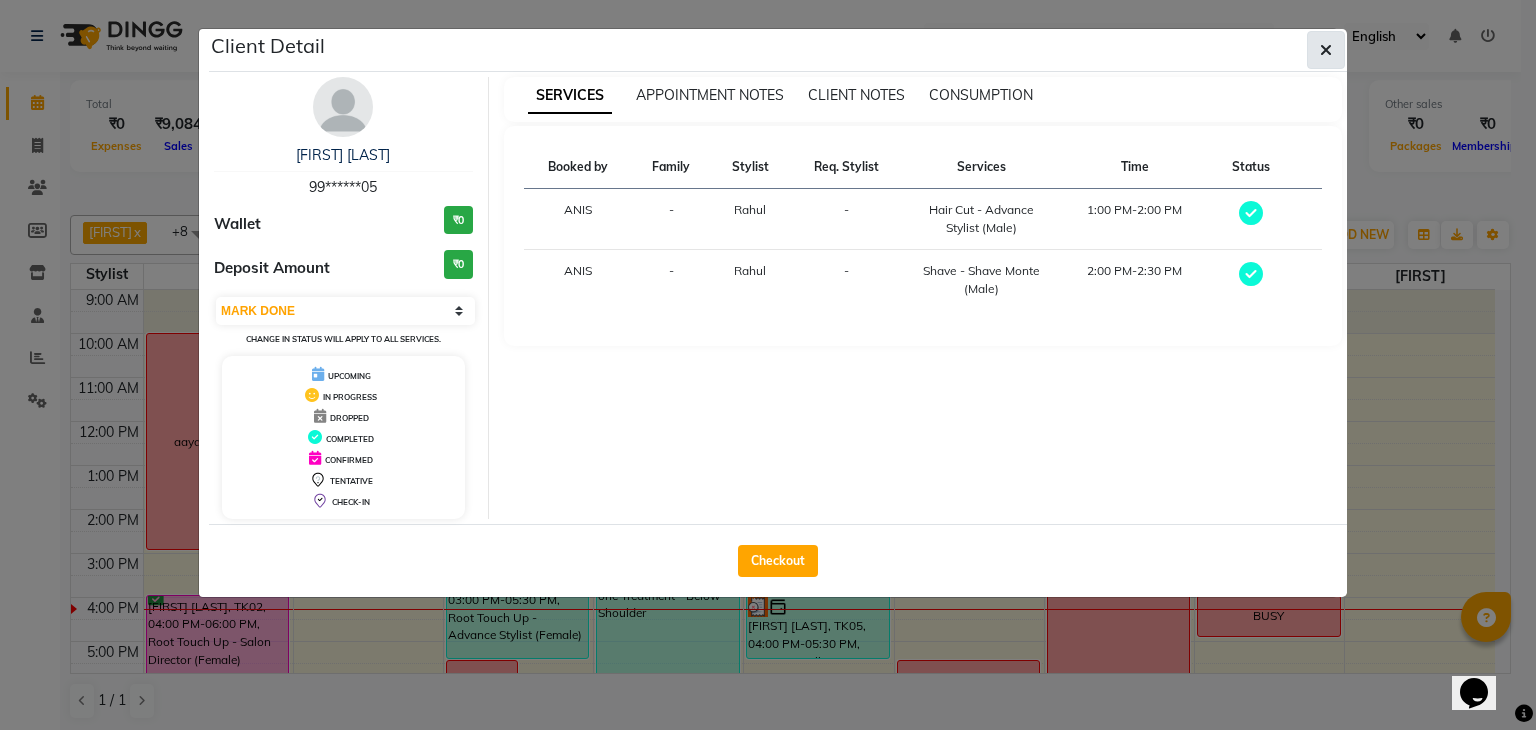click 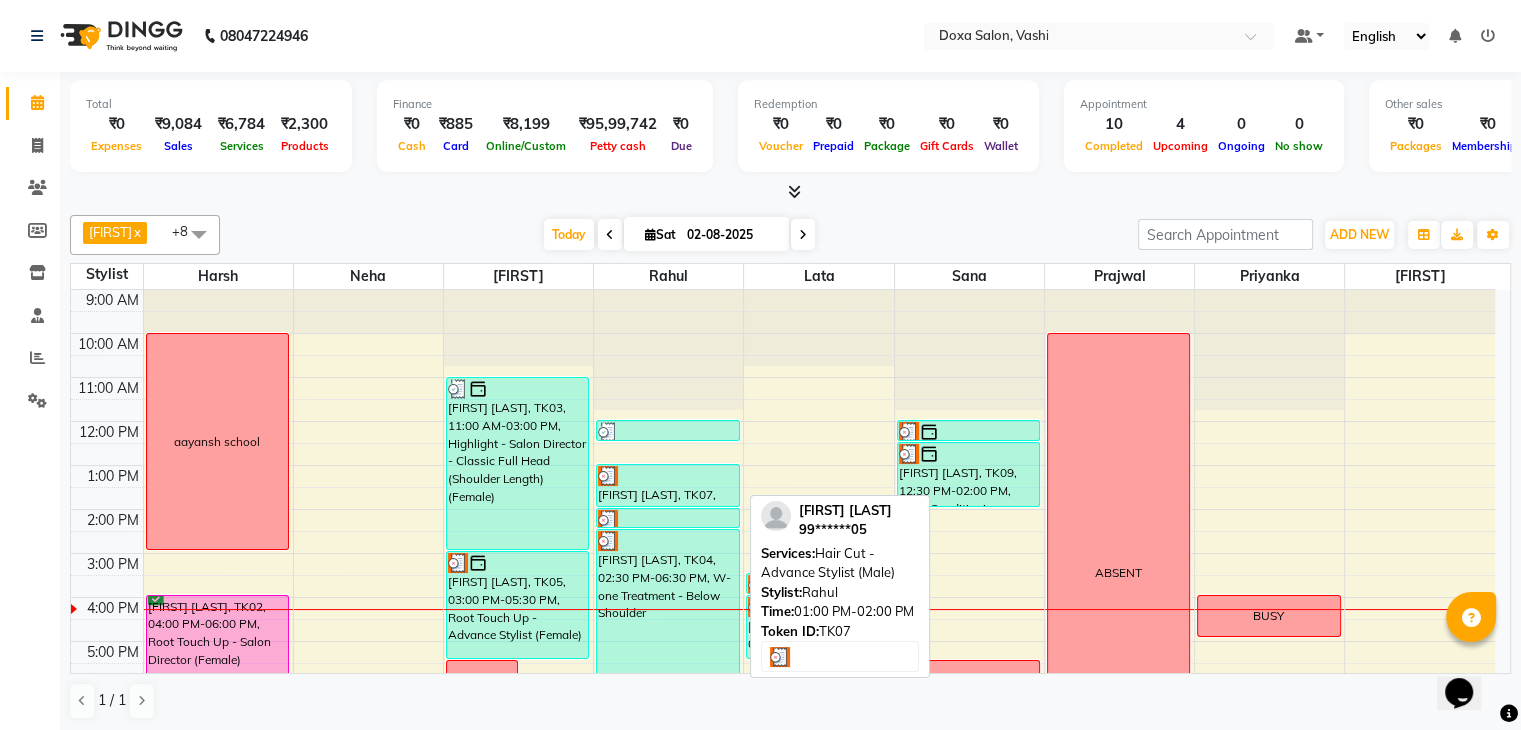 click at bounding box center [668, 476] 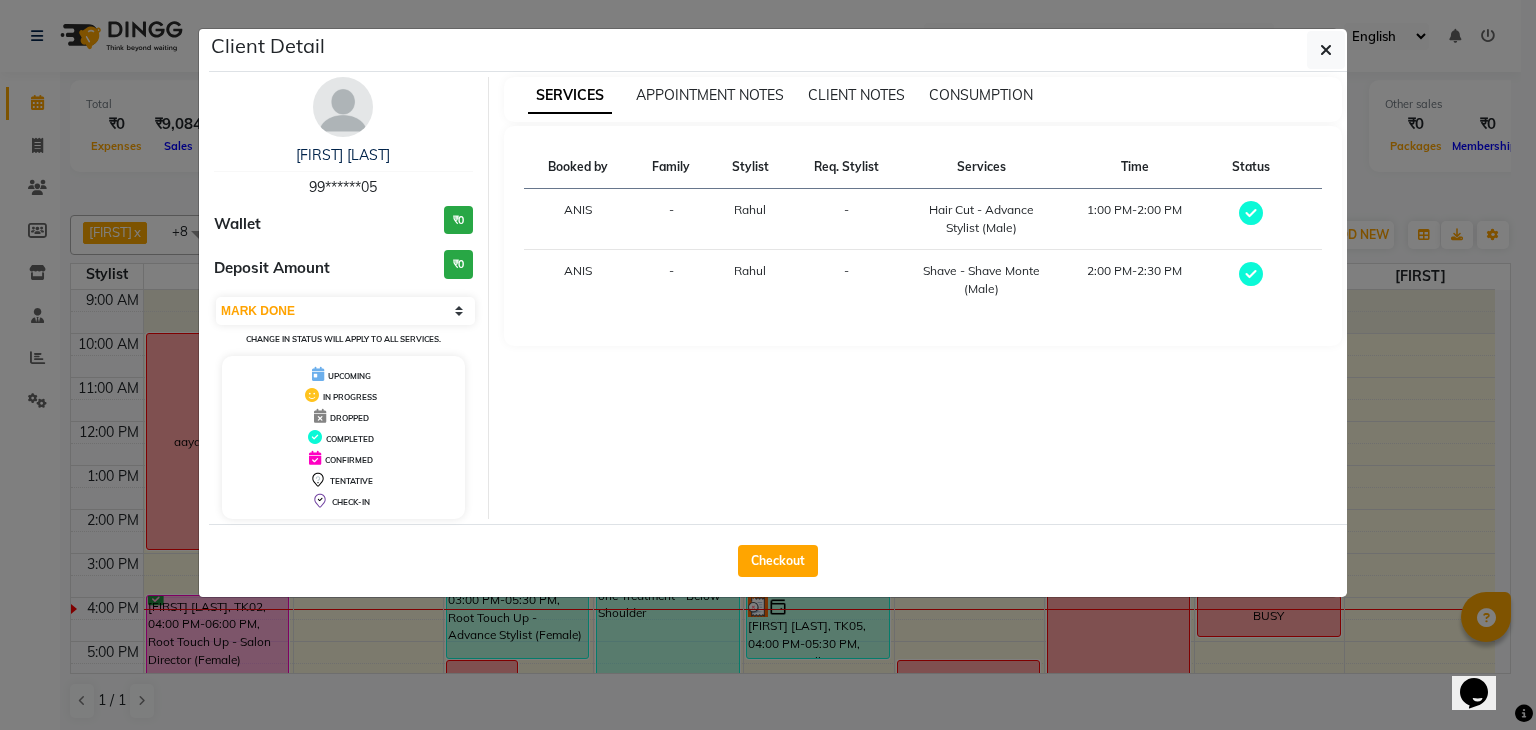 type 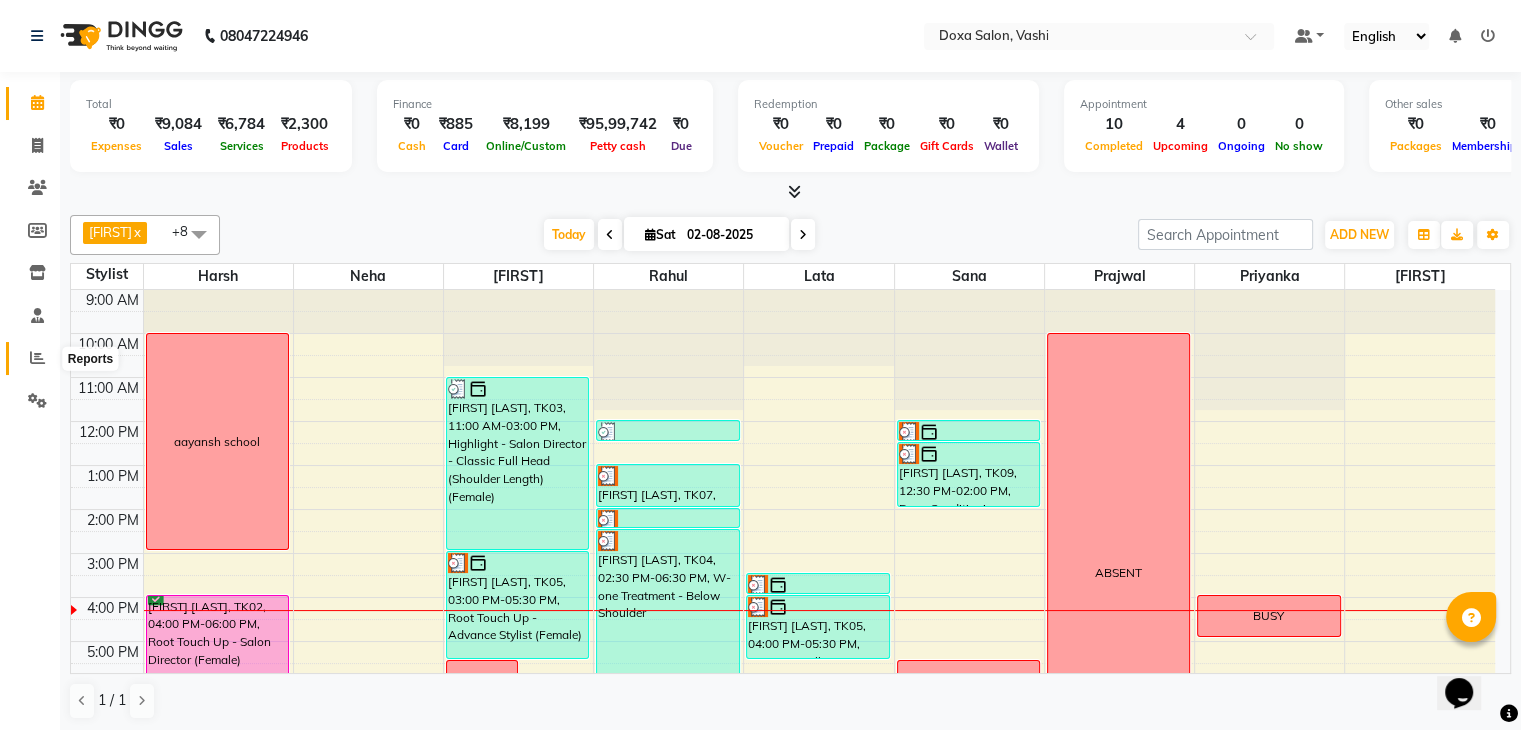click 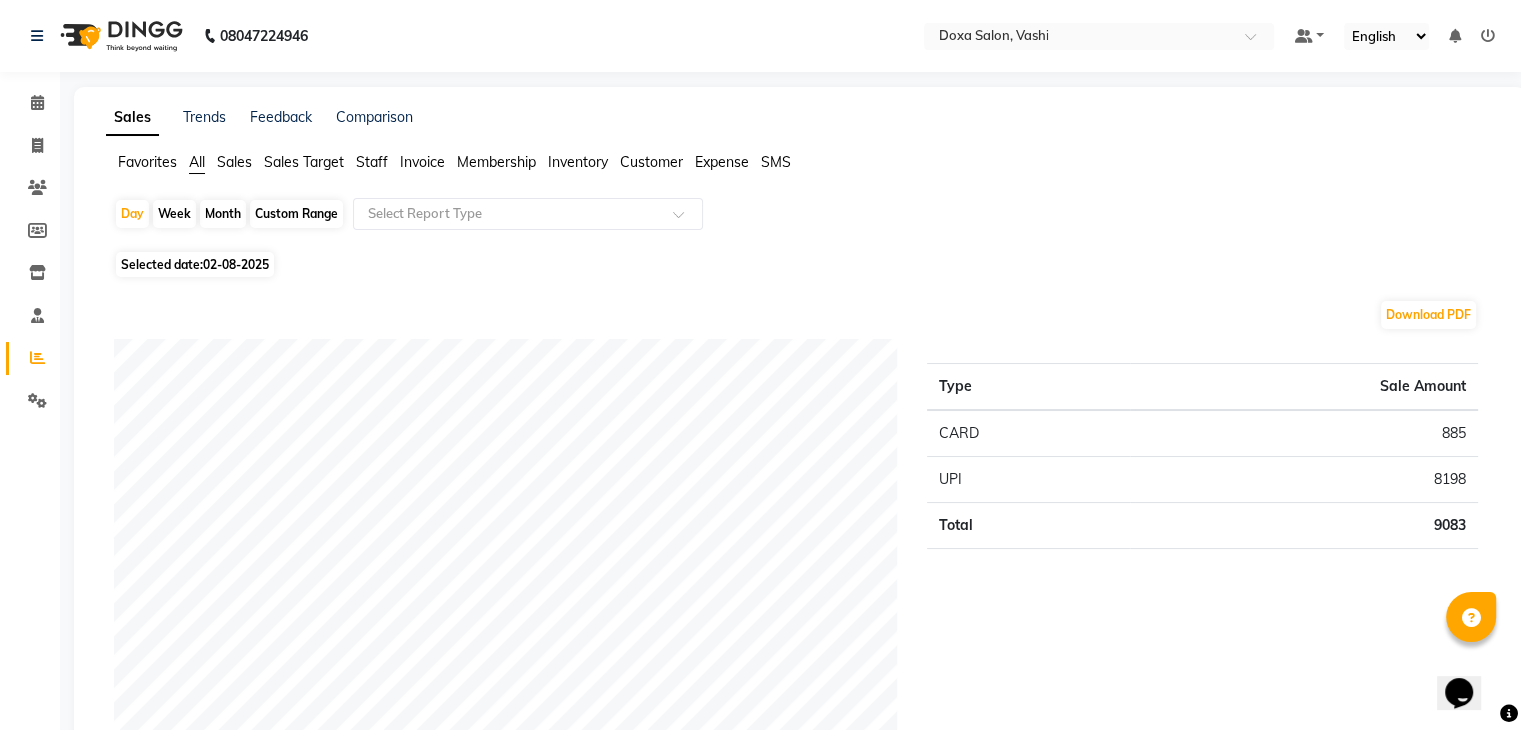 click on "Favorites All Sales Sales Target Staff Invoice Membership Inventory Customer Expense SMS" 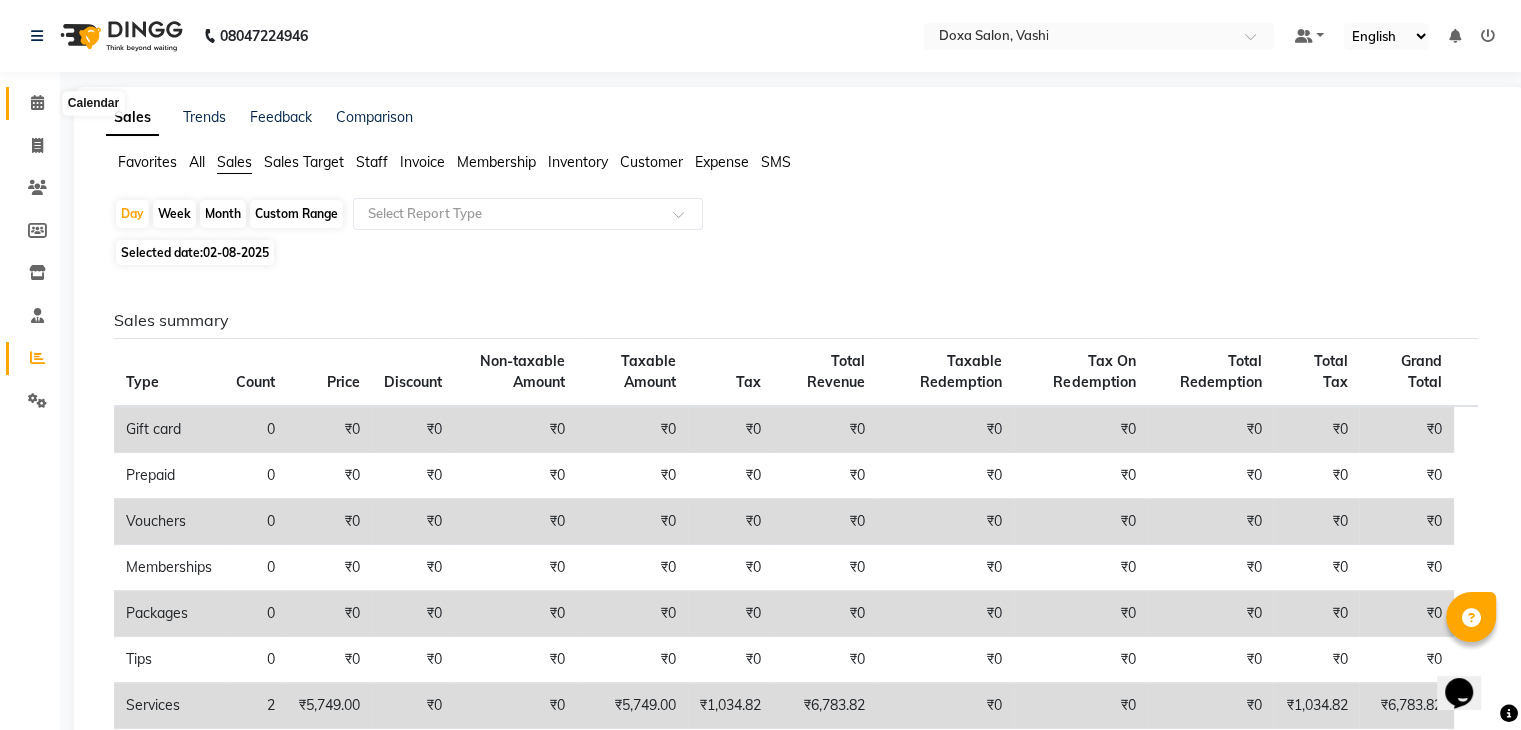 click 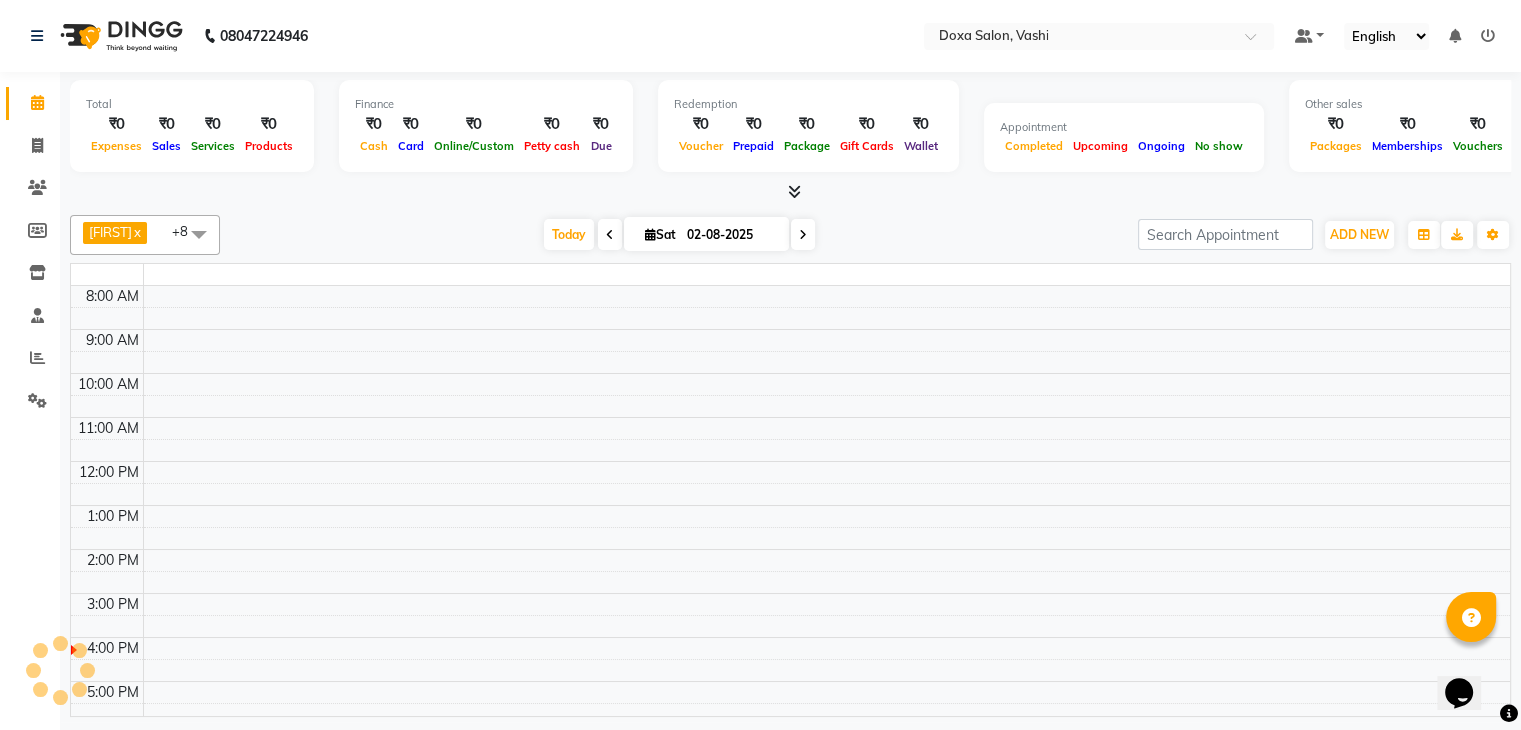 scroll, scrollTop: 0, scrollLeft: 0, axis: both 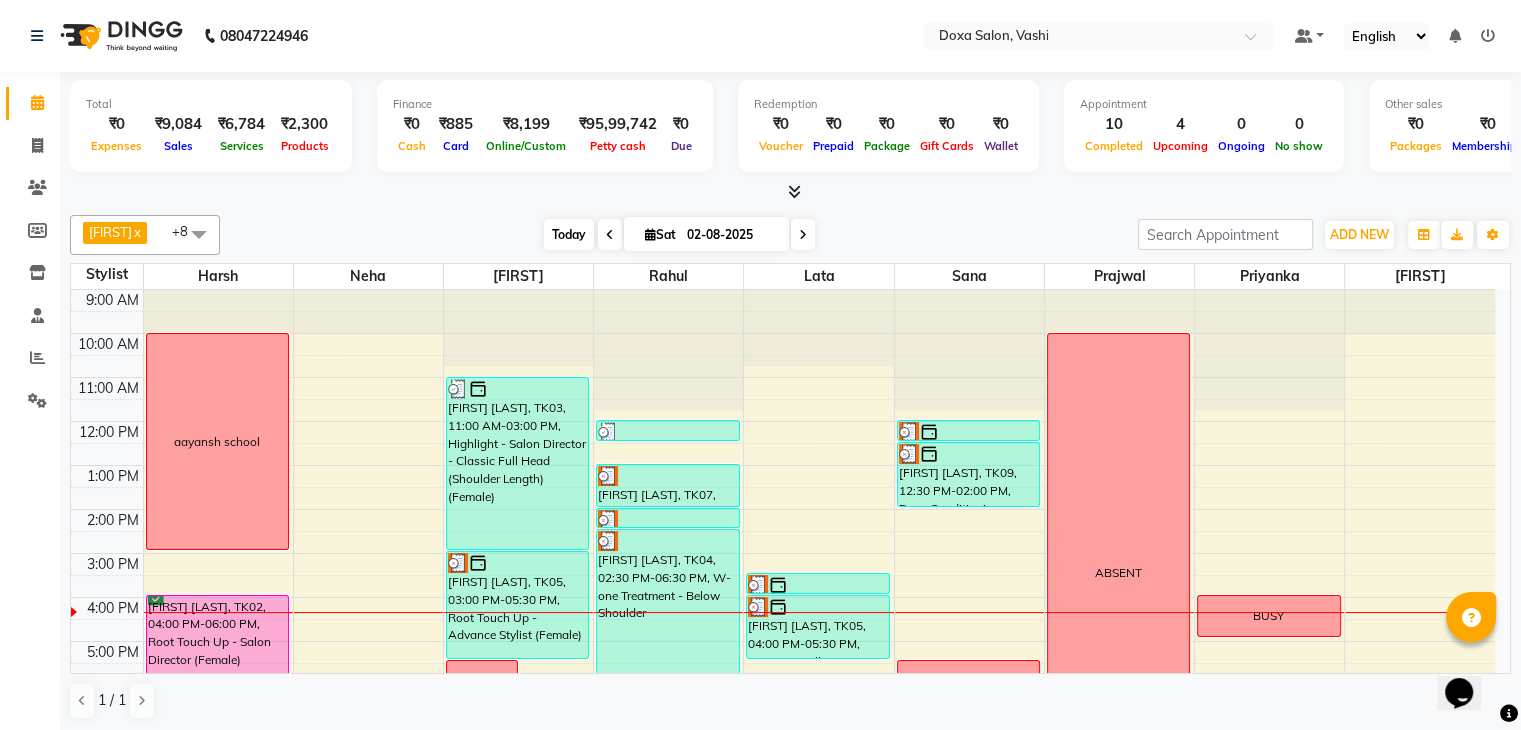 click on "Today" at bounding box center (569, 234) 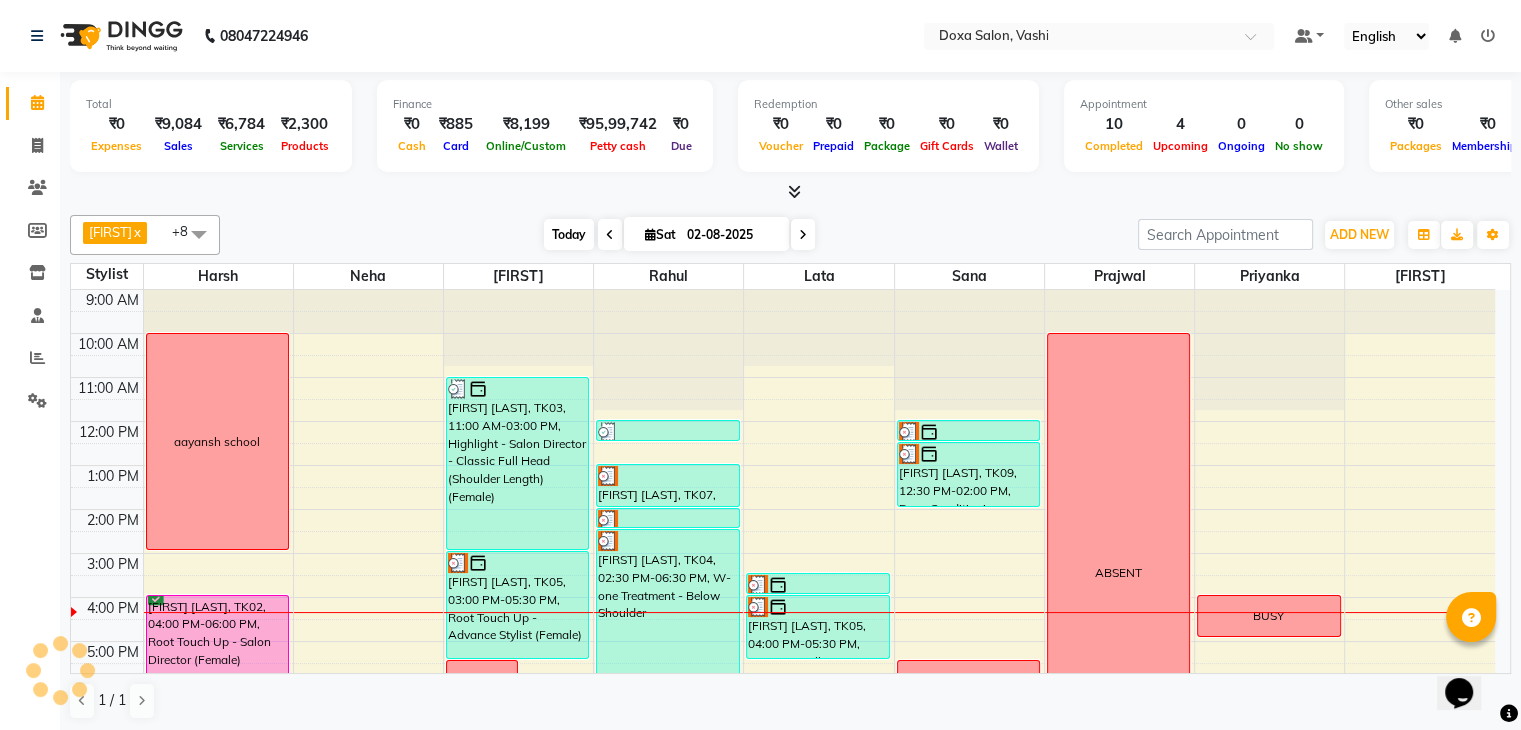 scroll, scrollTop: 183, scrollLeft: 0, axis: vertical 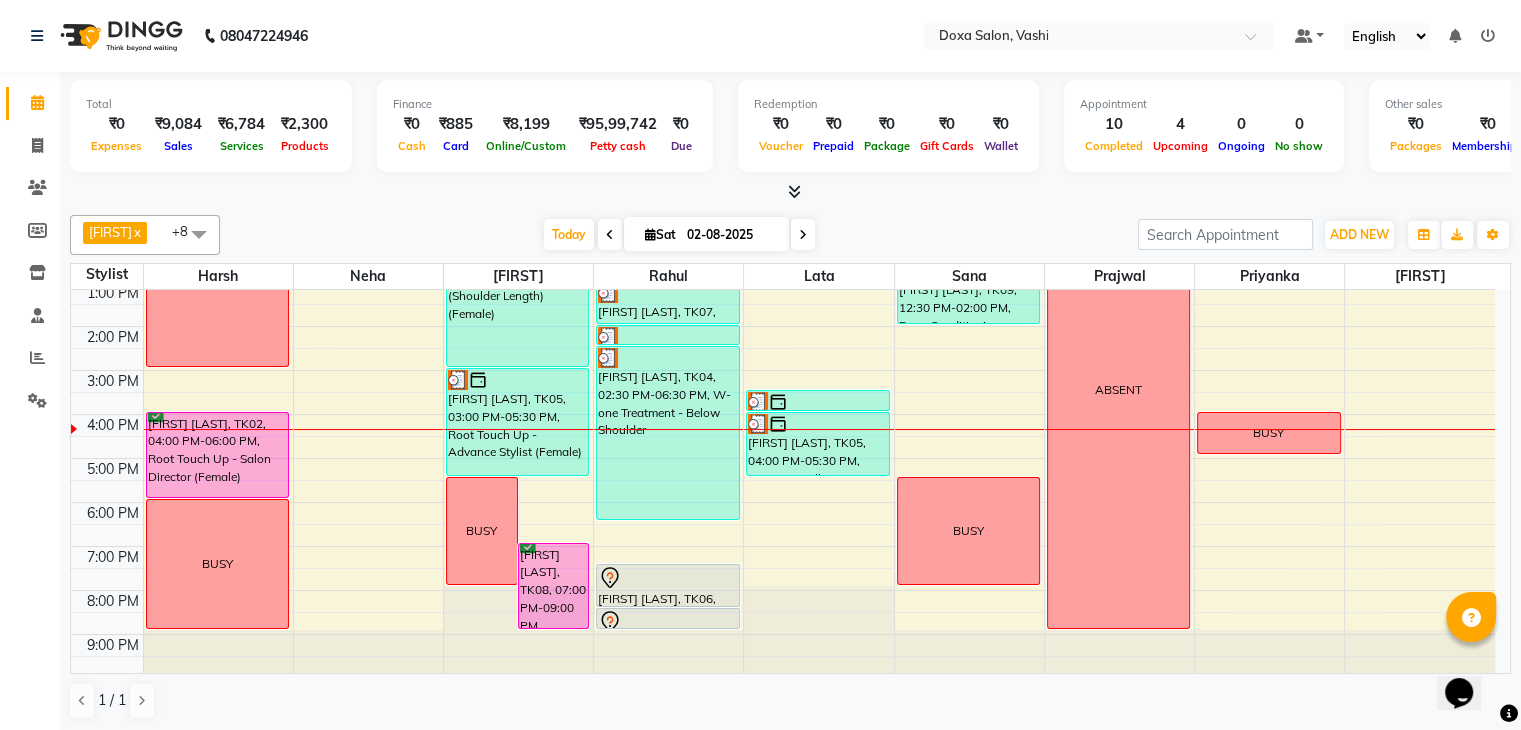 click at bounding box center (803, 234) 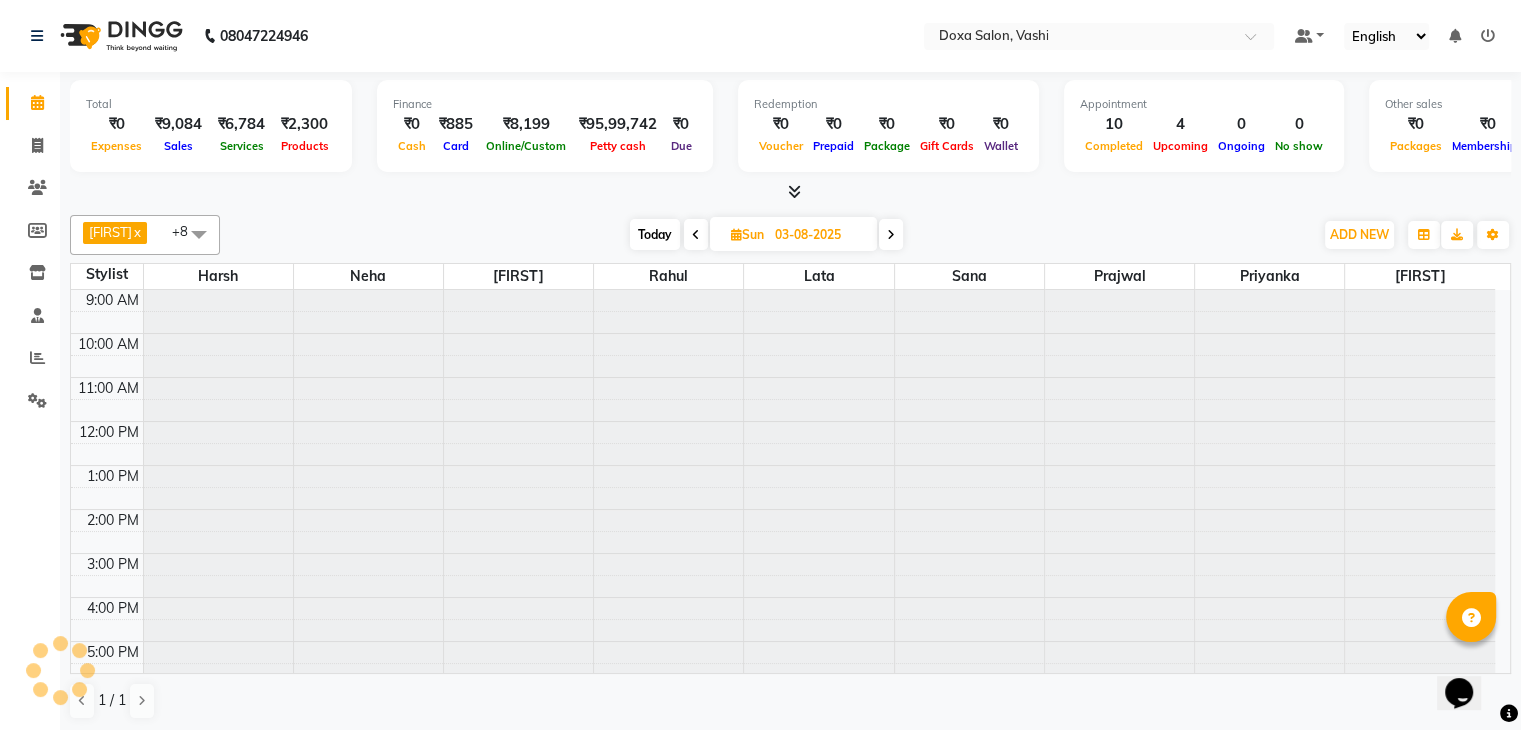 scroll, scrollTop: 183, scrollLeft: 0, axis: vertical 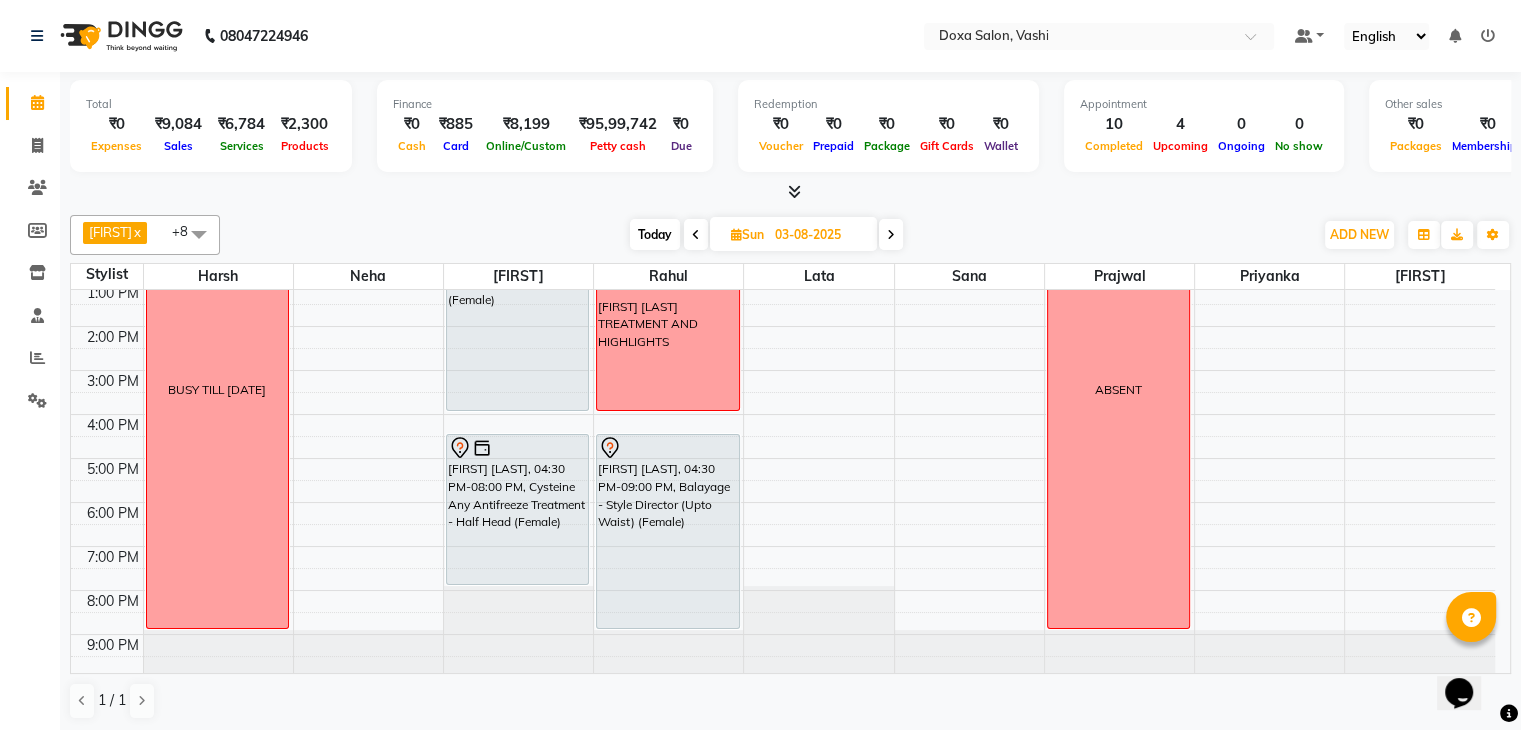 click at bounding box center [891, 235] 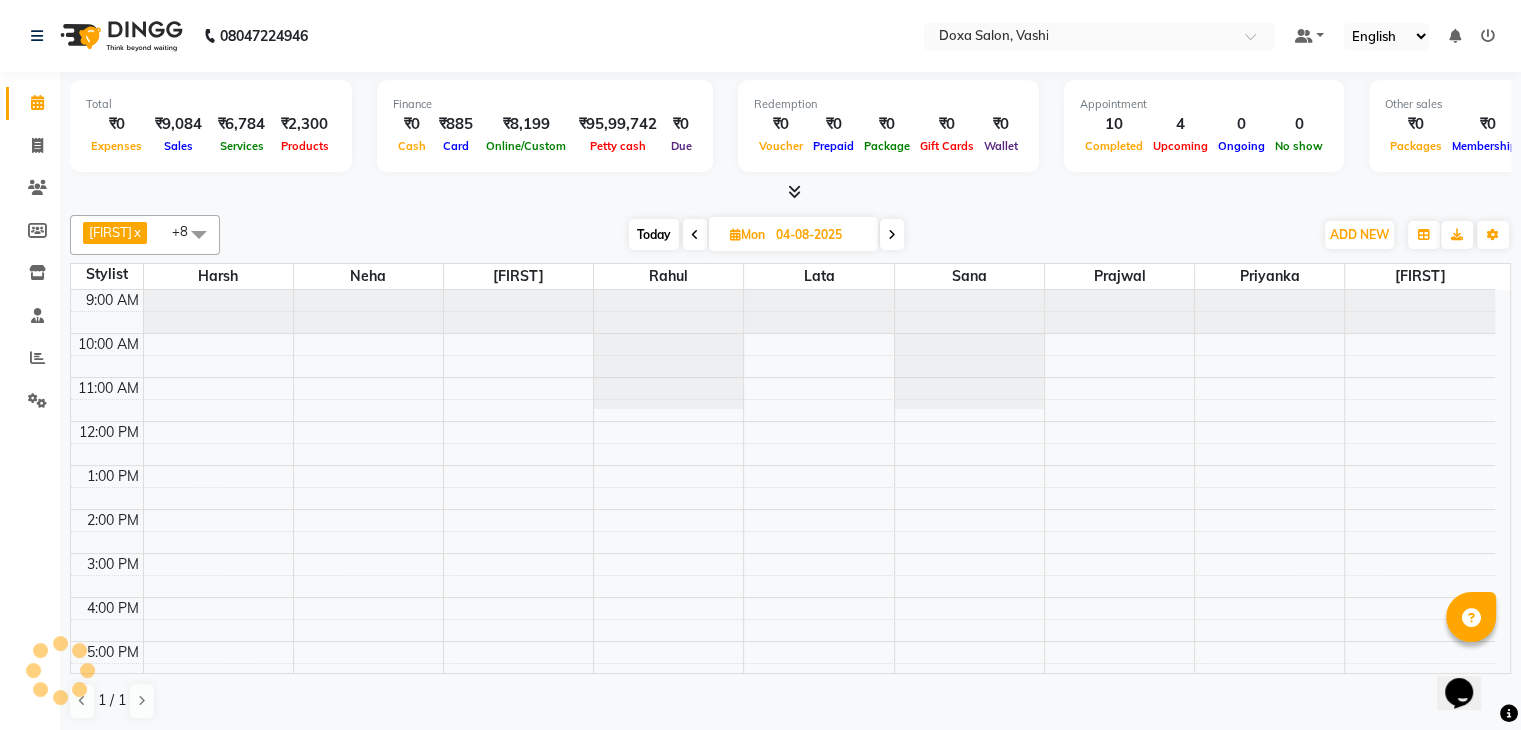 scroll, scrollTop: 183, scrollLeft: 0, axis: vertical 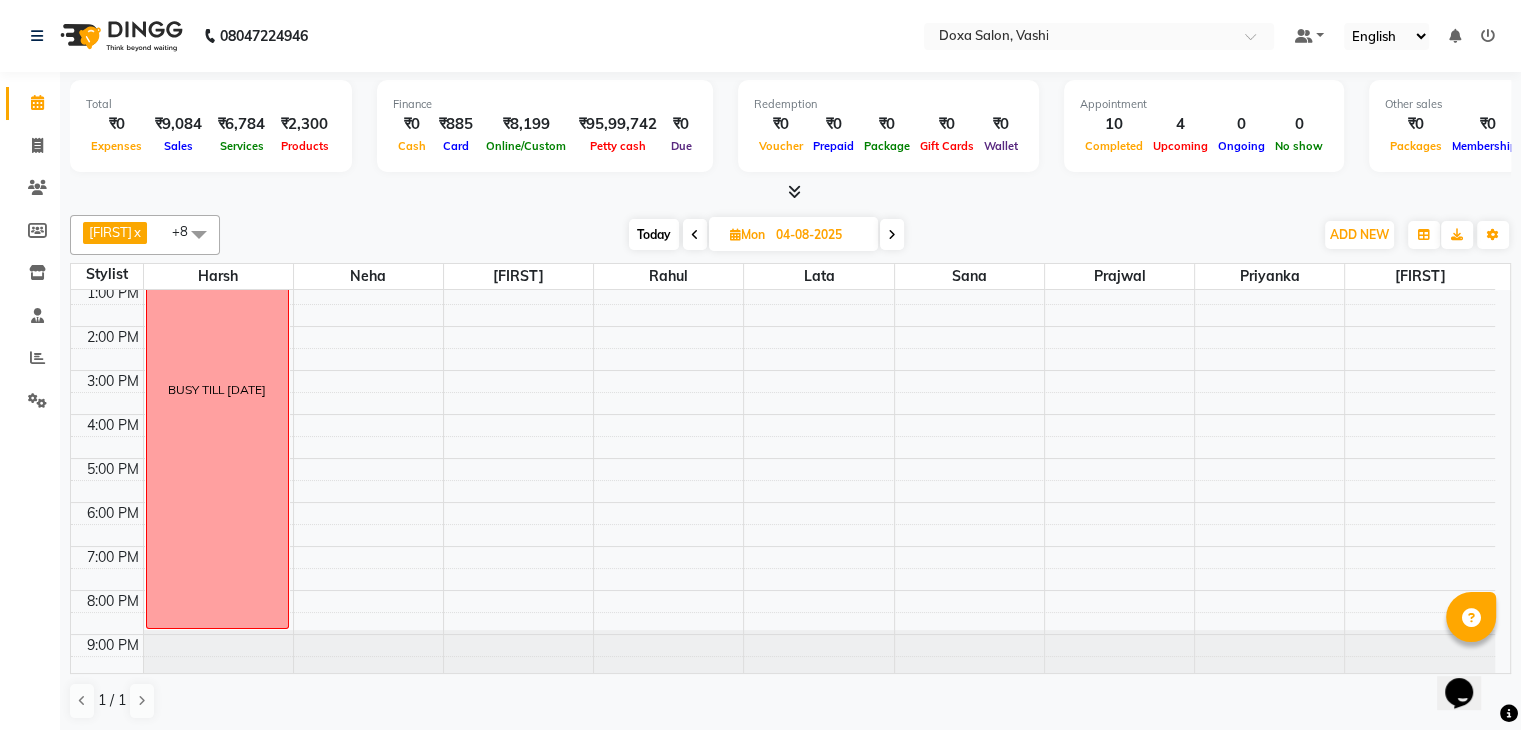 click at bounding box center (892, 235) 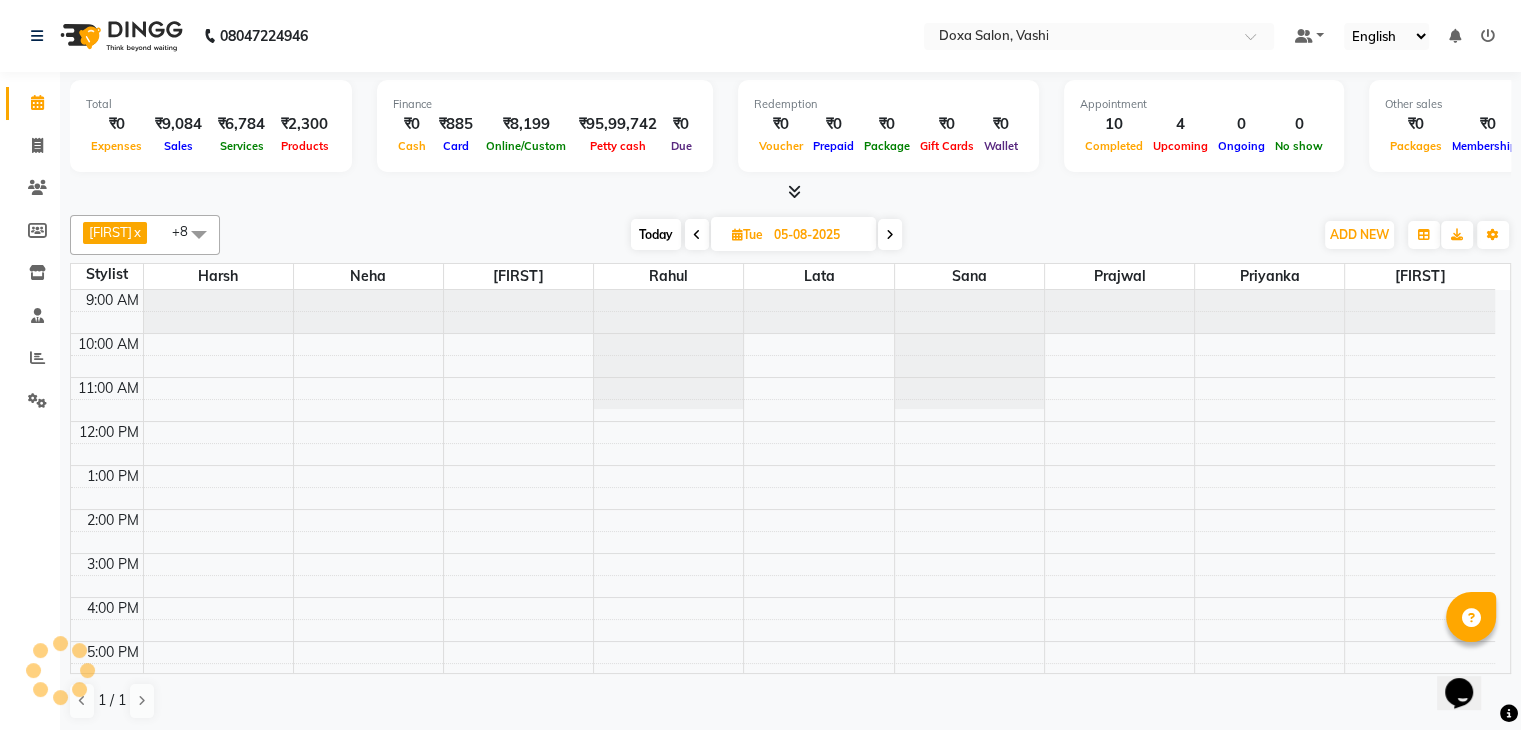 scroll, scrollTop: 183, scrollLeft: 0, axis: vertical 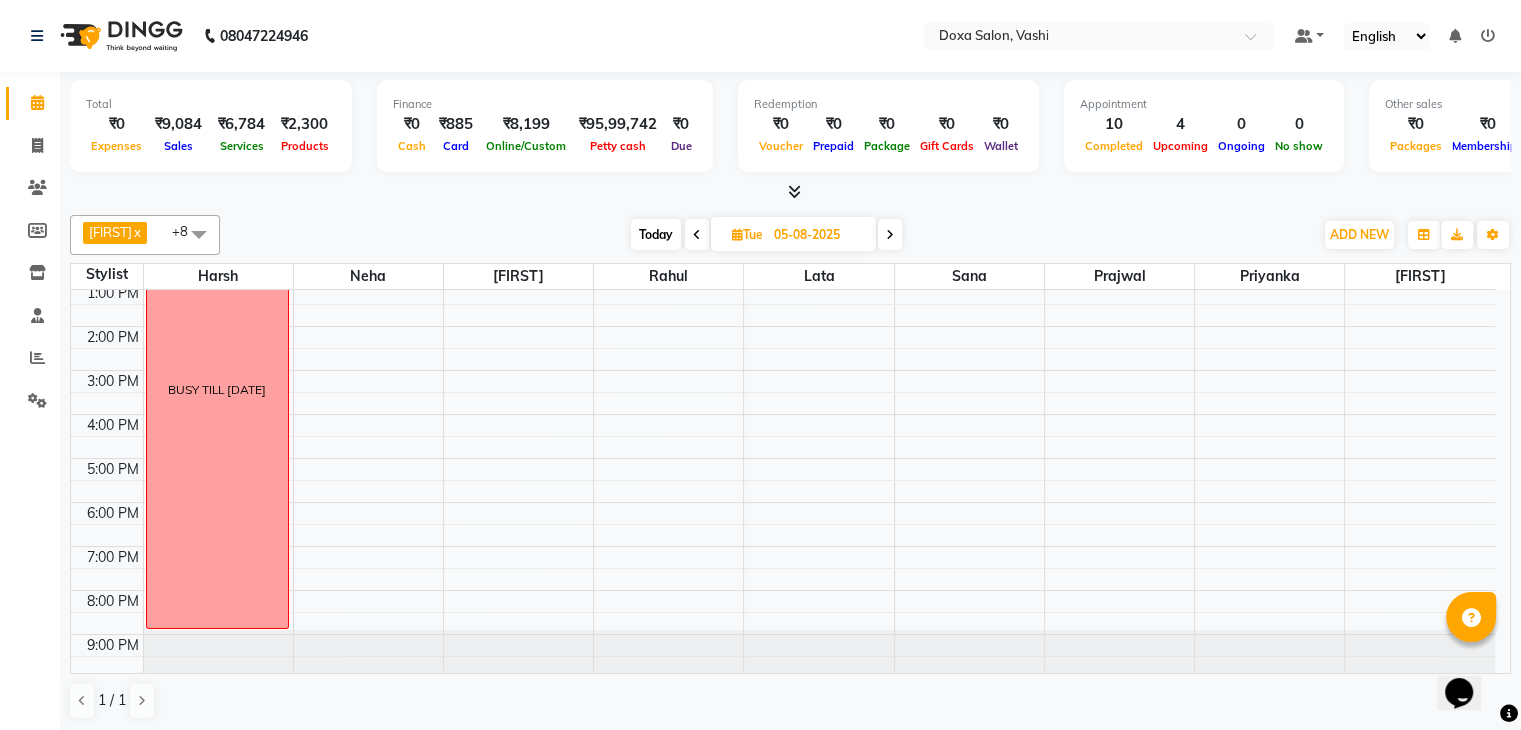 click at bounding box center [890, 235] 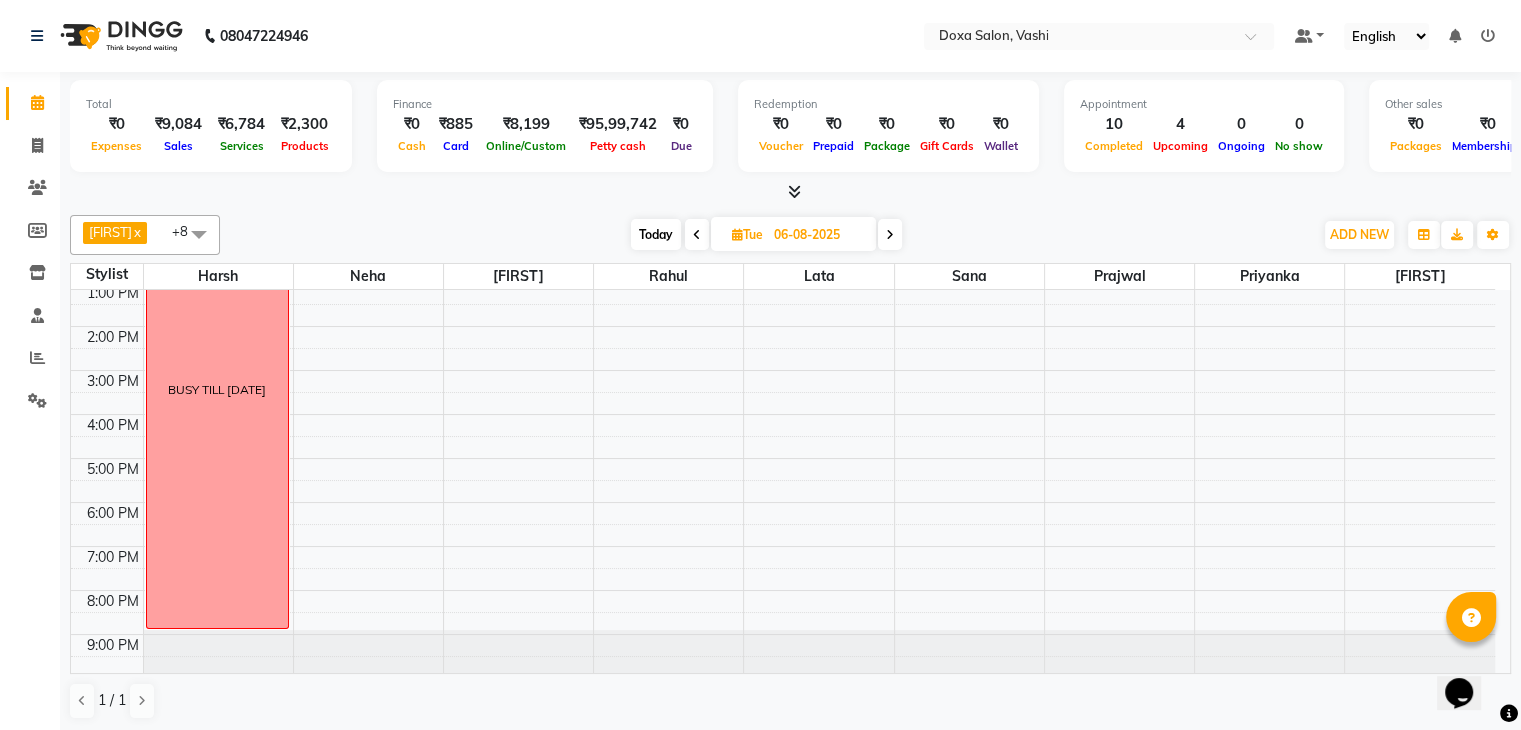 scroll, scrollTop: 0, scrollLeft: 0, axis: both 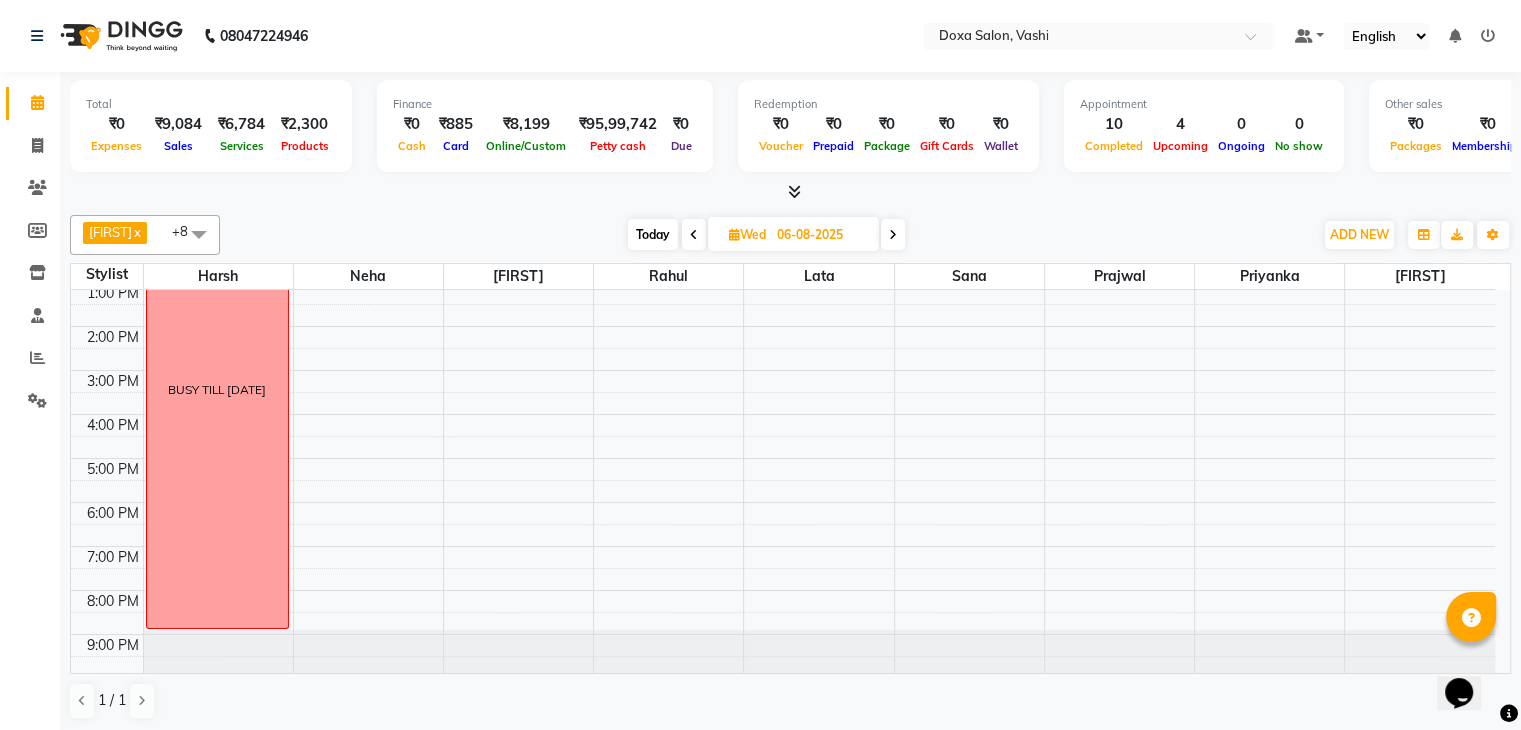 click at bounding box center [893, 235] 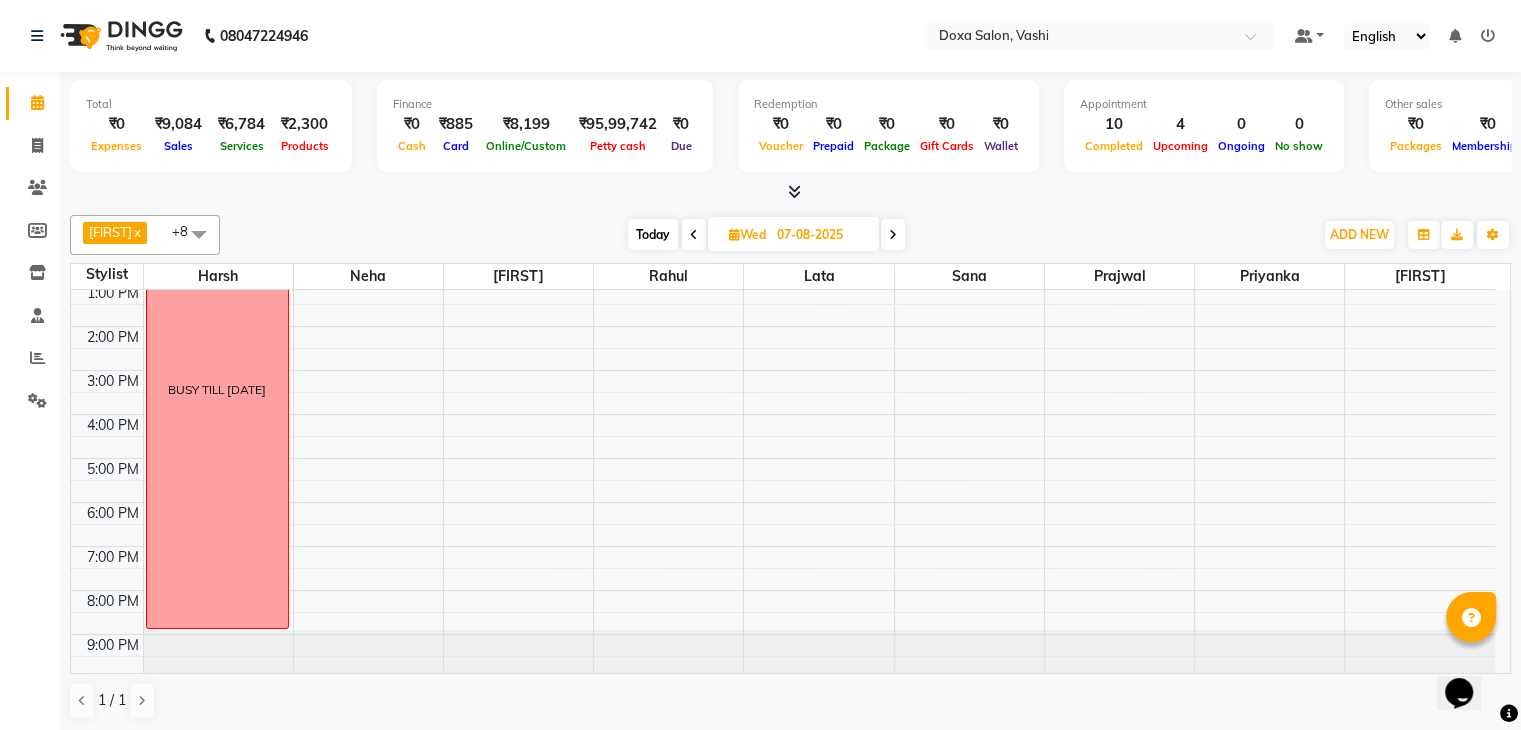 scroll, scrollTop: 183, scrollLeft: 0, axis: vertical 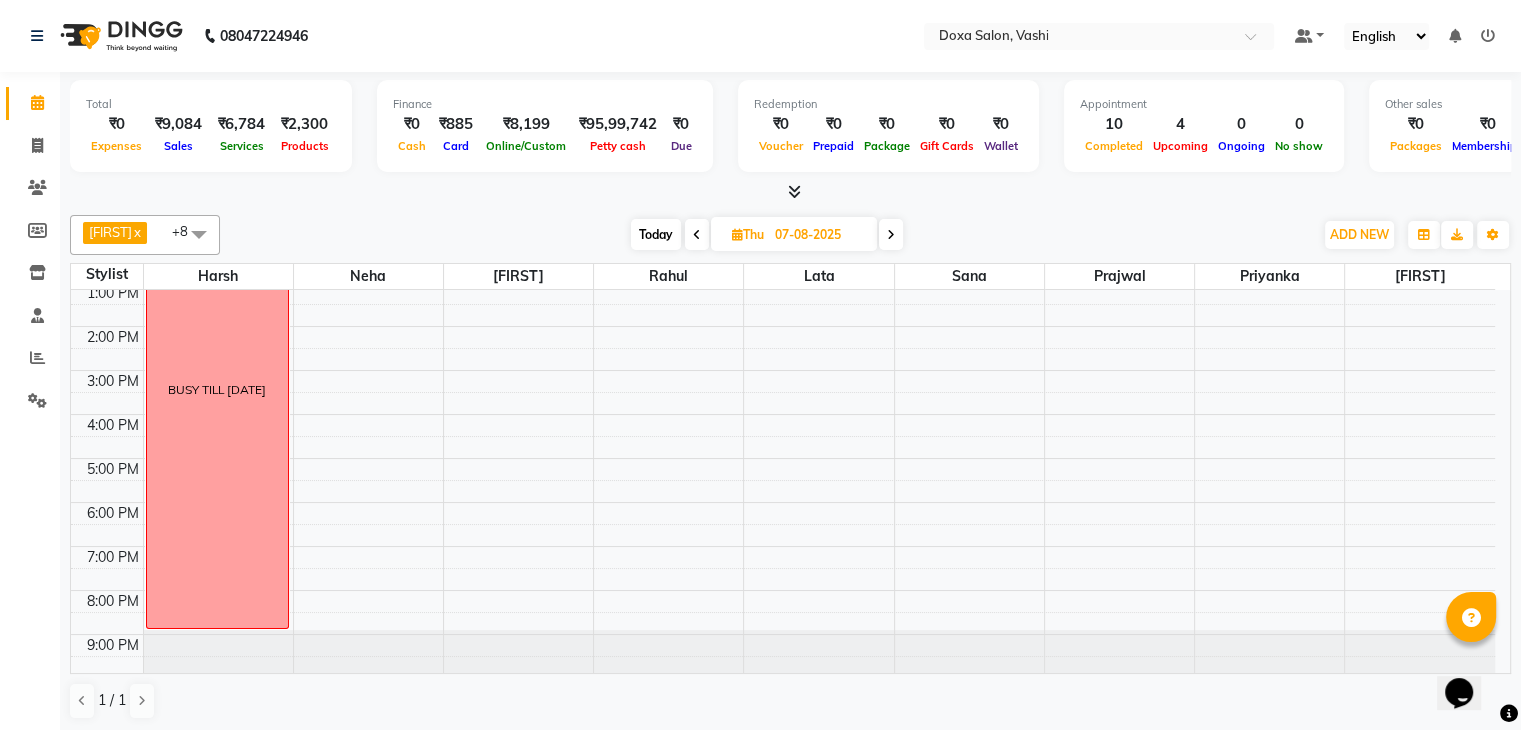 click at bounding box center [891, 235] 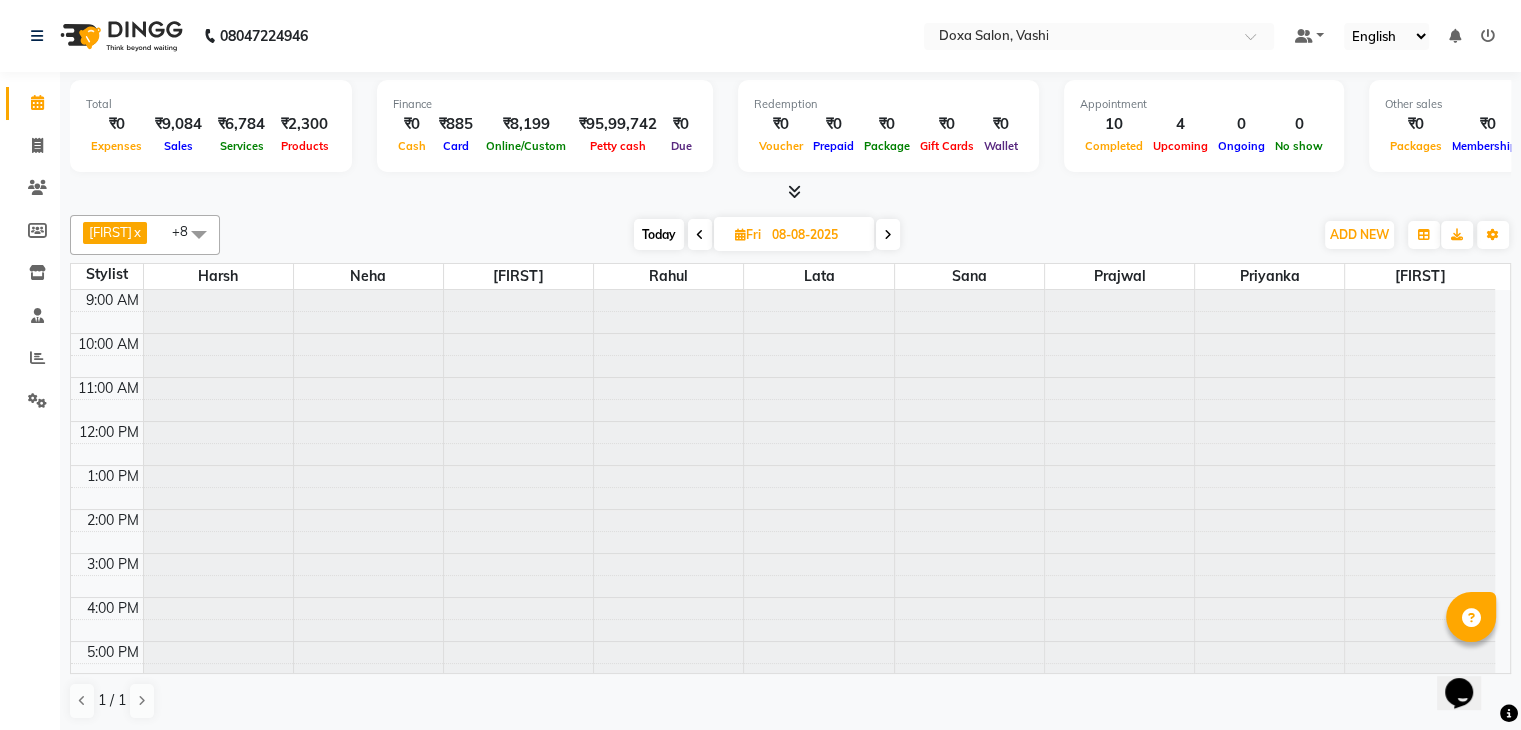 scroll, scrollTop: 183, scrollLeft: 0, axis: vertical 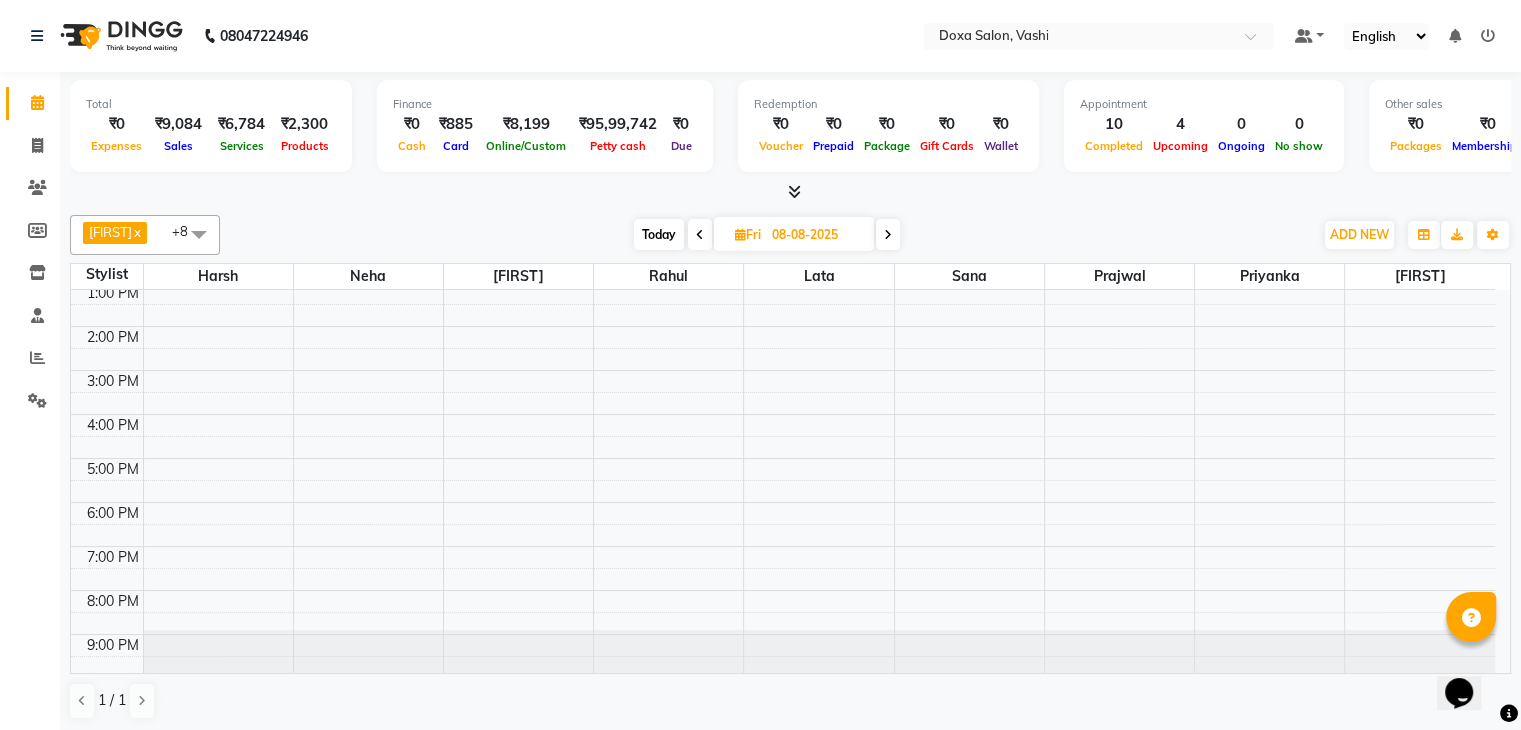 click at bounding box center [888, 235] 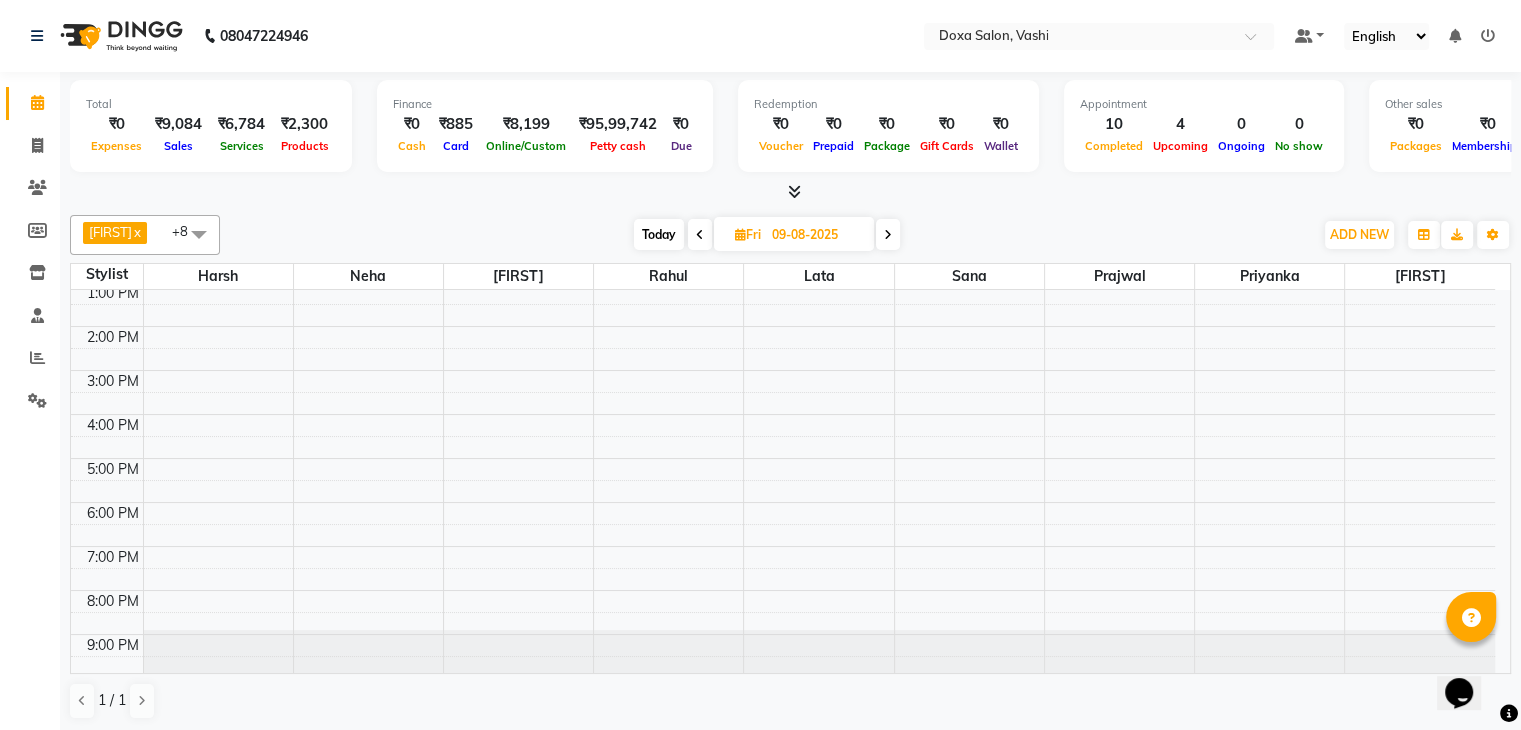 scroll, scrollTop: 0, scrollLeft: 0, axis: both 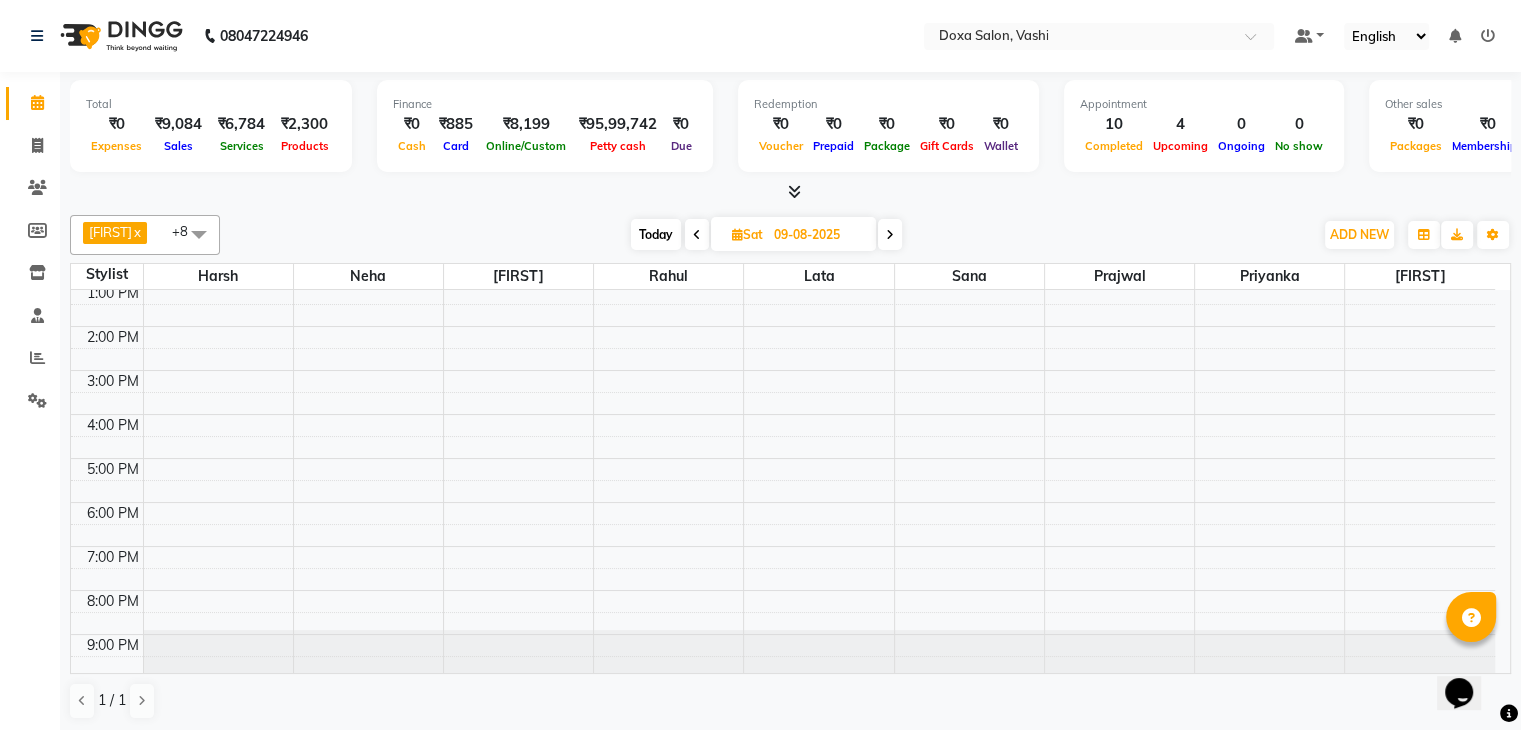 click at bounding box center (890, 235) 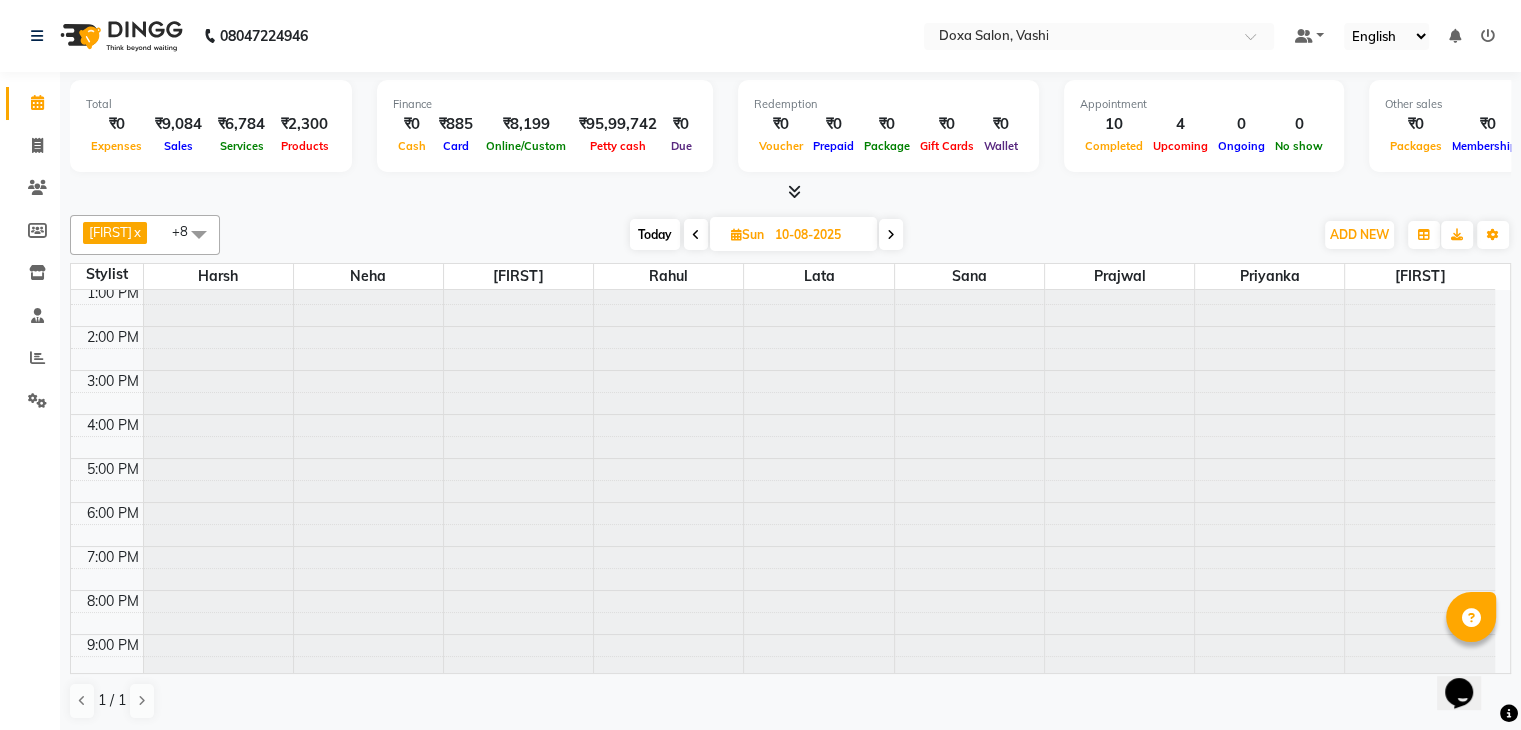scroll, scrollTop: 183, scrollLeft: 0, axis: vertical 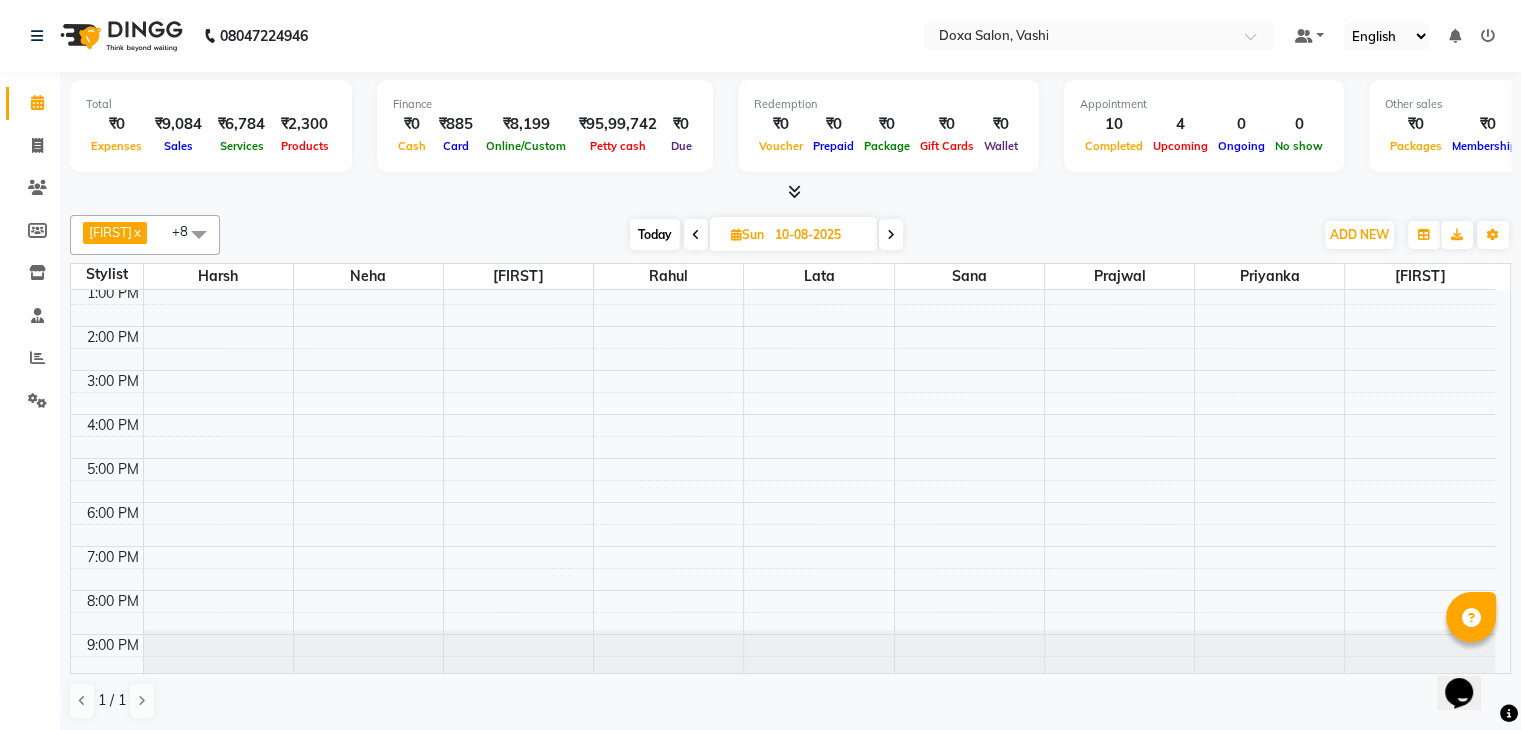 click at bounding box center (891, 235) 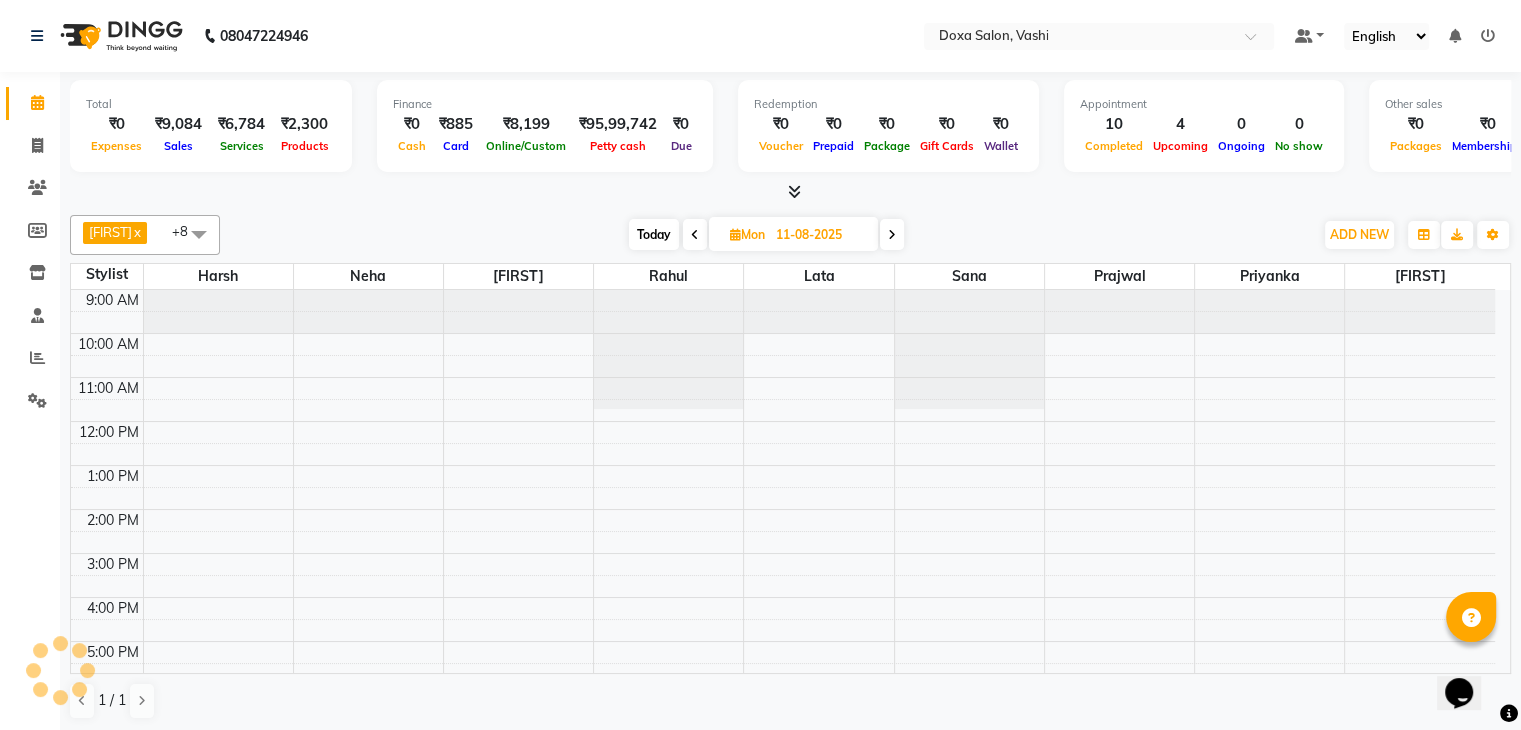 scroll, scrollTop: 183, scrollLeft: 0, axis: vertical 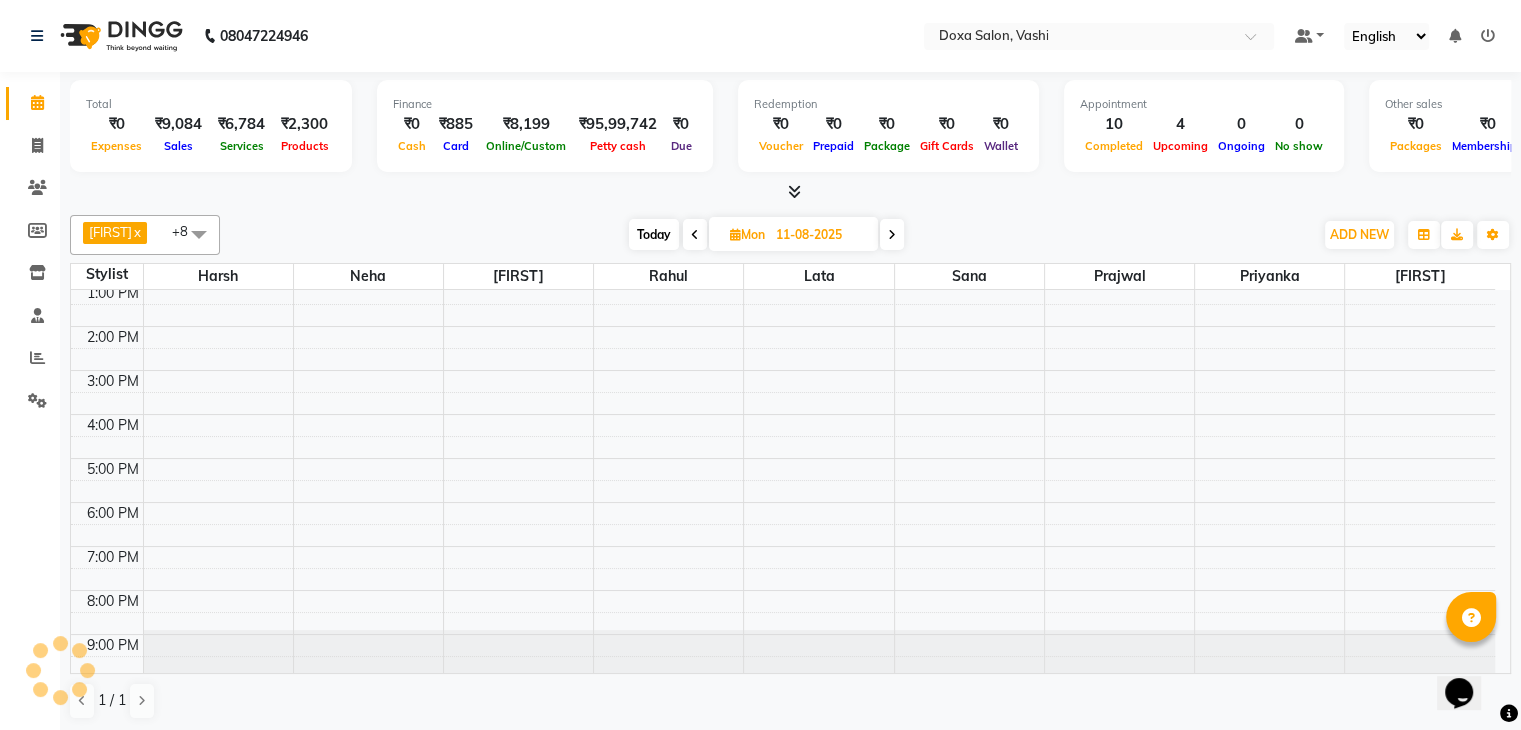 click at bounding box center [892, 235] 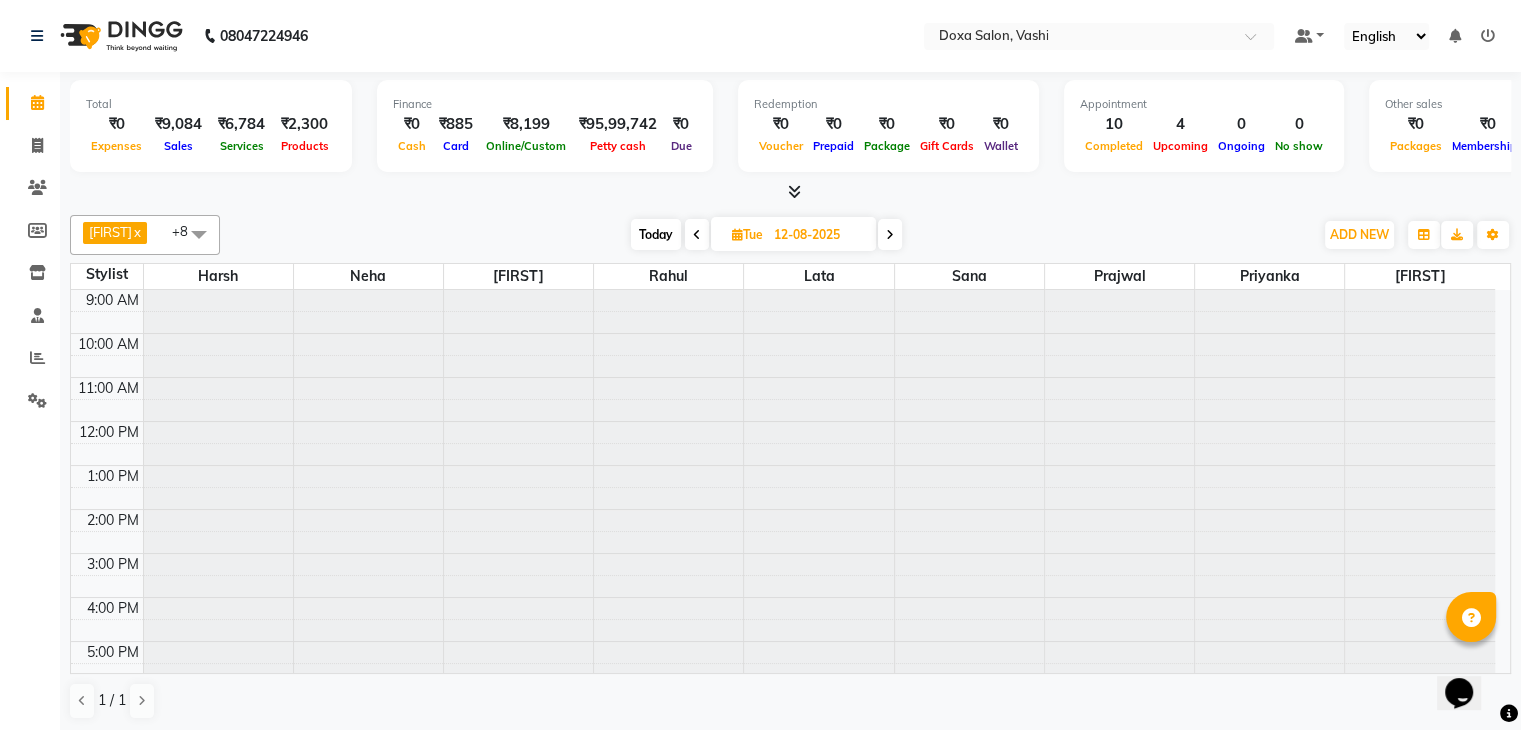 scroll, scrollTop: 183, scrollLeft: 0, axis: vertical 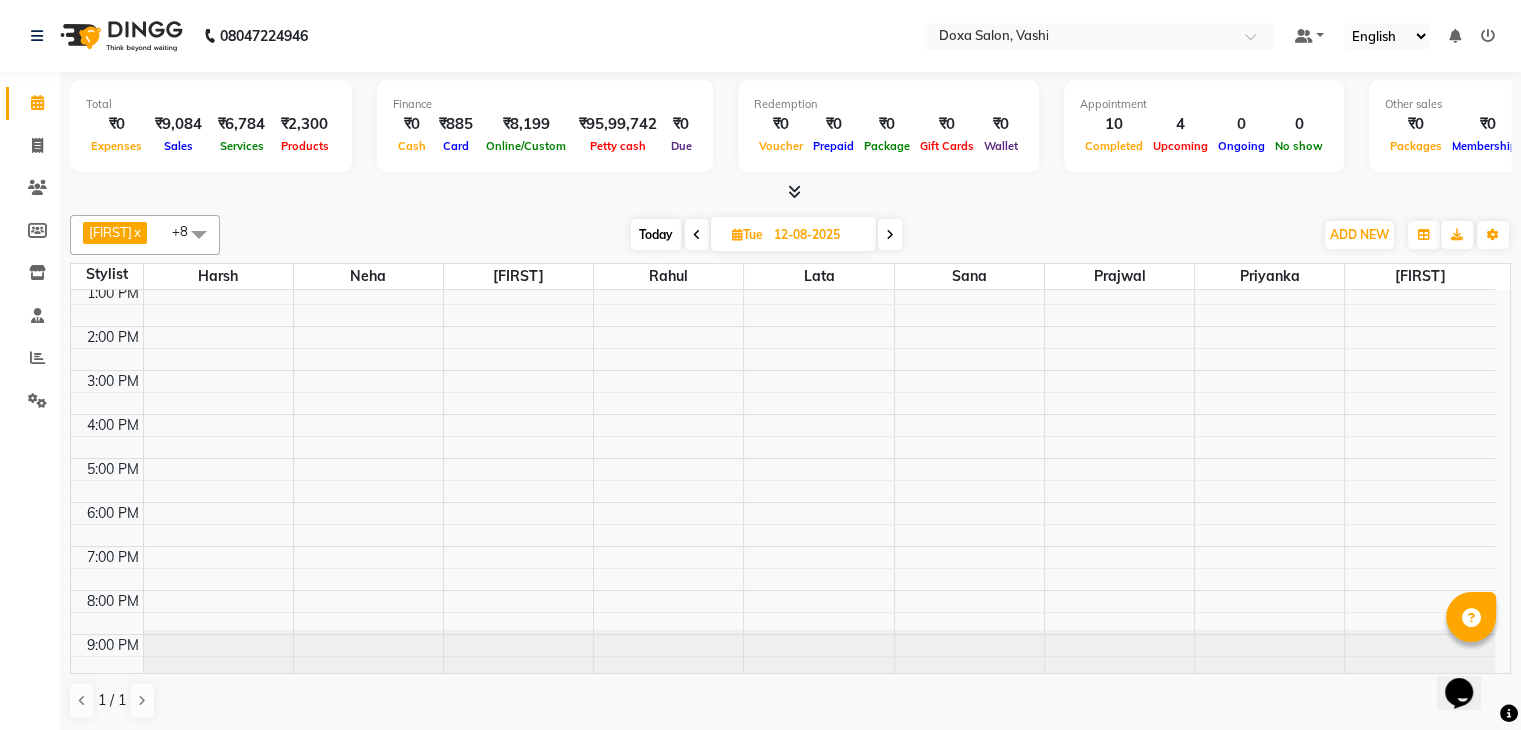 click at bounding box center [697, 234] 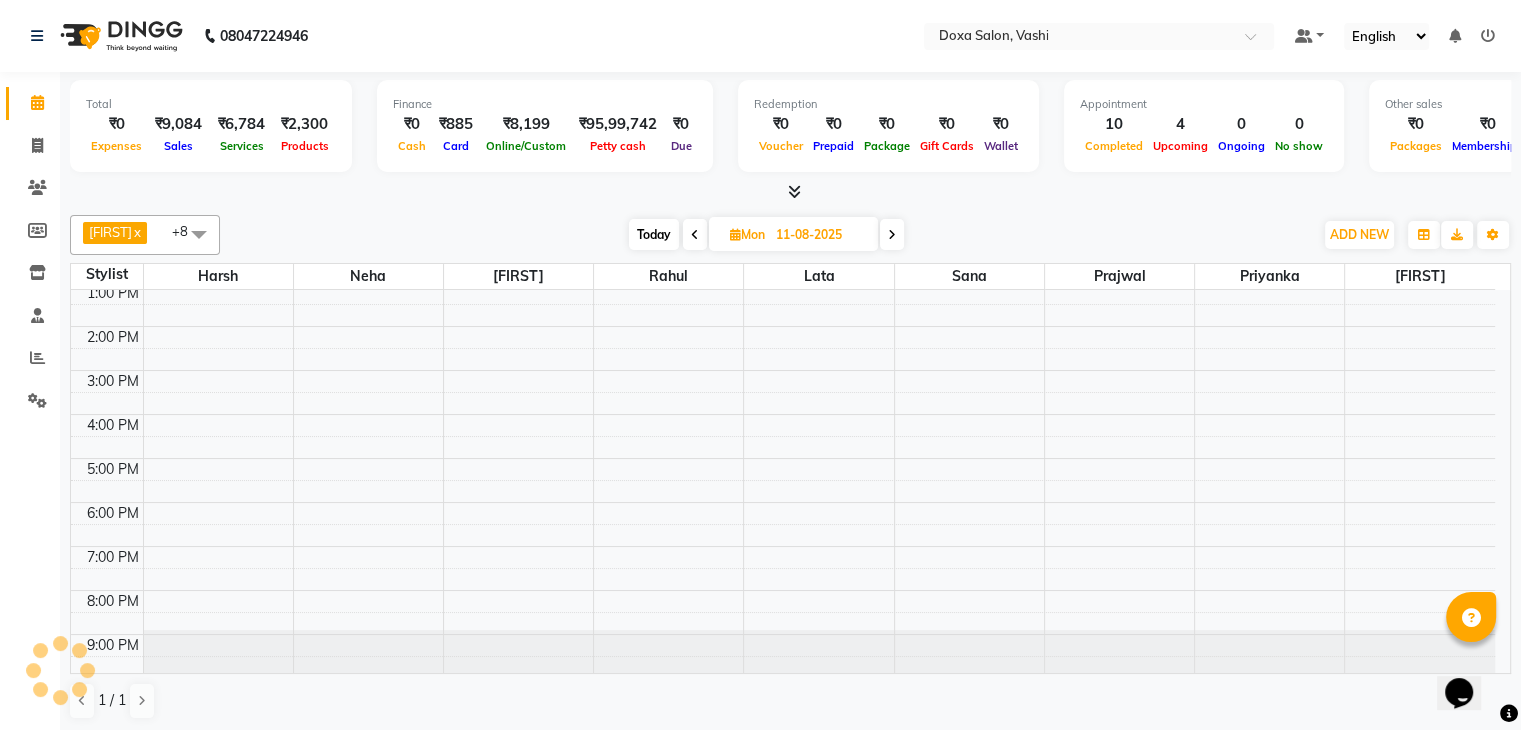 click on "Today" at bounding box center (654, 234) 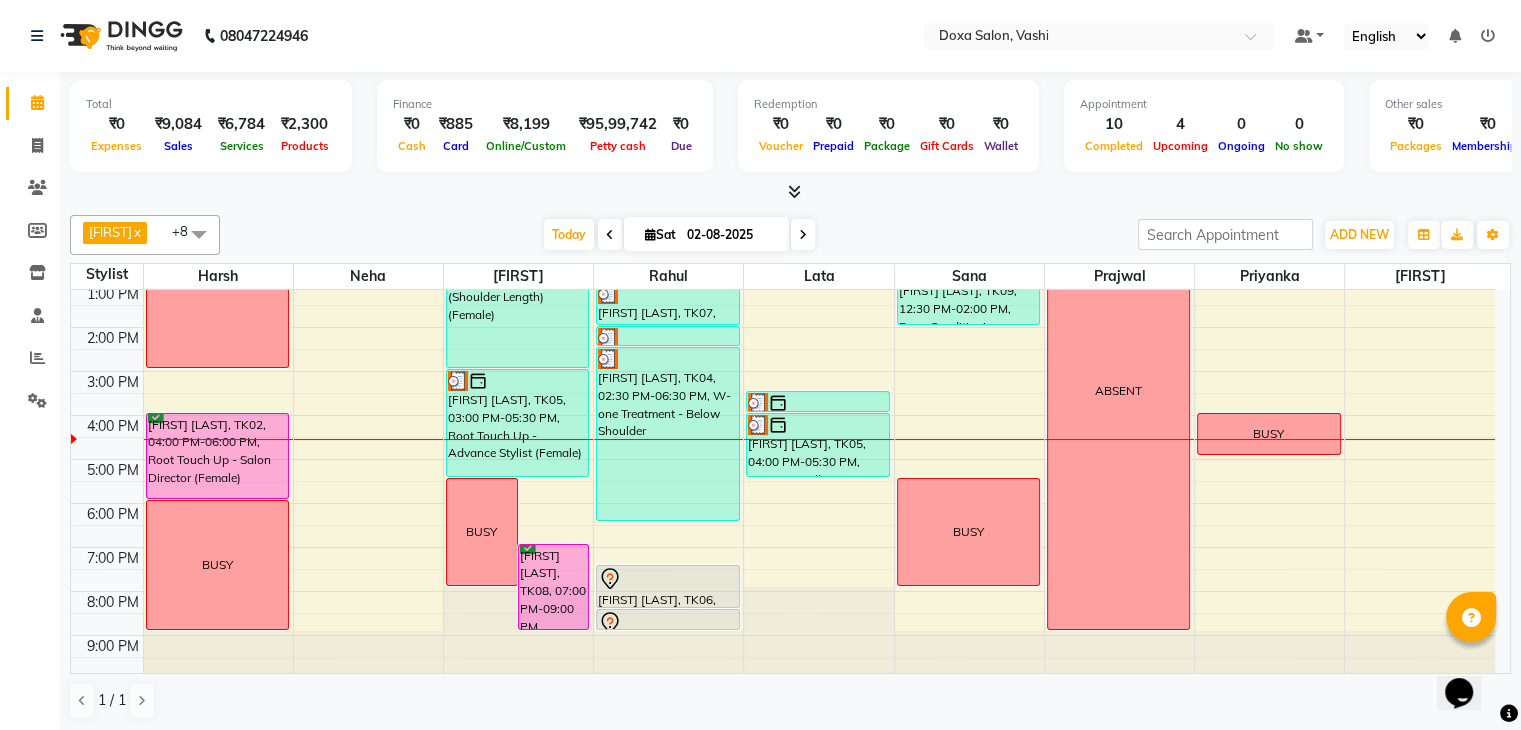 scroll, scrollTop: 0, scrollLeft: 0, axis: both 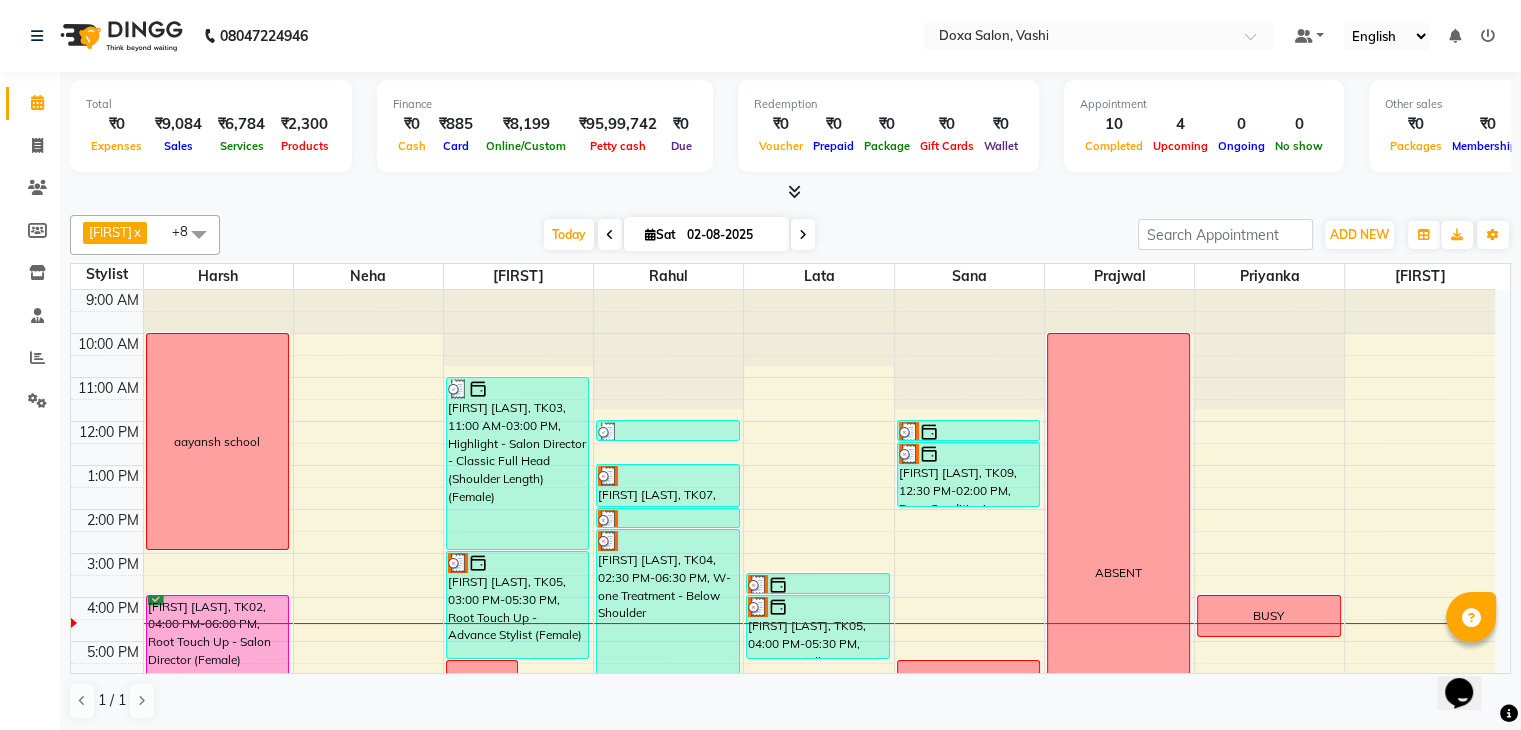 click at bounding box center [610, 234] 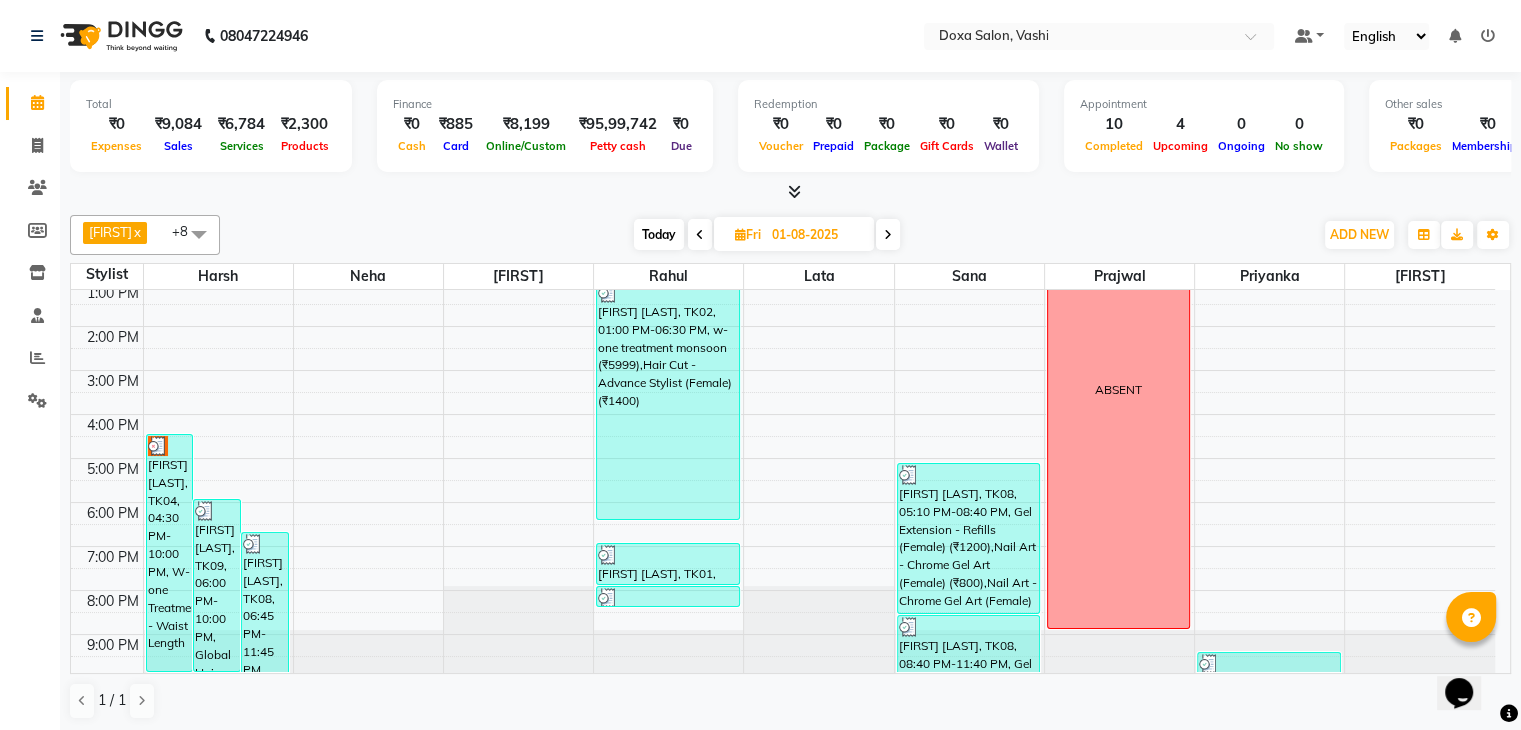 scroll, scrollTop: 182, scrollLeft: 0, axis: vertical 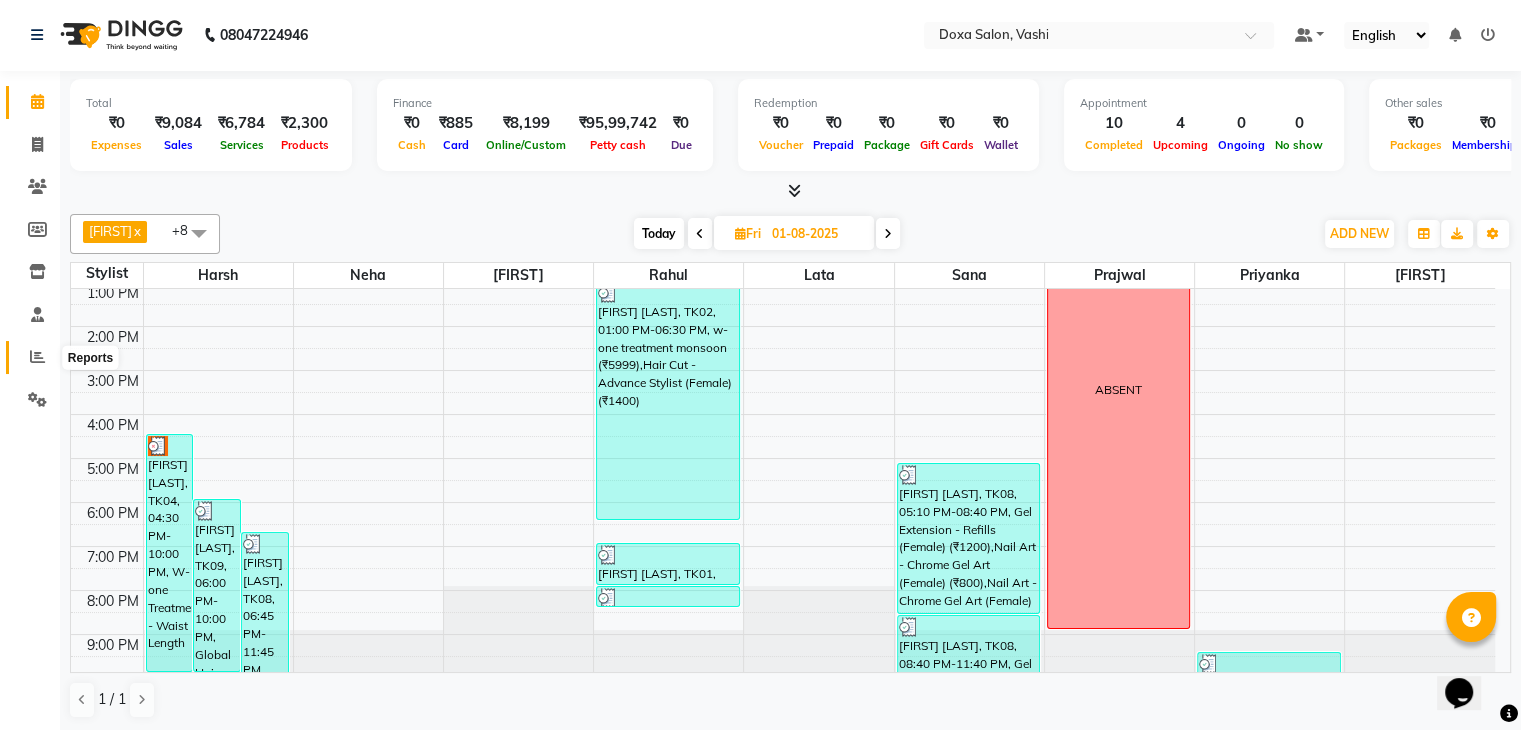 click 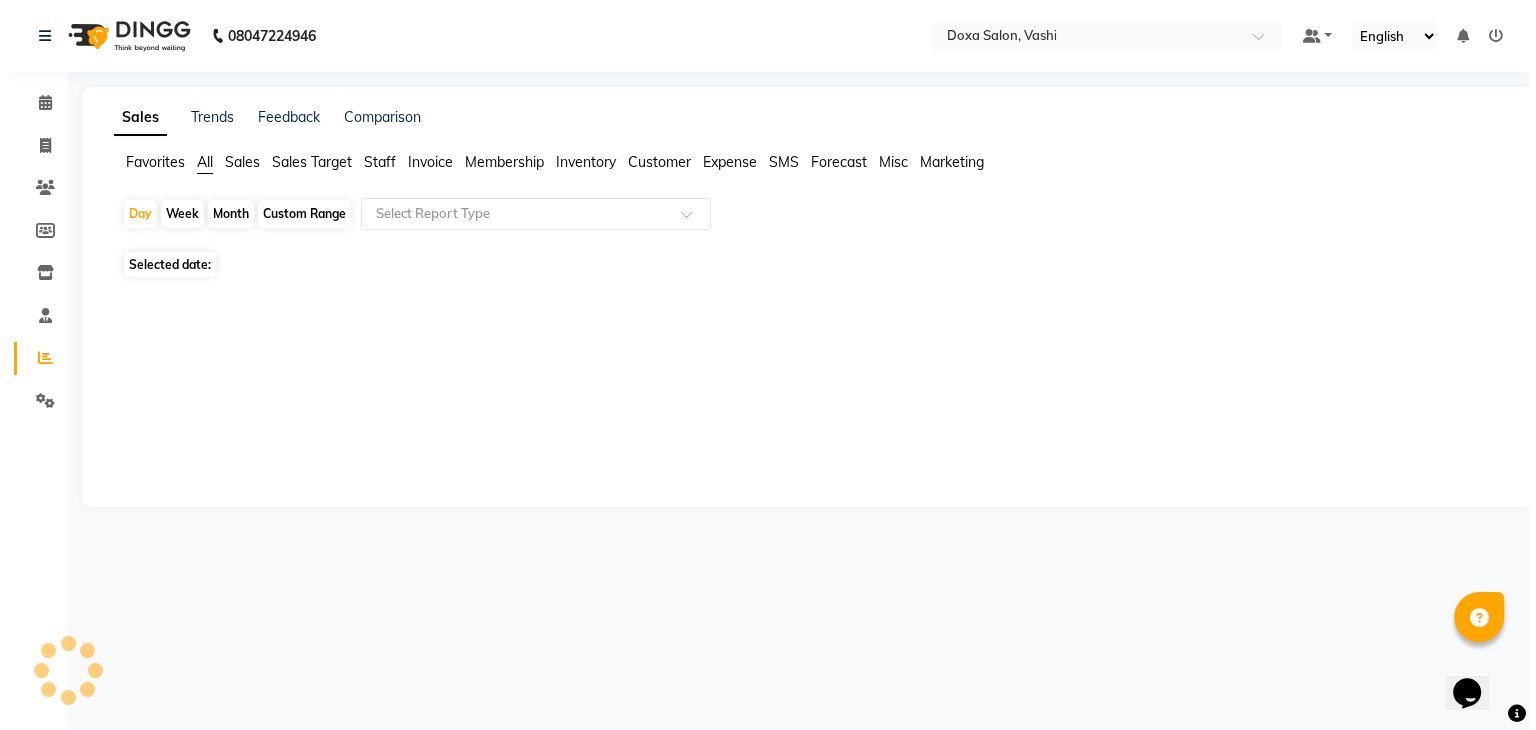scroll, scrollTop: 0, scrollLeft: 0, axis: both 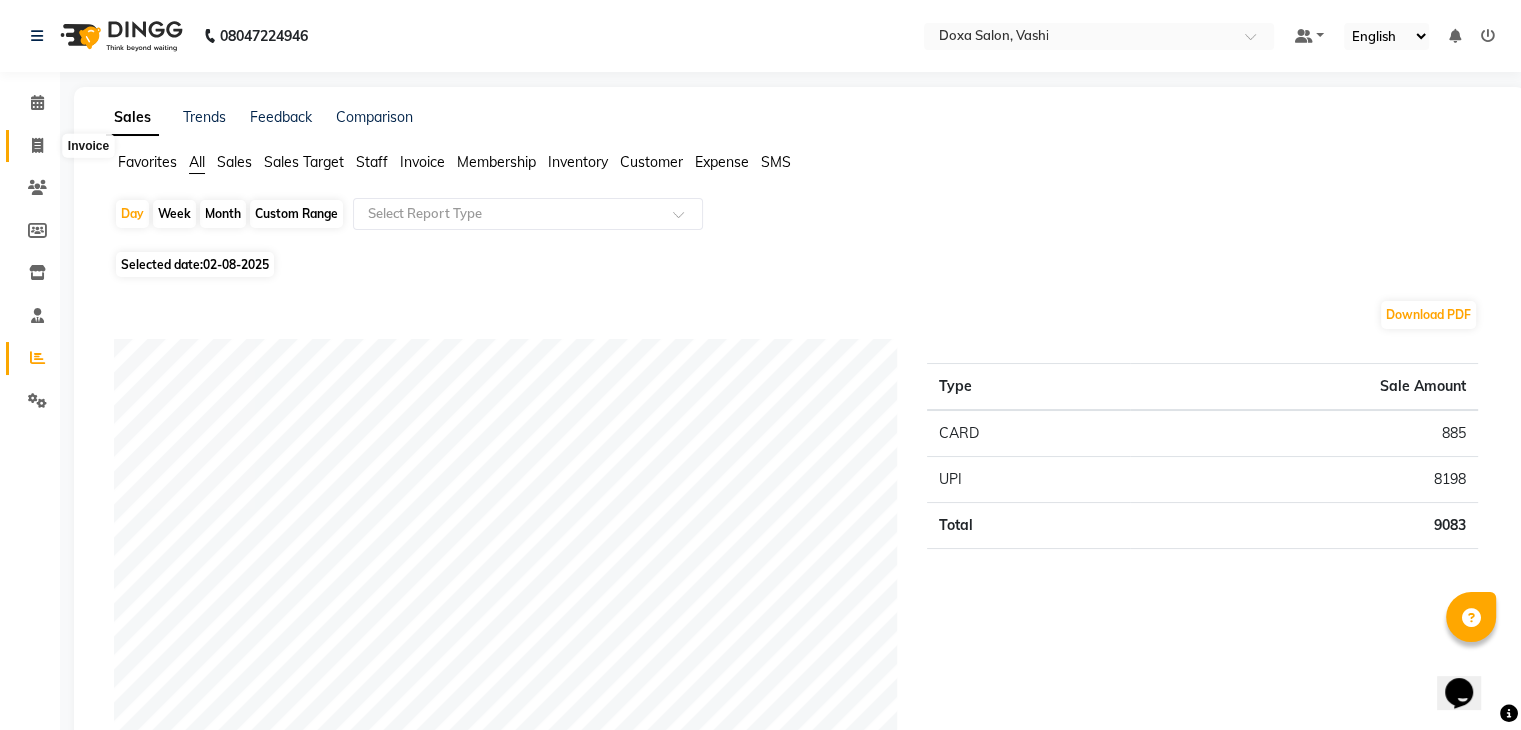 click 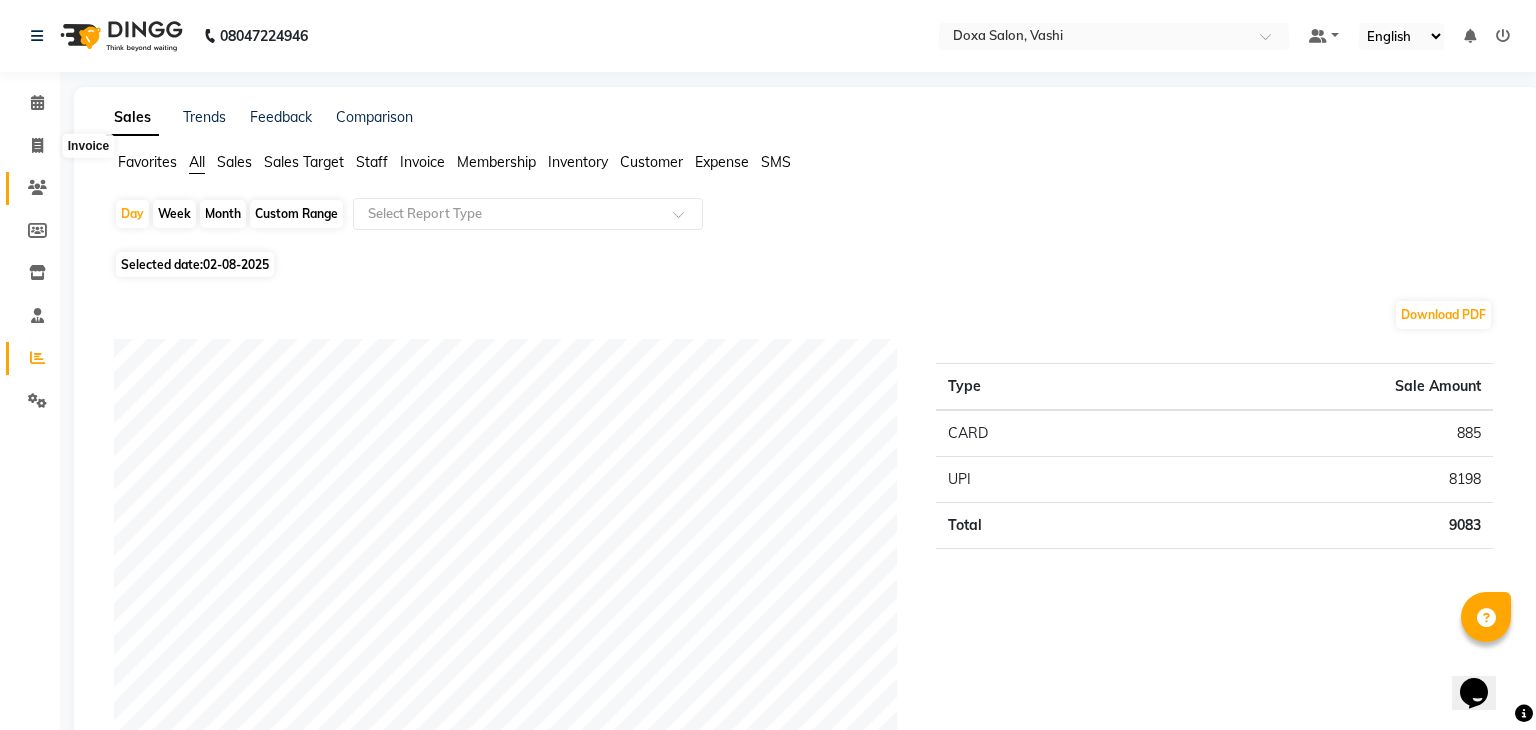 select on "service" 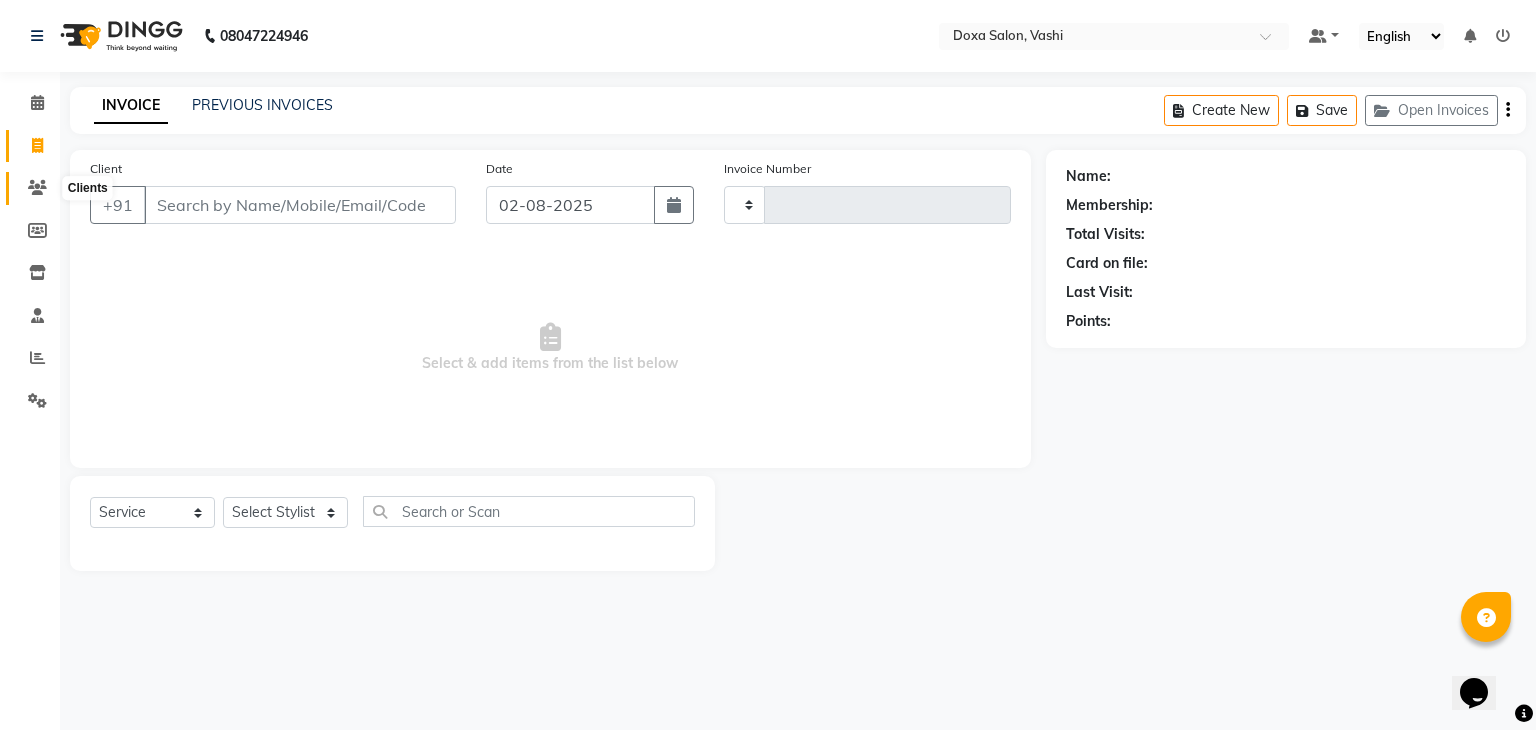 type on "0934" 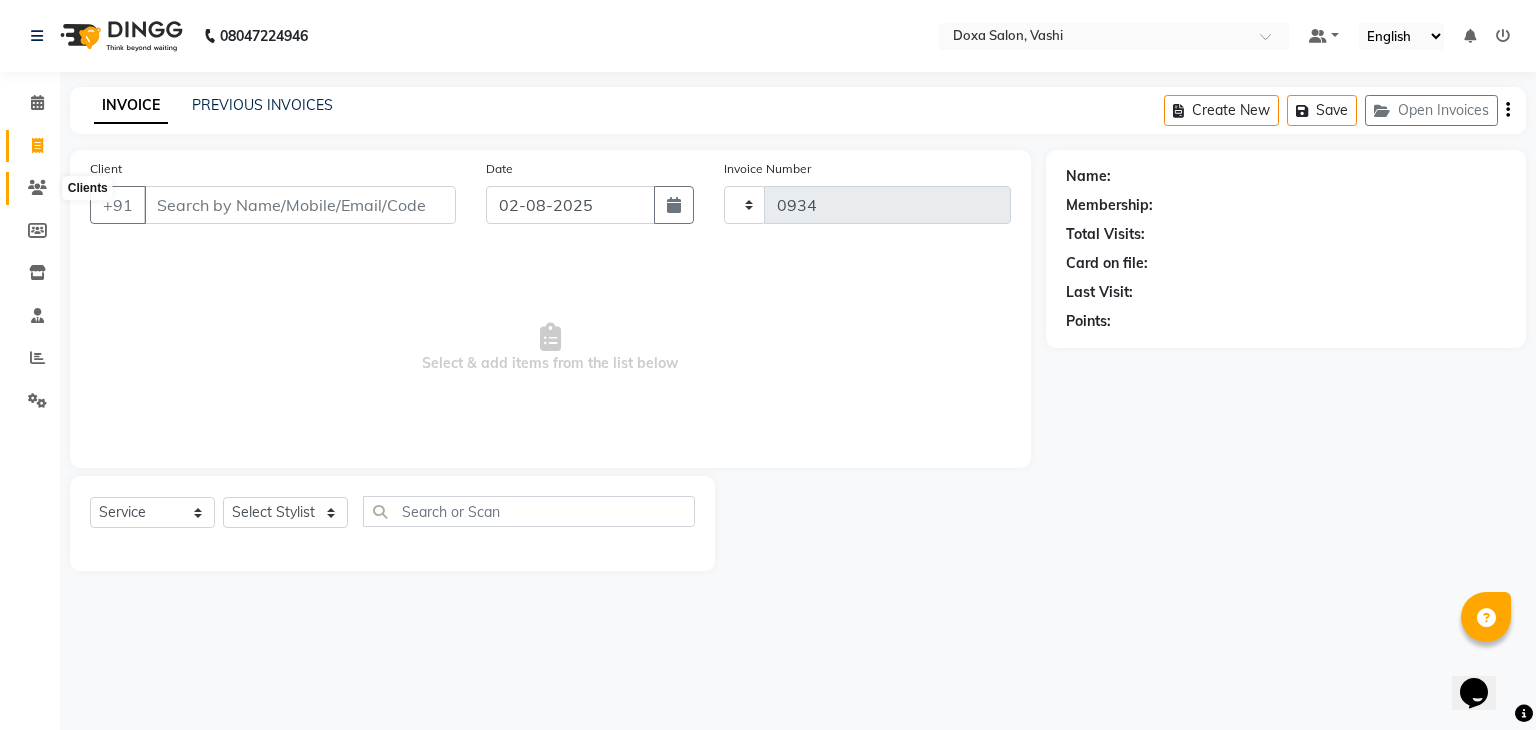 click 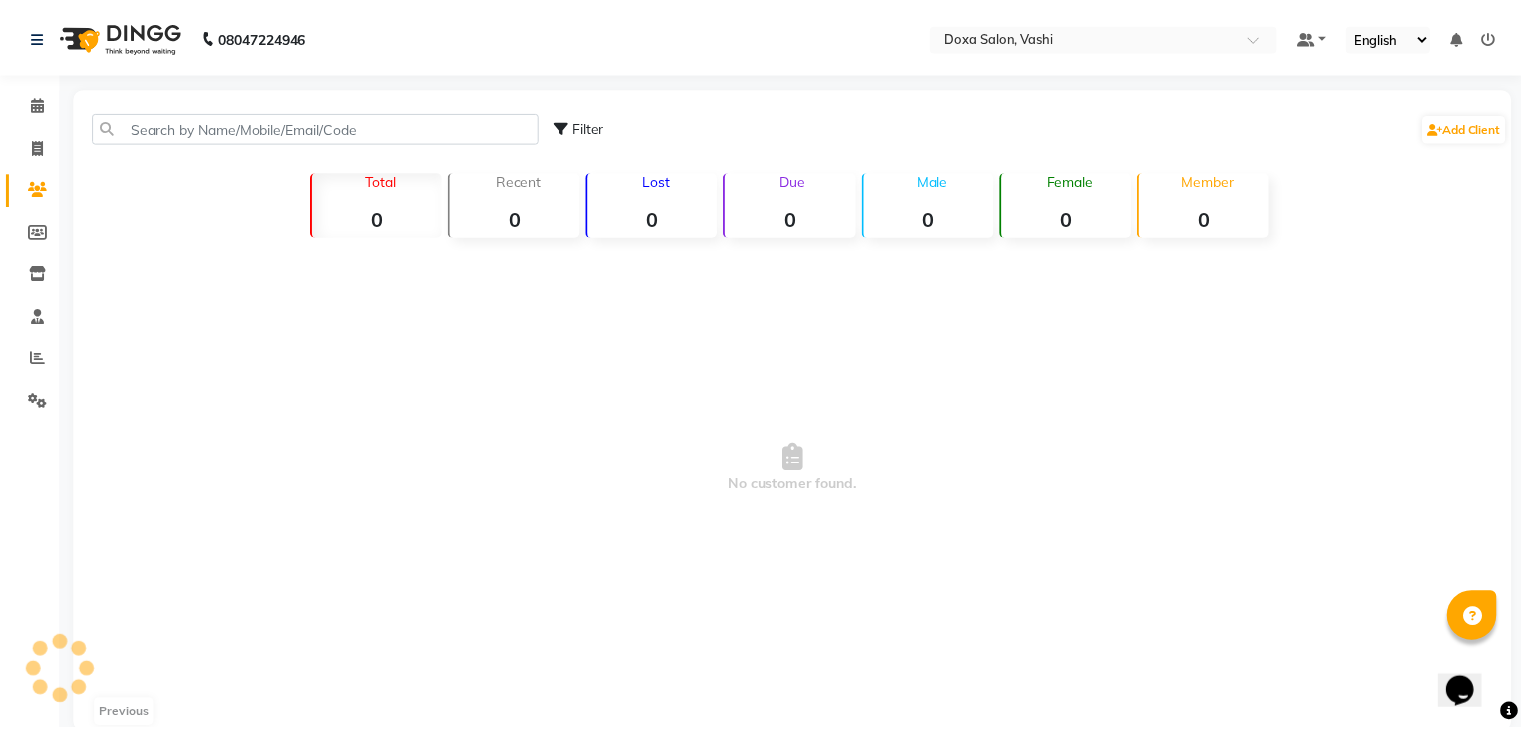 scroll, scrollTop: 34, scrollLeft: 0, axis: vertical 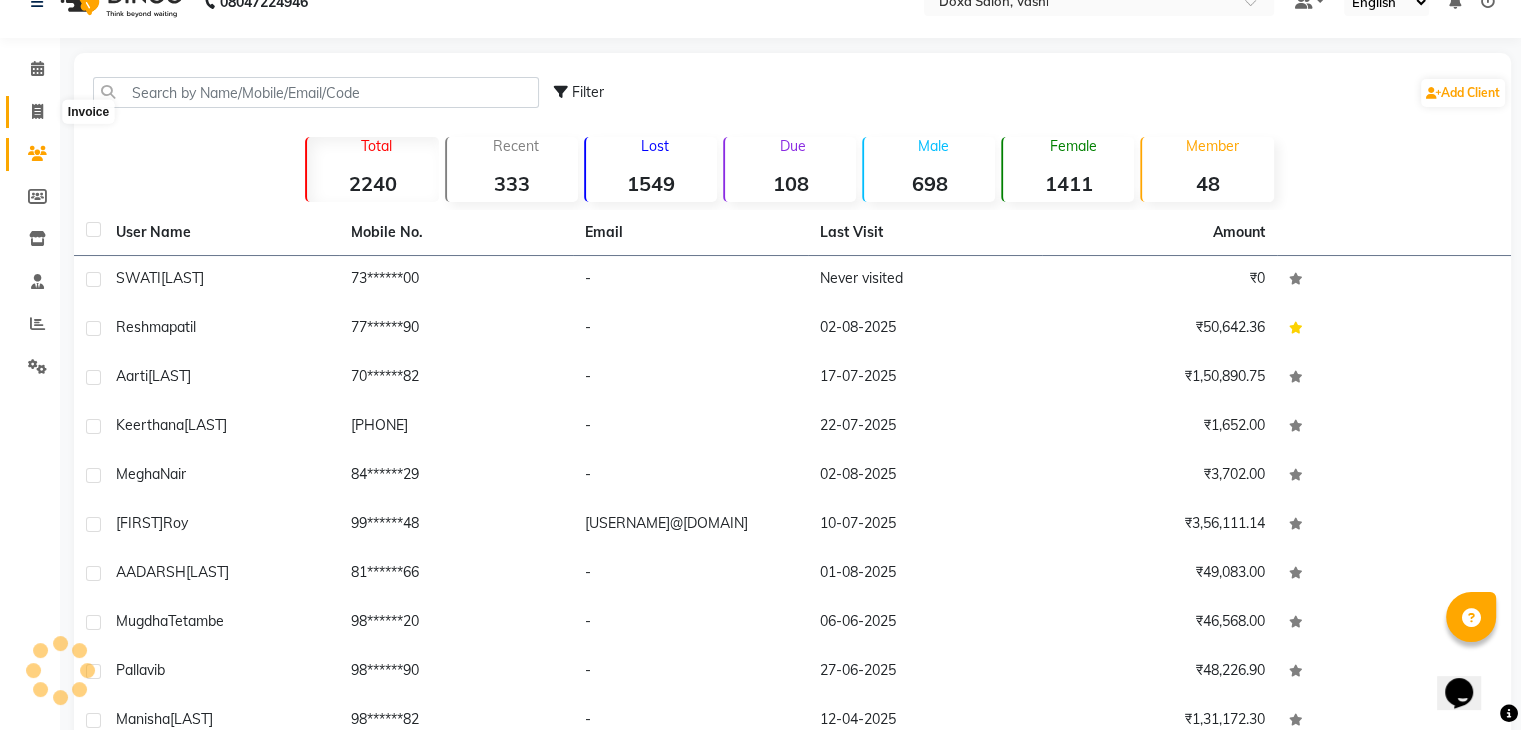 click 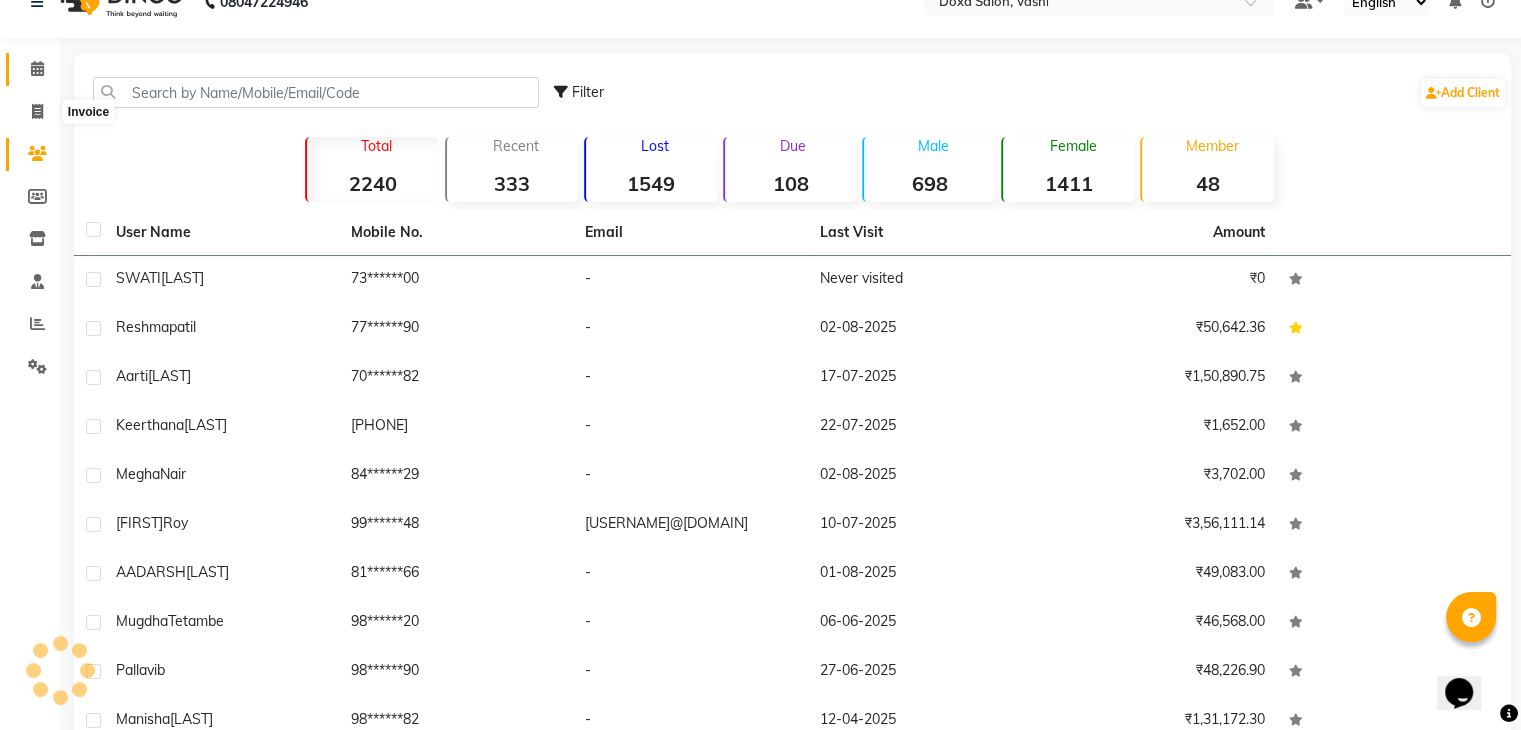 scroll, scrollTop: 0, scrollLeft: 0, axis: both 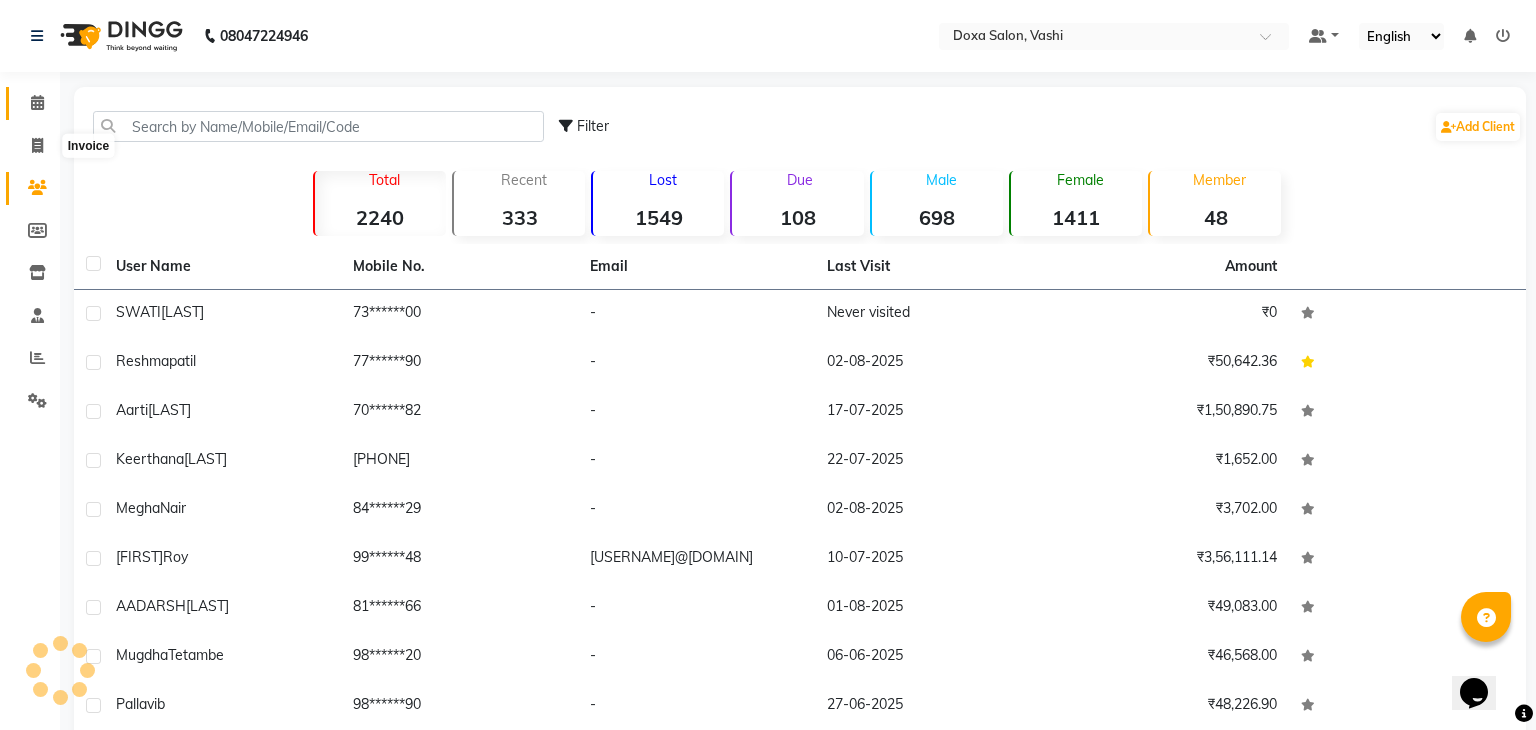 select on "416" 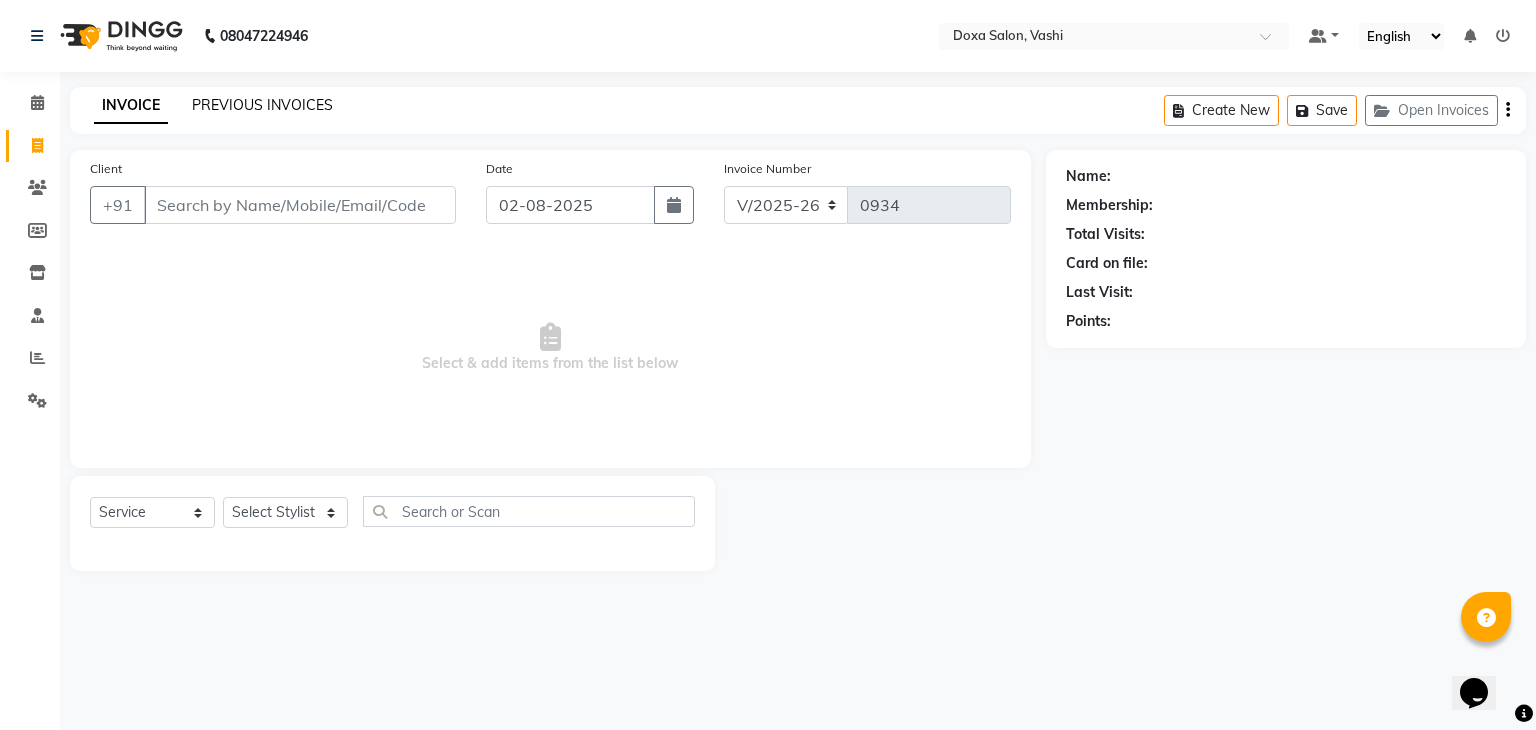 click on "PREVIOUS INVOICES" 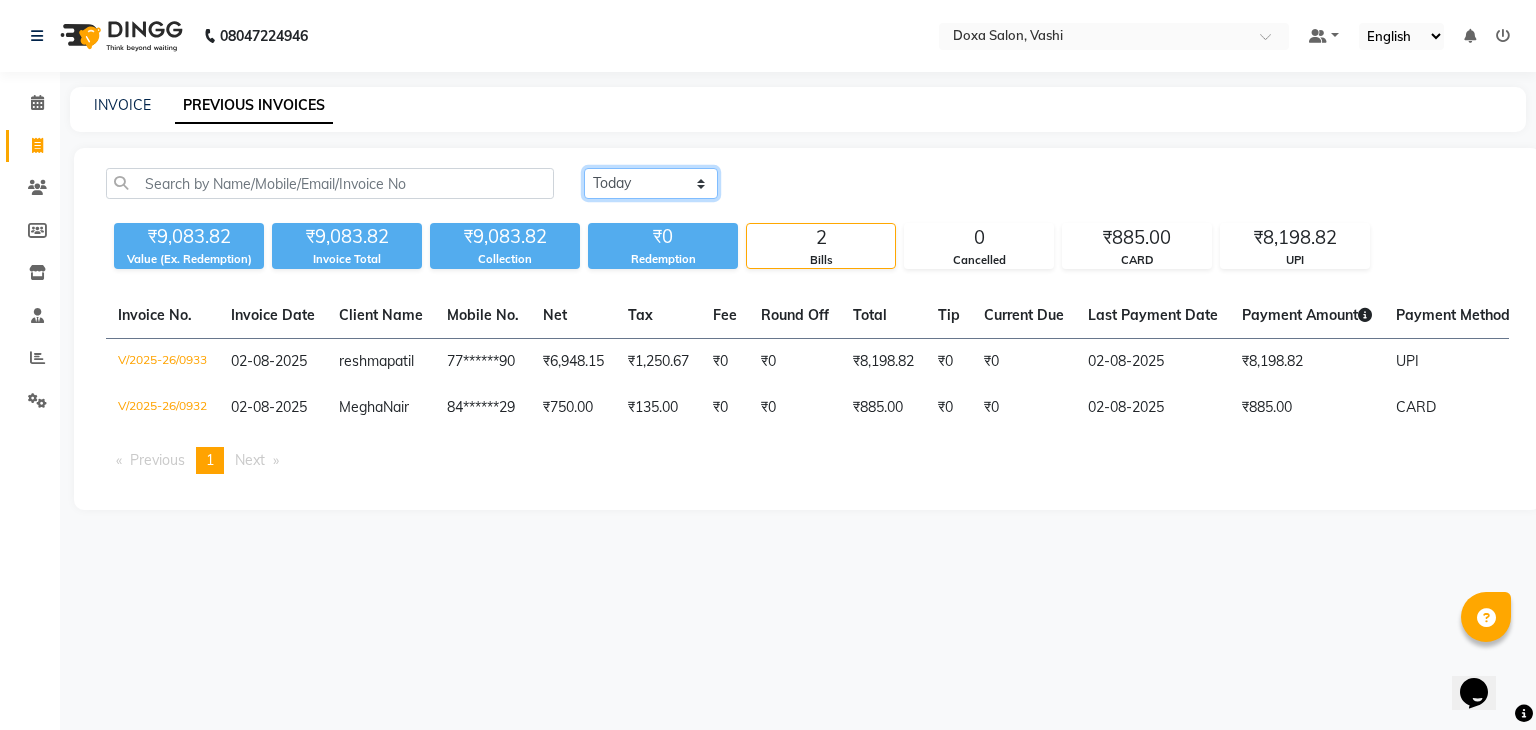 click on "Today Yesterday Custom Range" 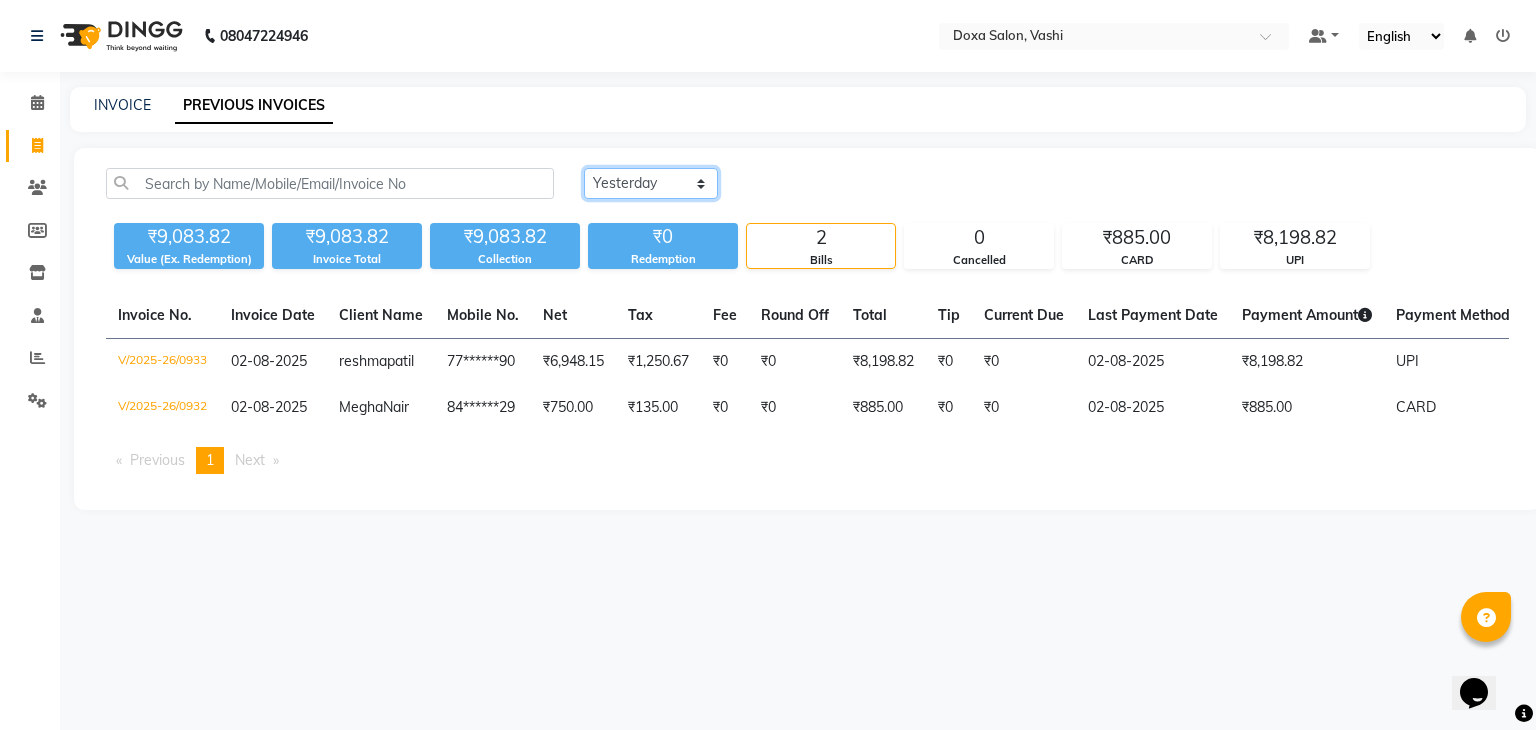 click on "Today Yesterday Custom Range" 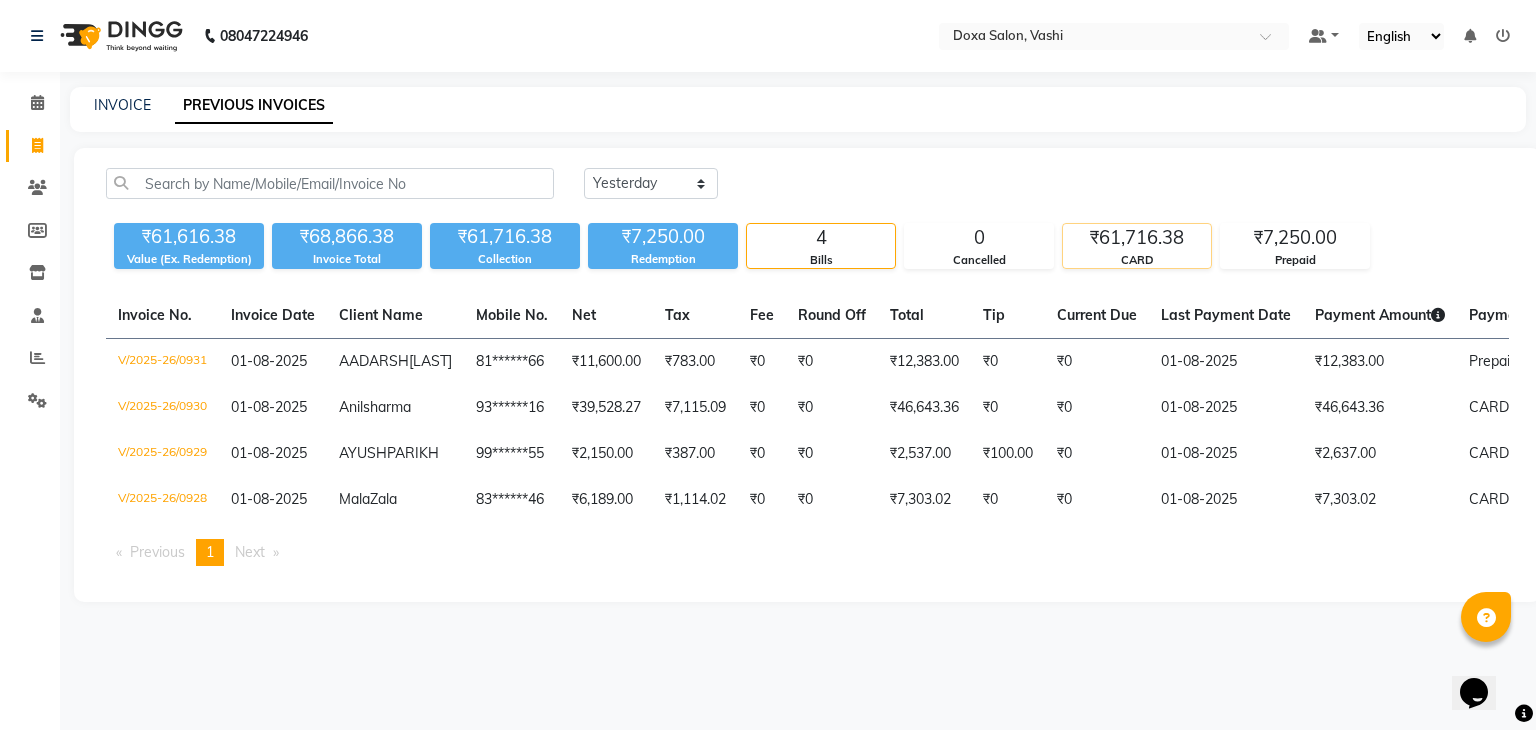 click on "₹61,716.38" 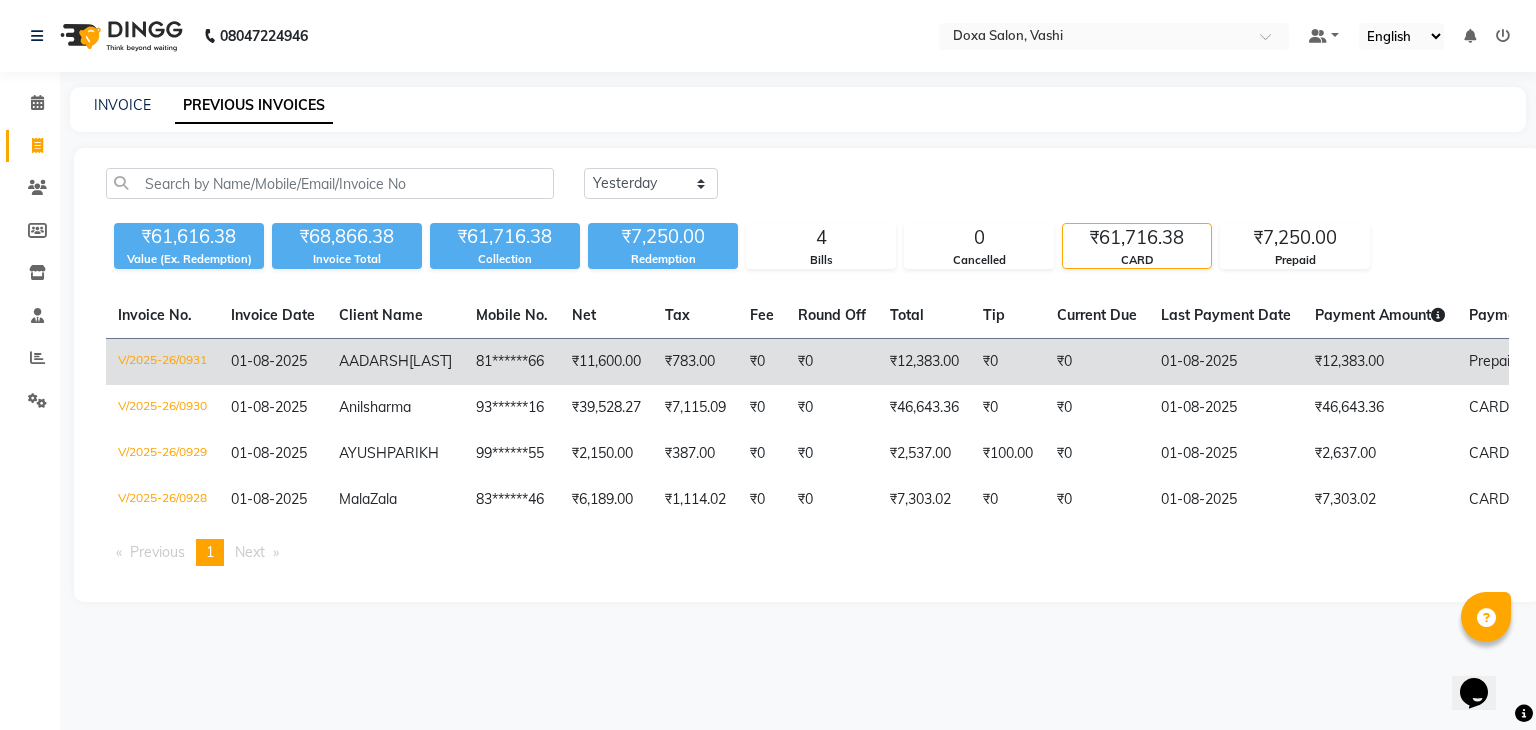 click on "V/2025-26/0931" 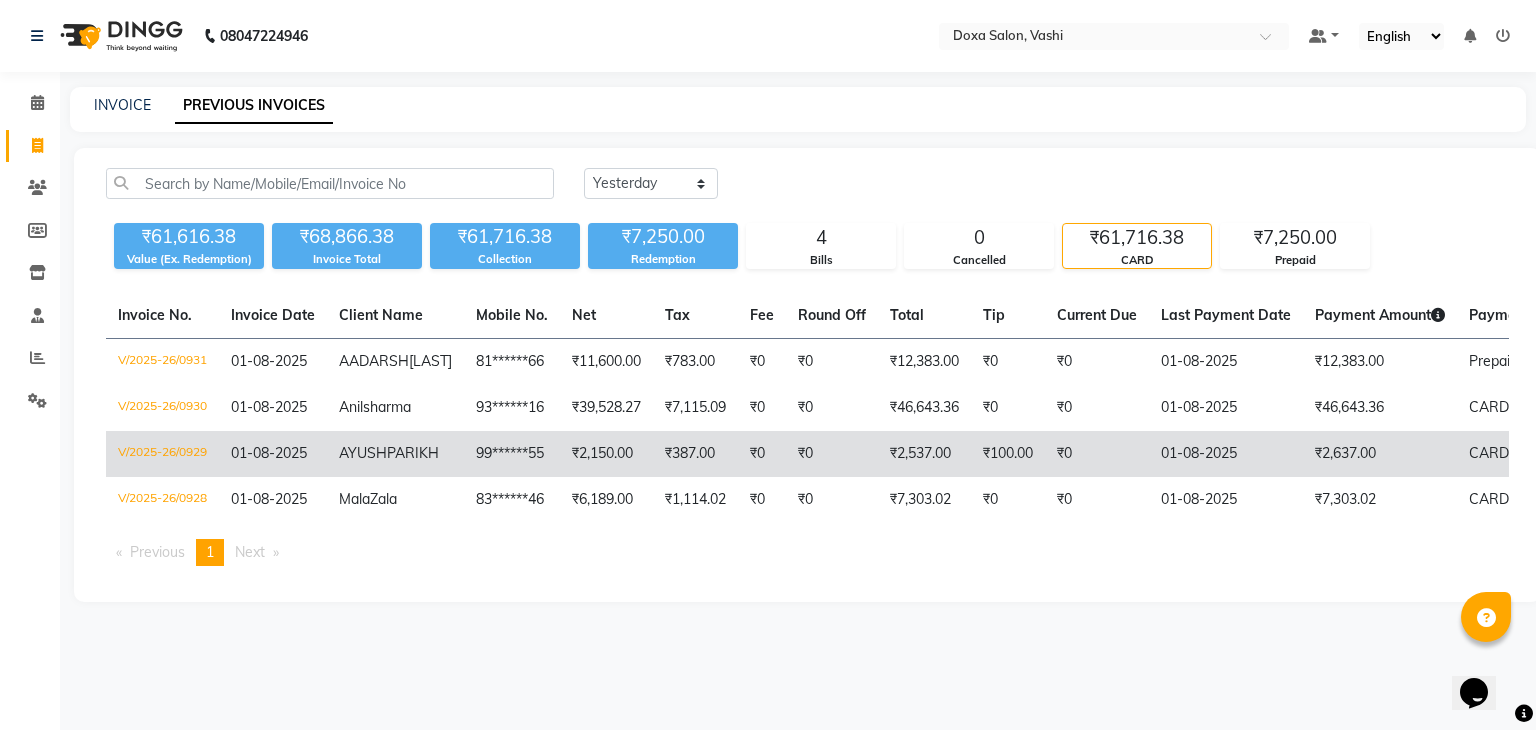 click on "V/2025-26/0929" 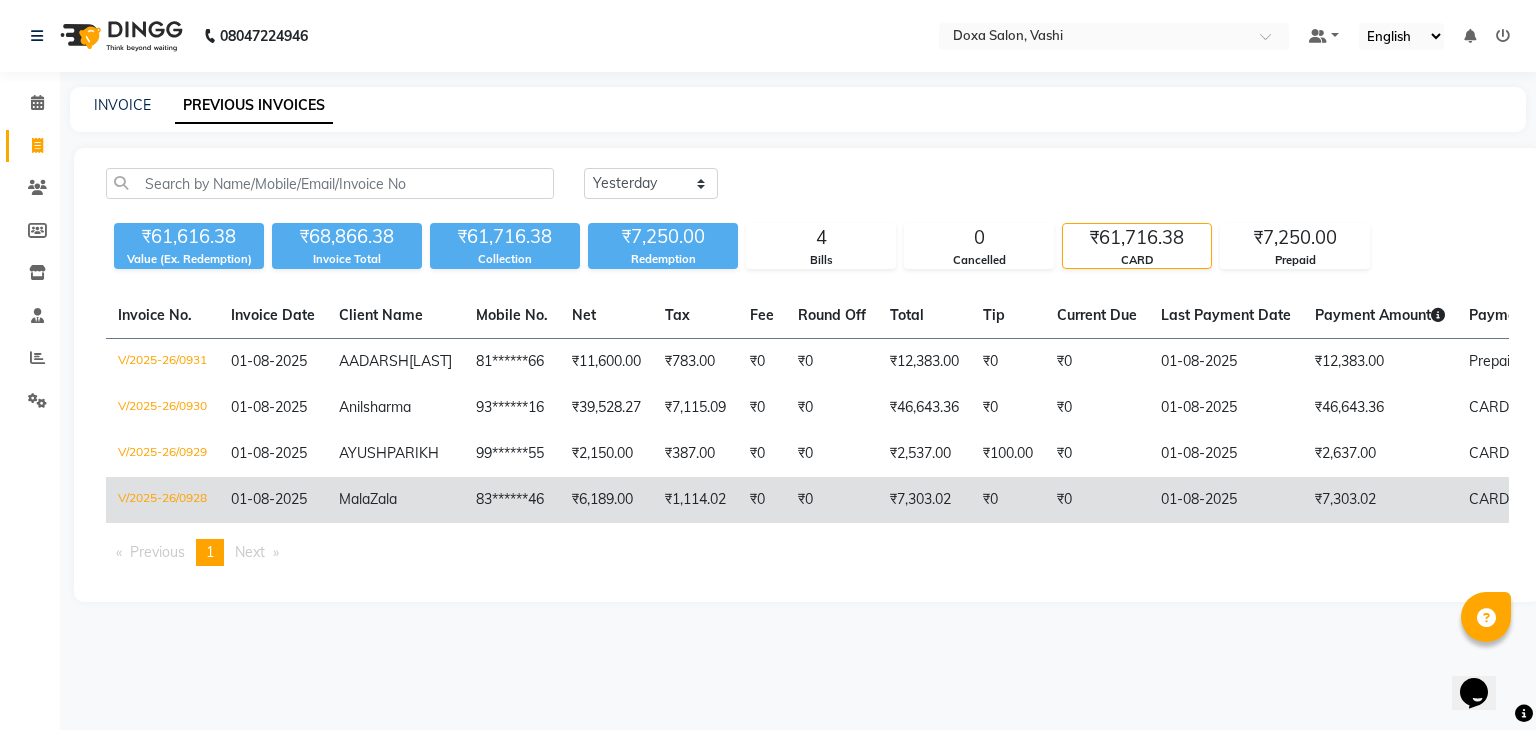 click on "V/2025-26/0928" 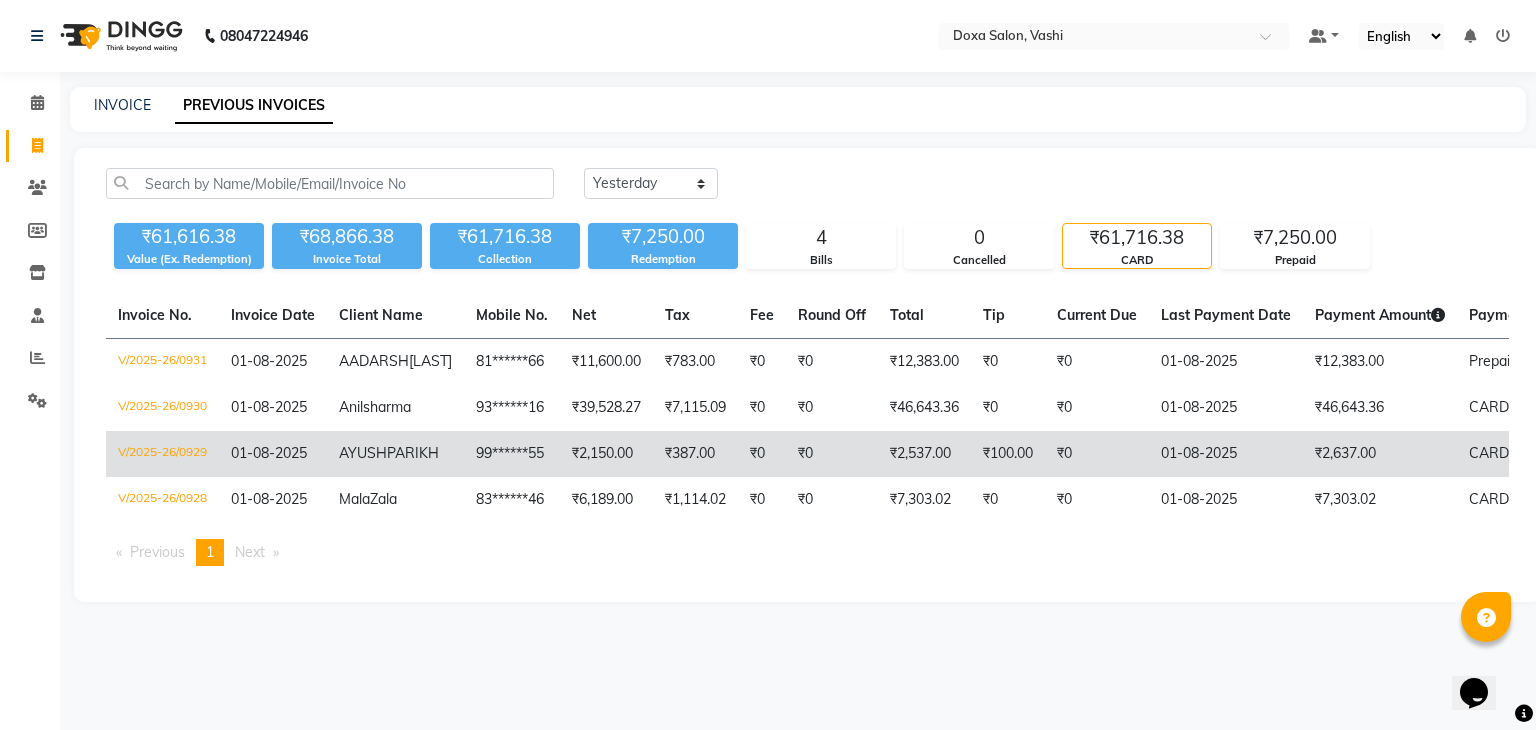 click on "V/2025-26/0929" 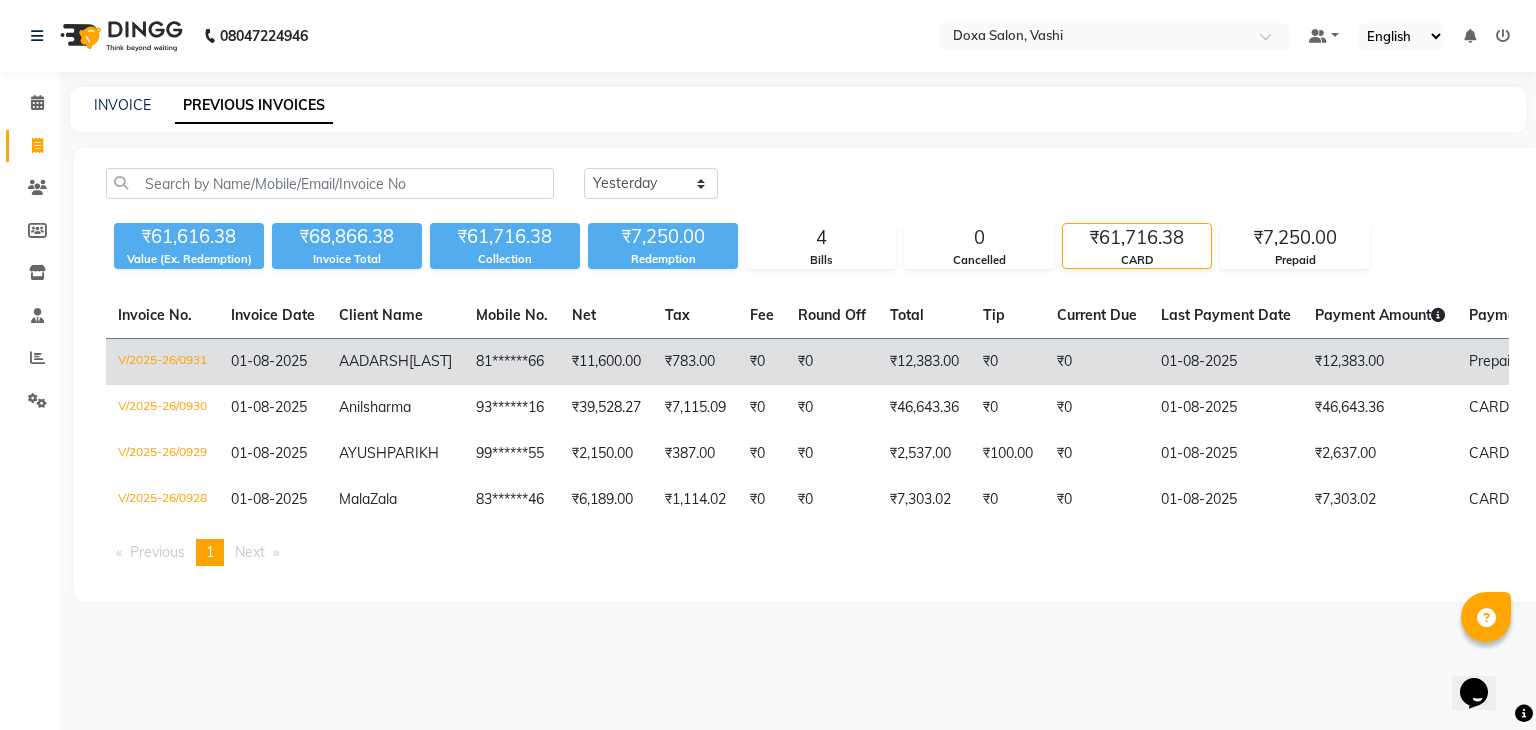 click on "01-08-2025" 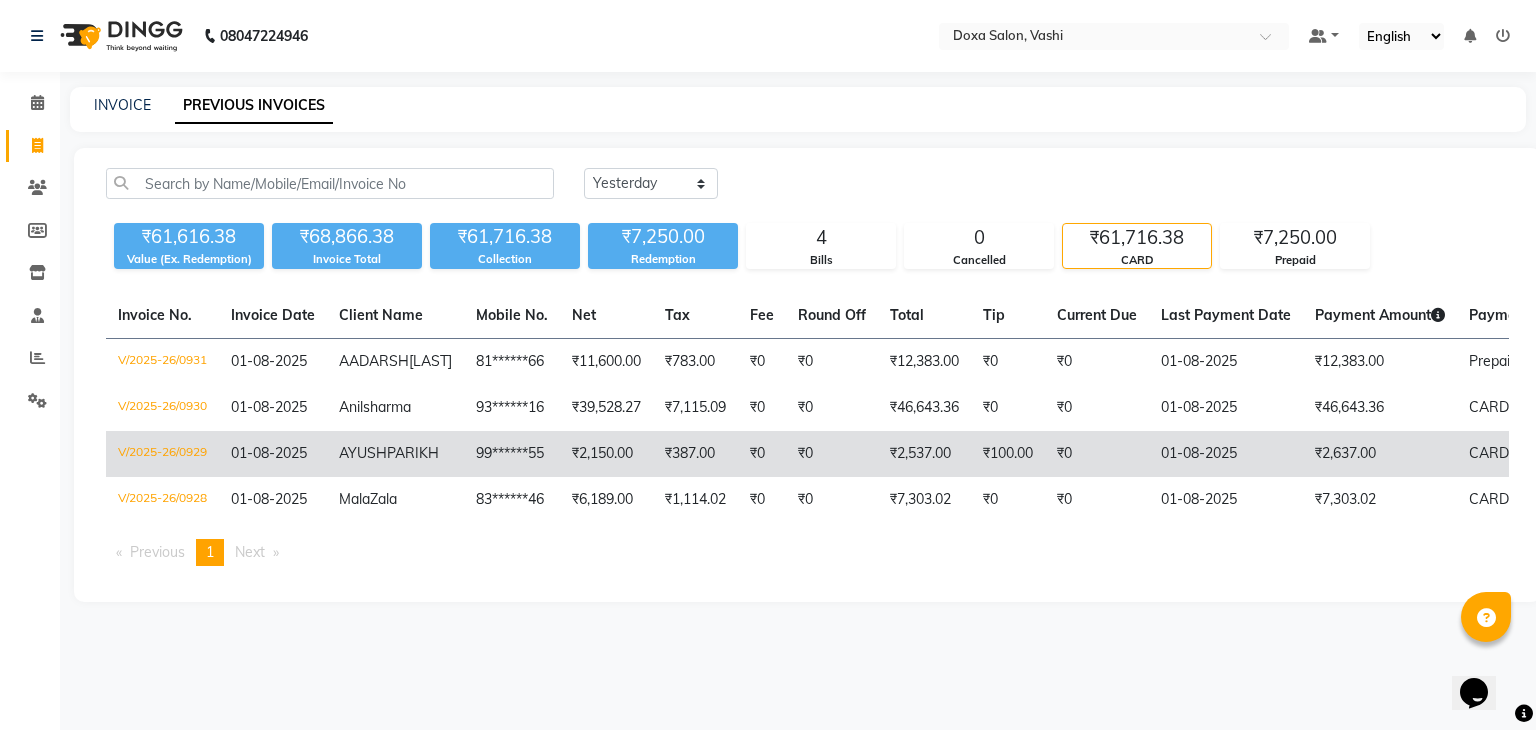 click on "V/2025-26/0929" 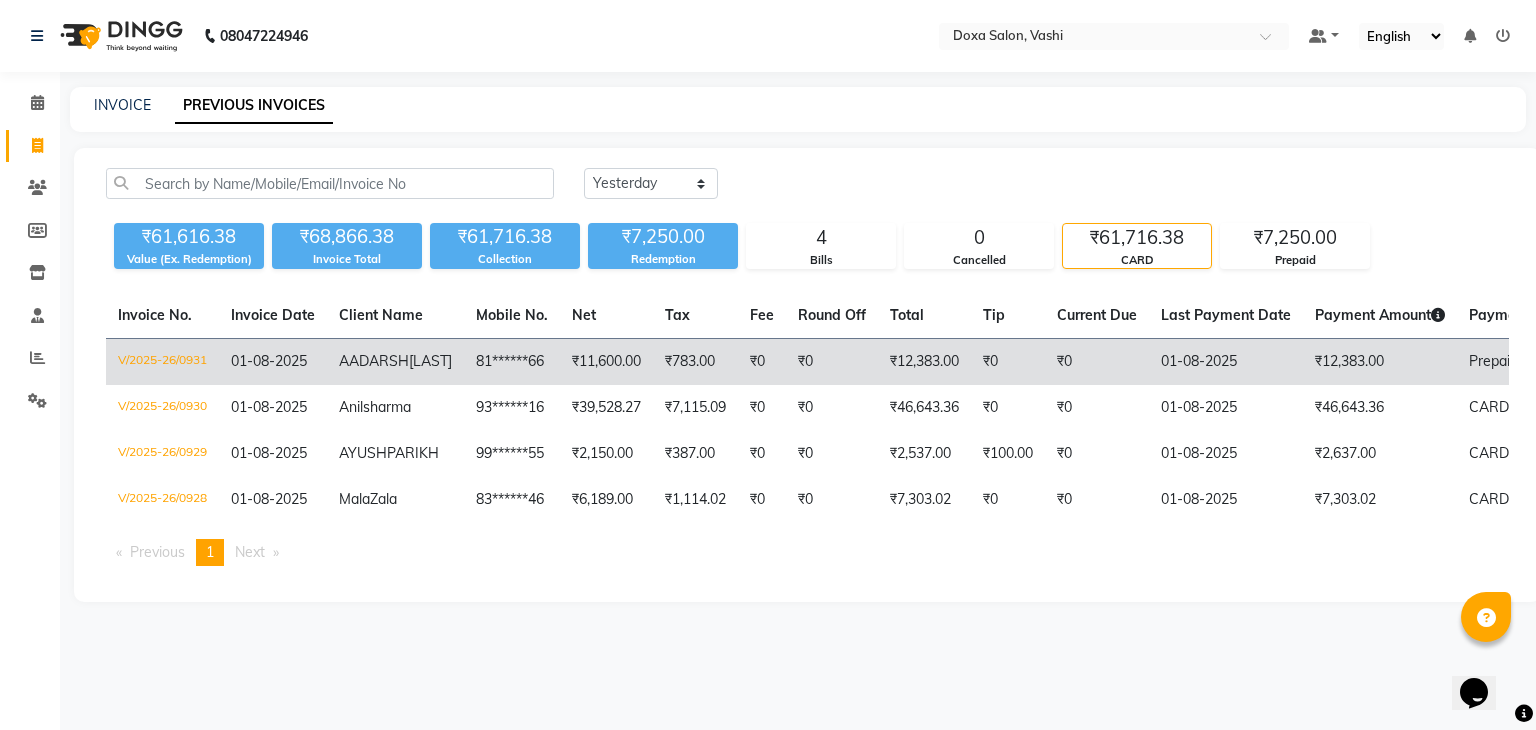 click on "V/2025-26/0931" 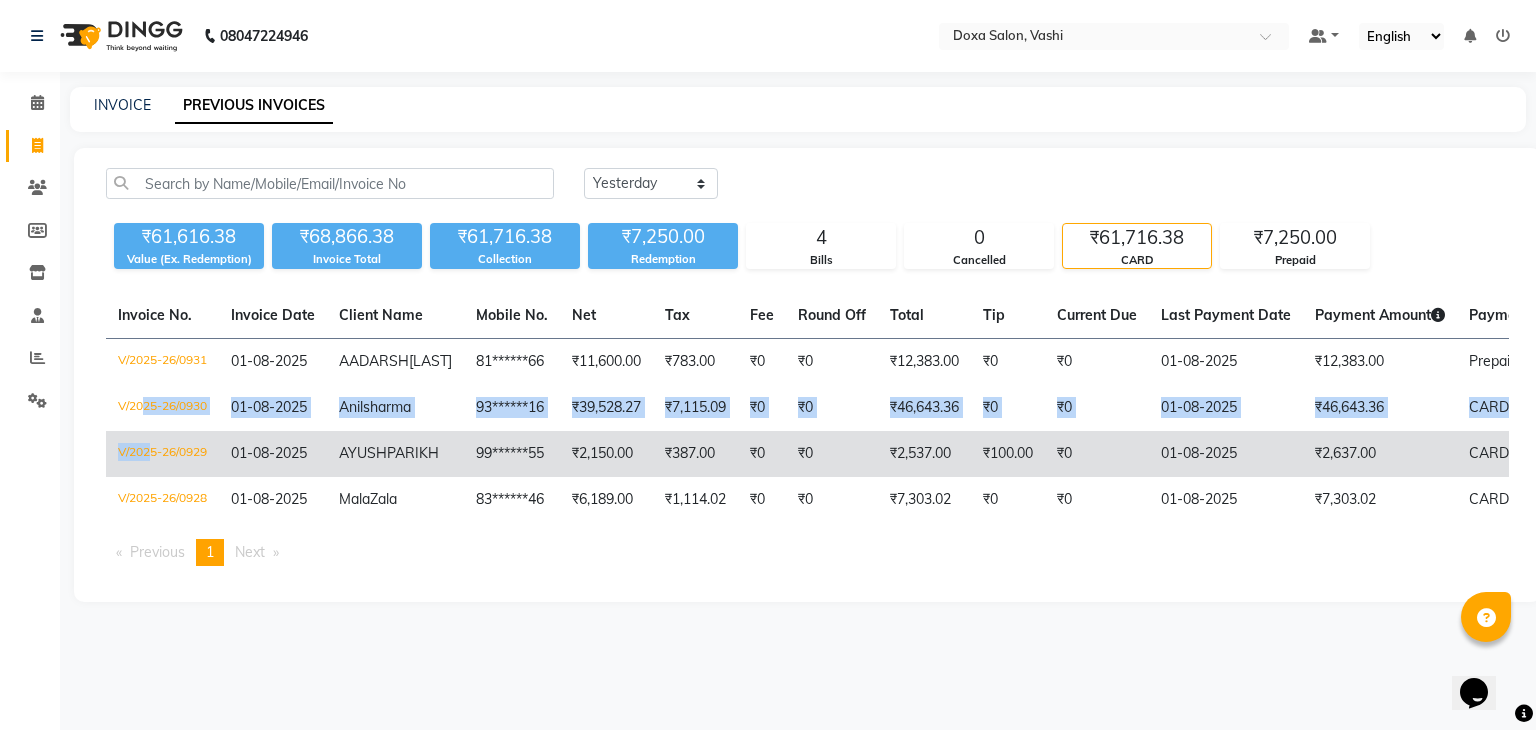 drag, startPoint x: 134, startPoint y: 424, endPoint x: 144, endPoint y: 461, distance: 38.327538 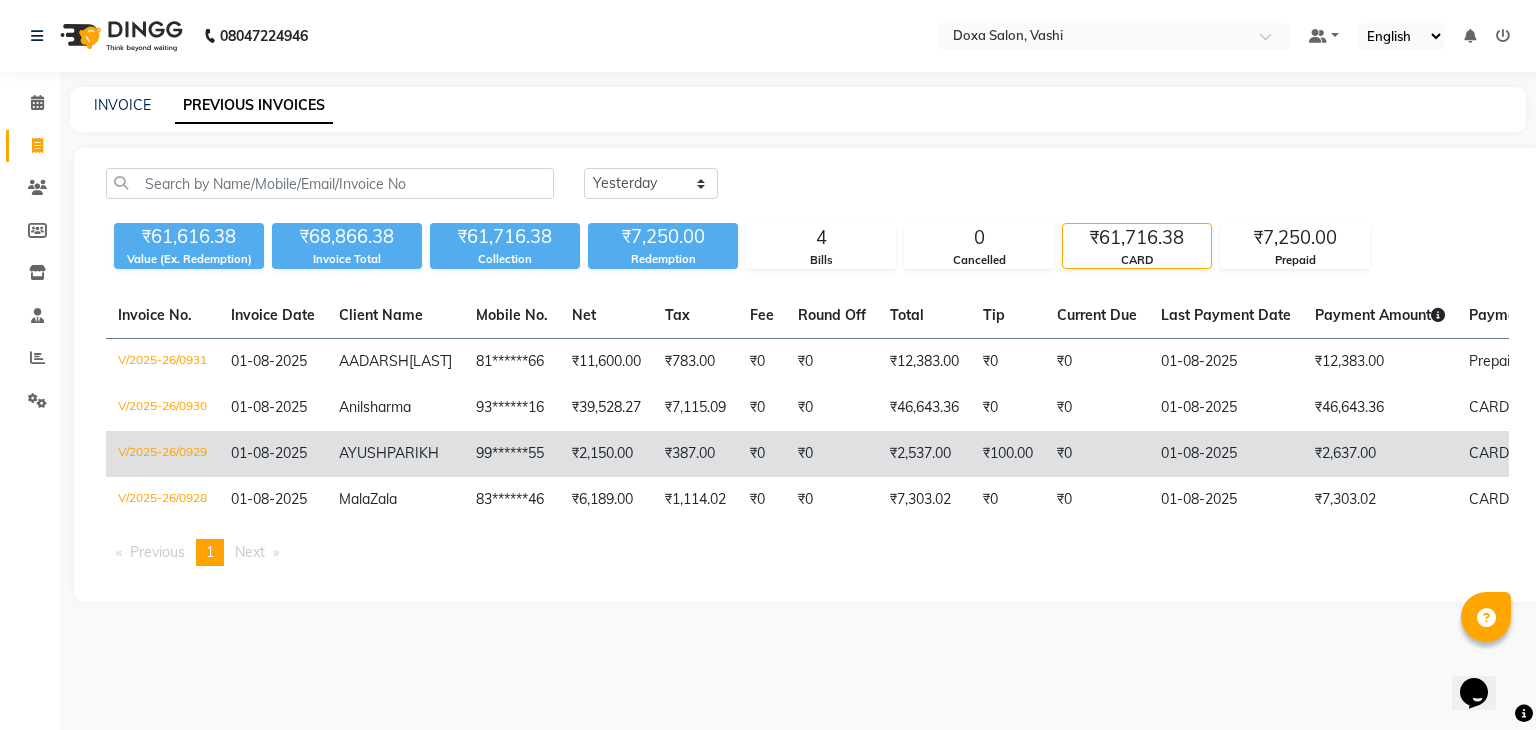 click on "V/2025-26/0929" 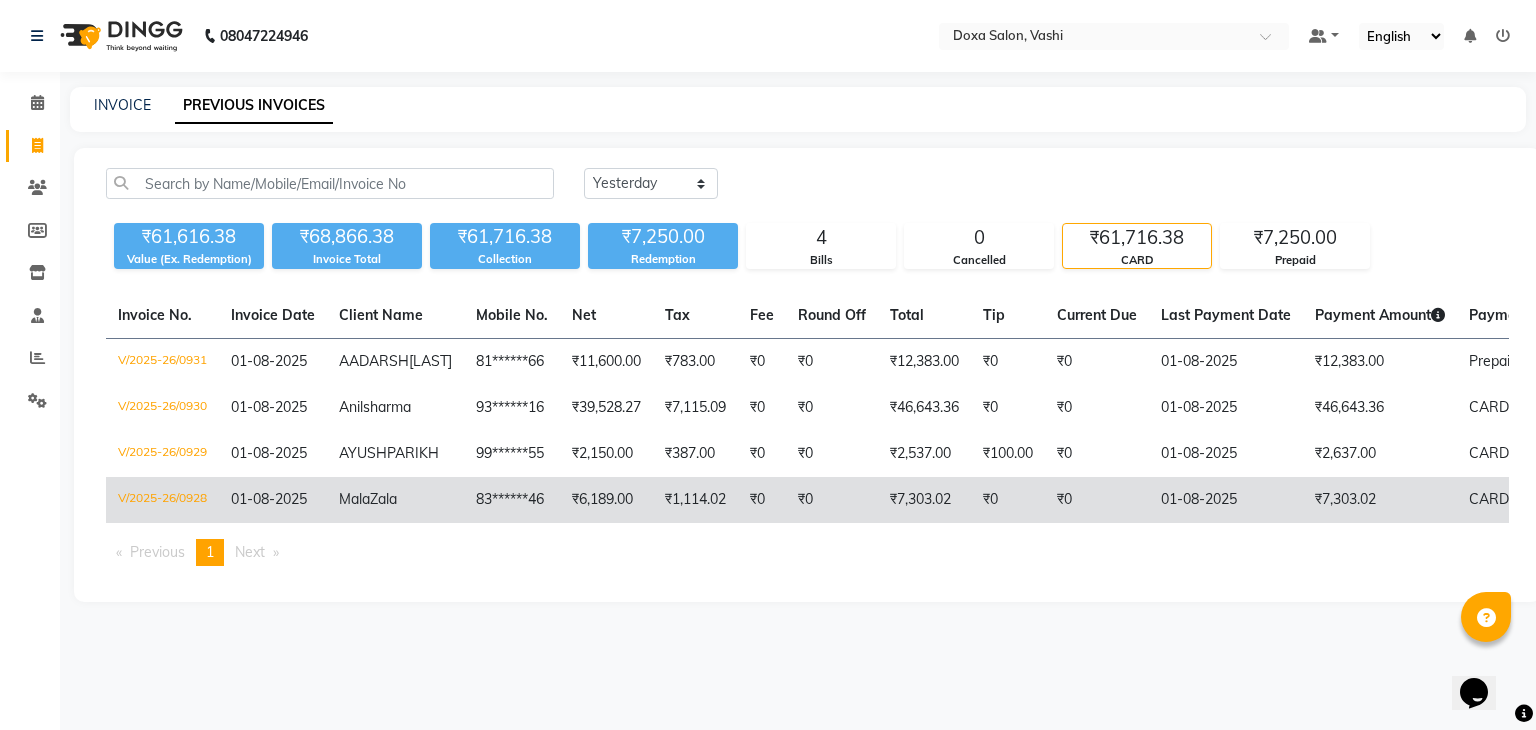 click on "V/2025-26/0928" 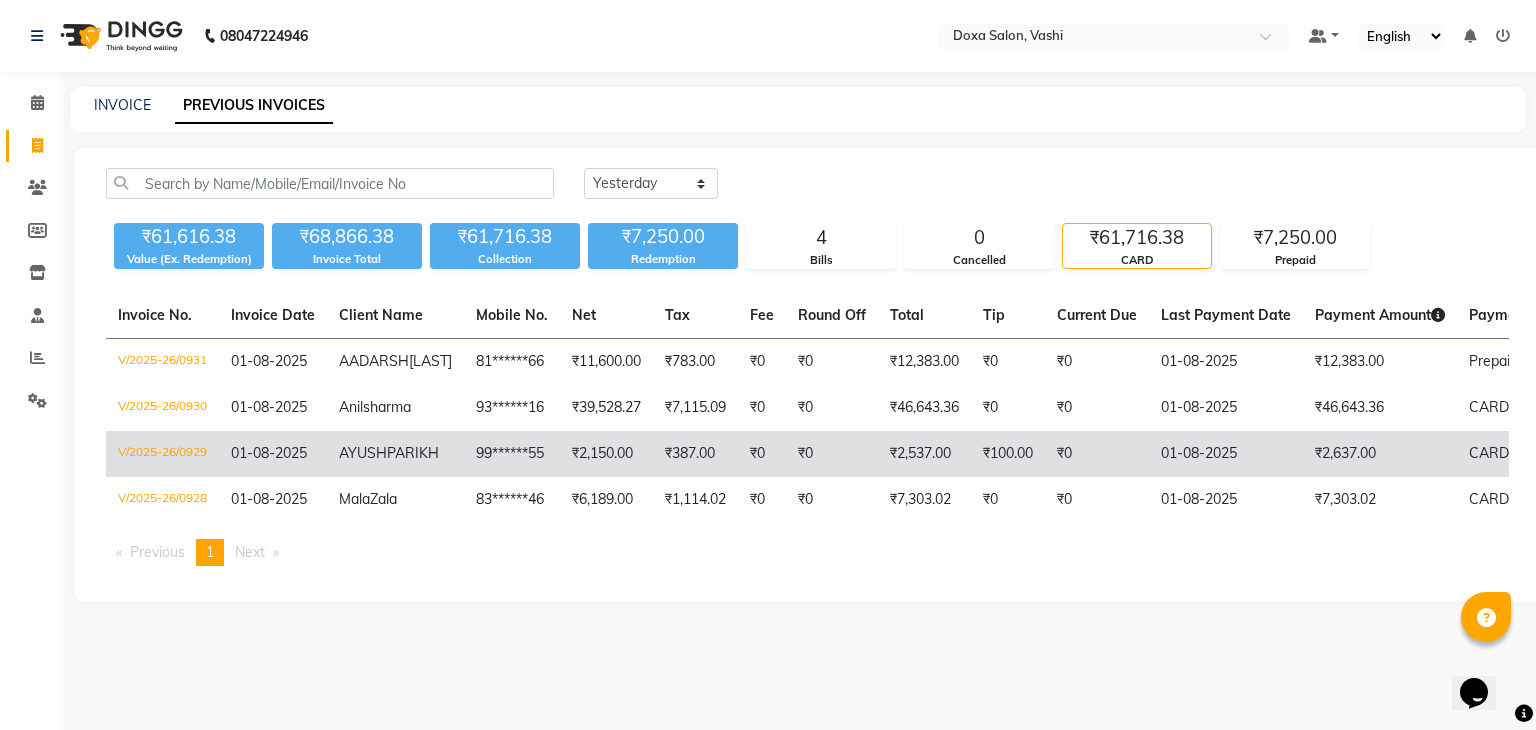 click on "V/2025-26/0929" 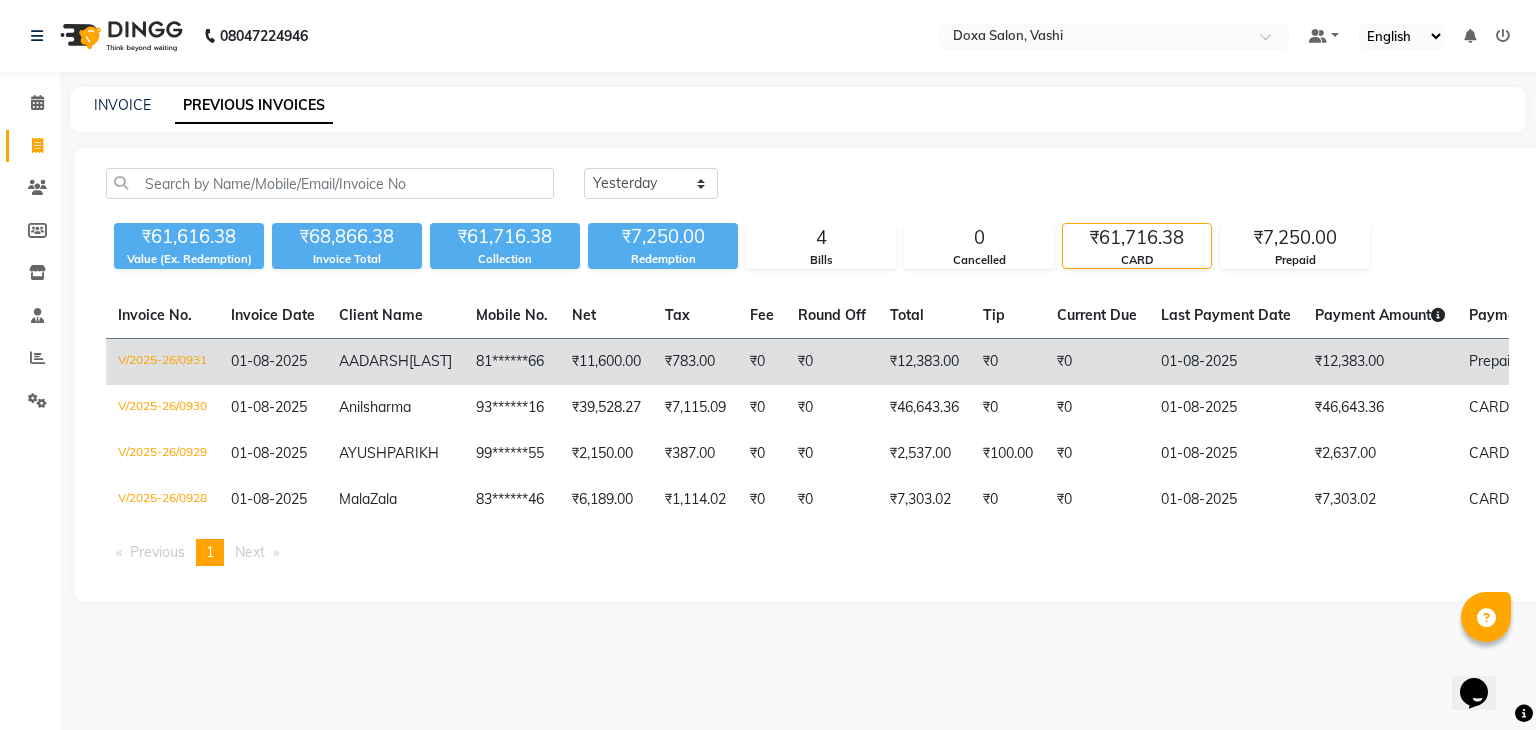 click on "V/2025-26/0931" 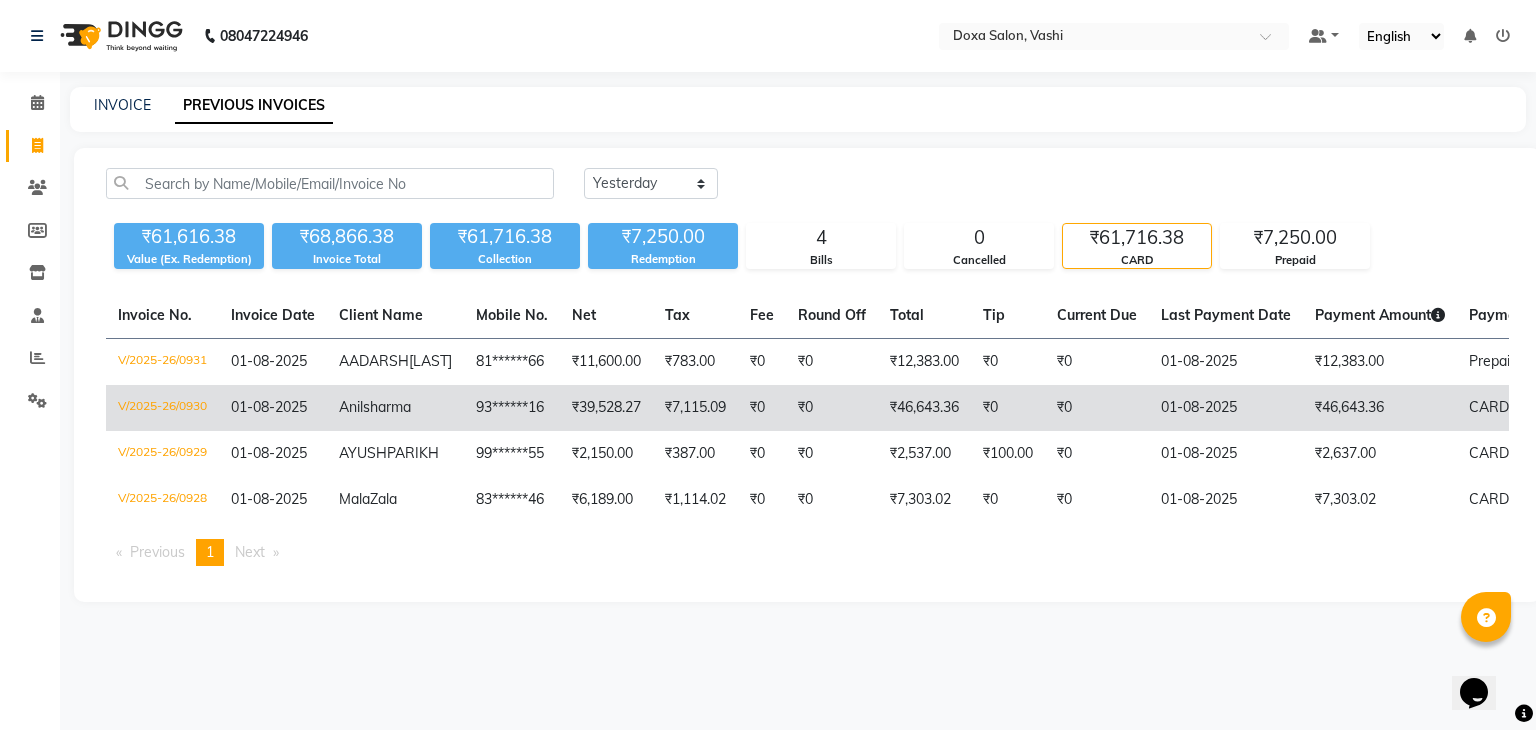 click on "V/2025-26/0930" 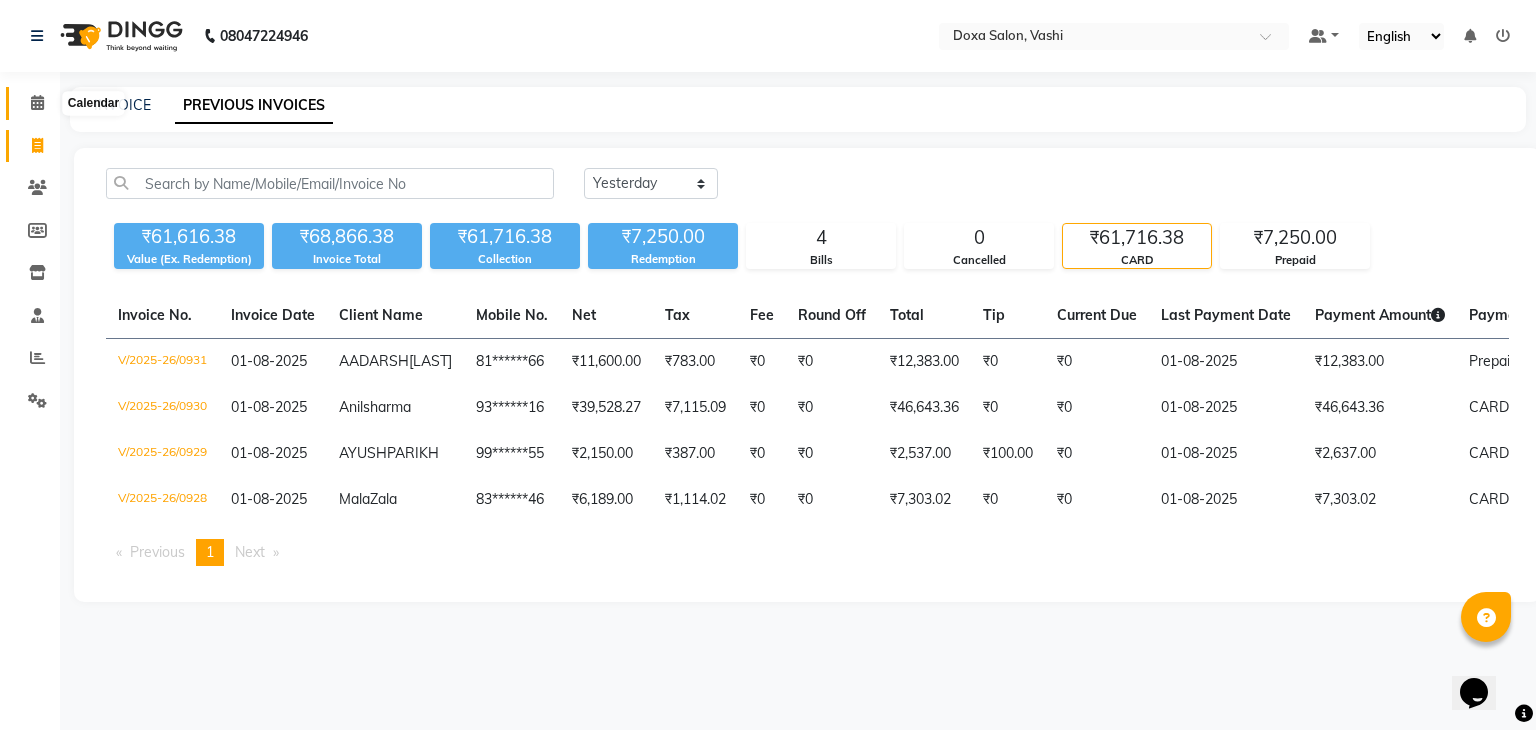 click 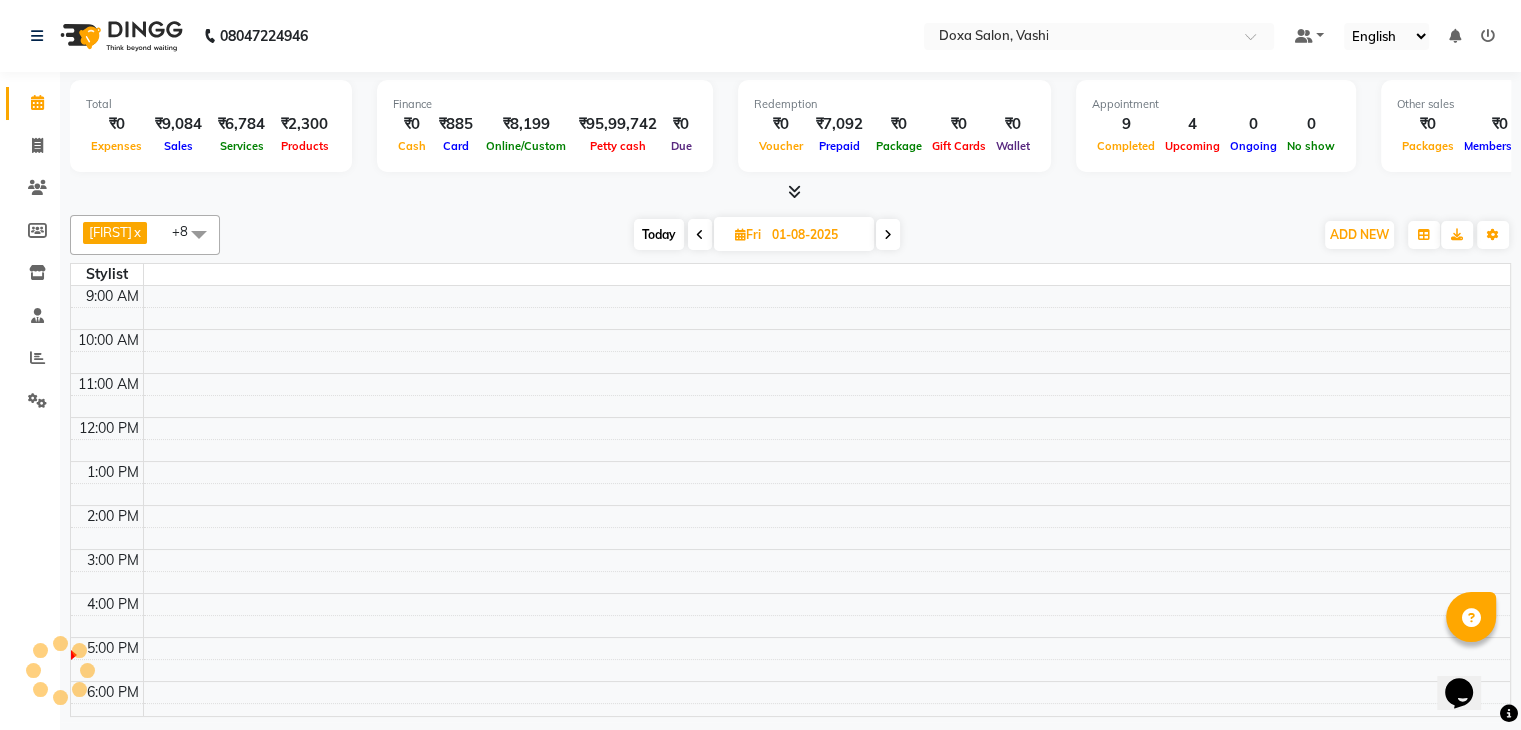 scroll, scrollTop: 144, scrollLeft: 0, axis: vertical 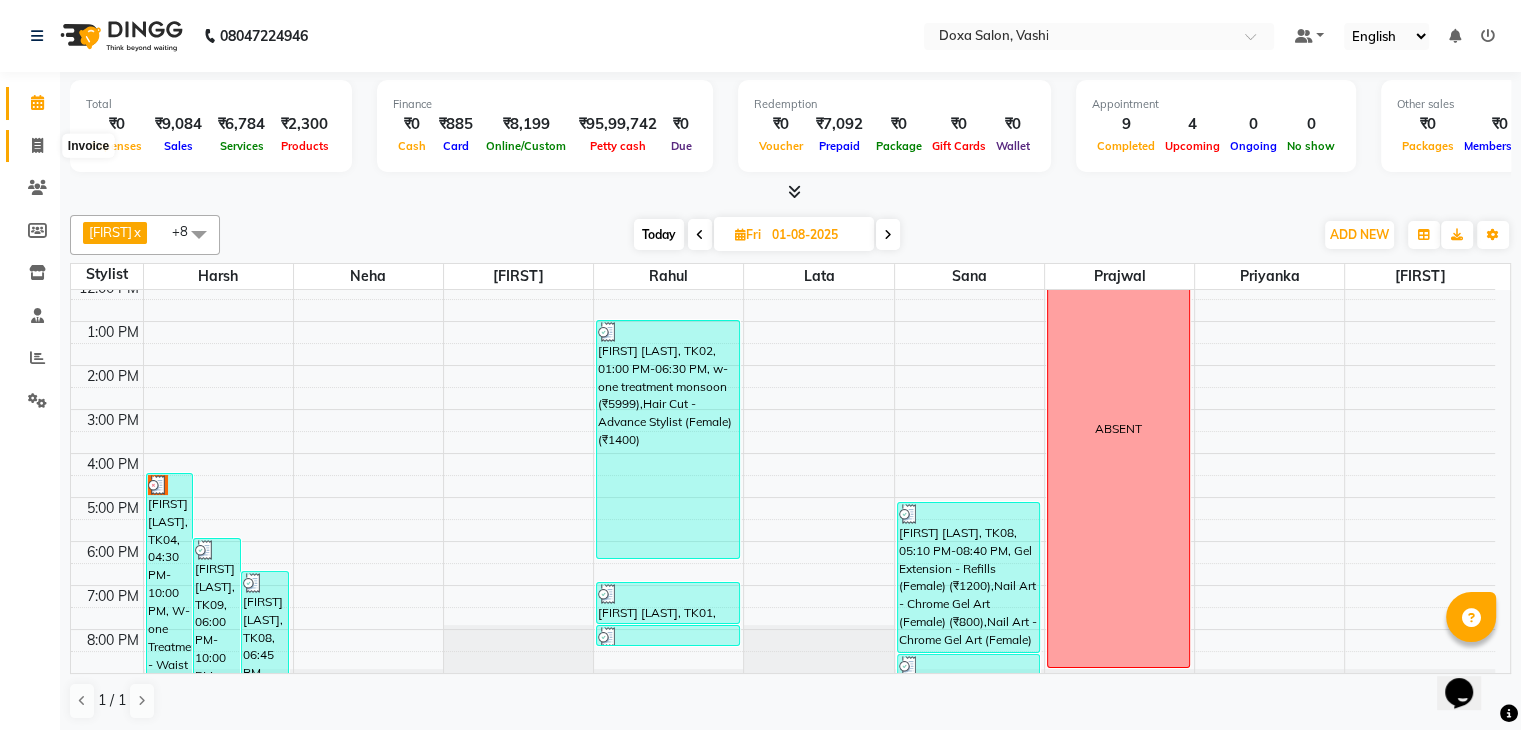click 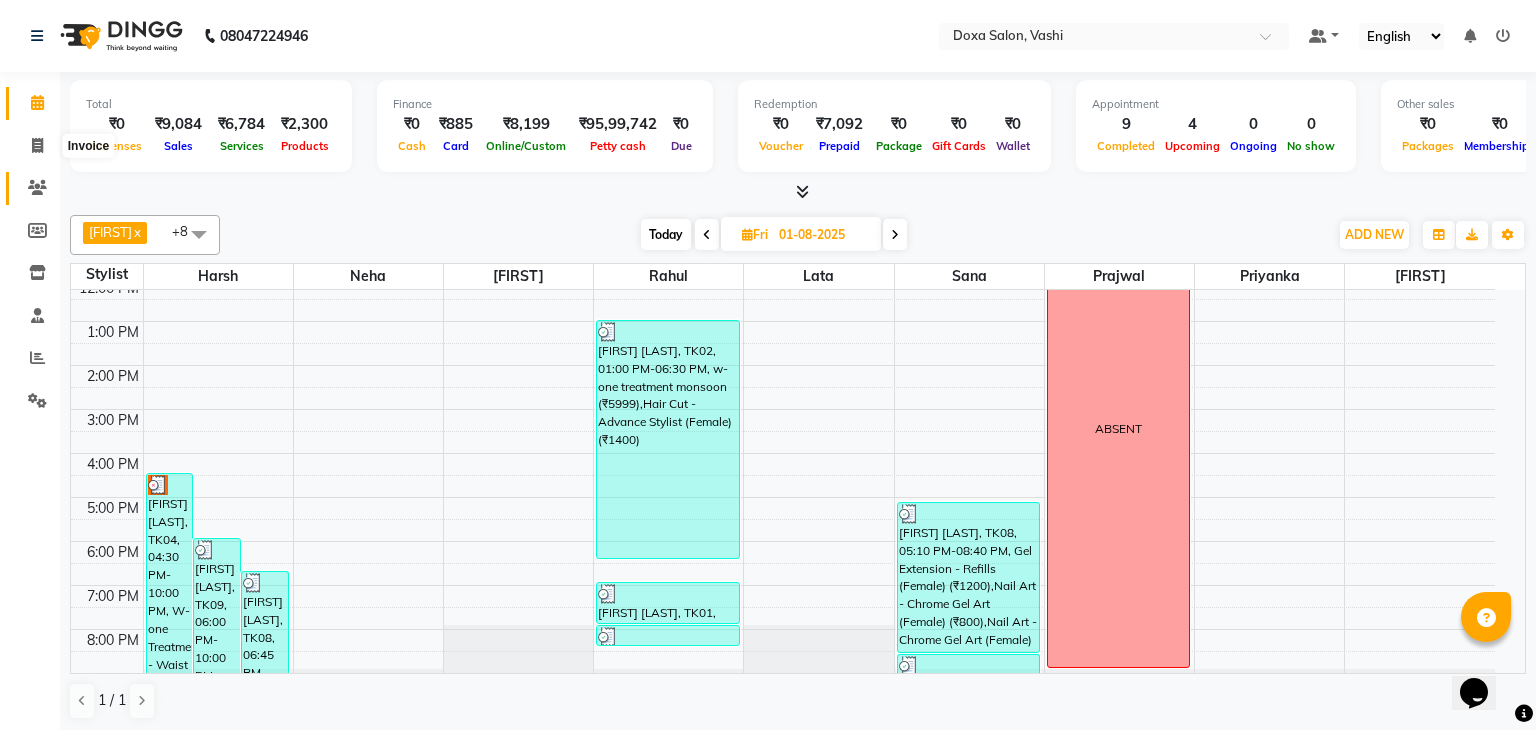 select on "416" 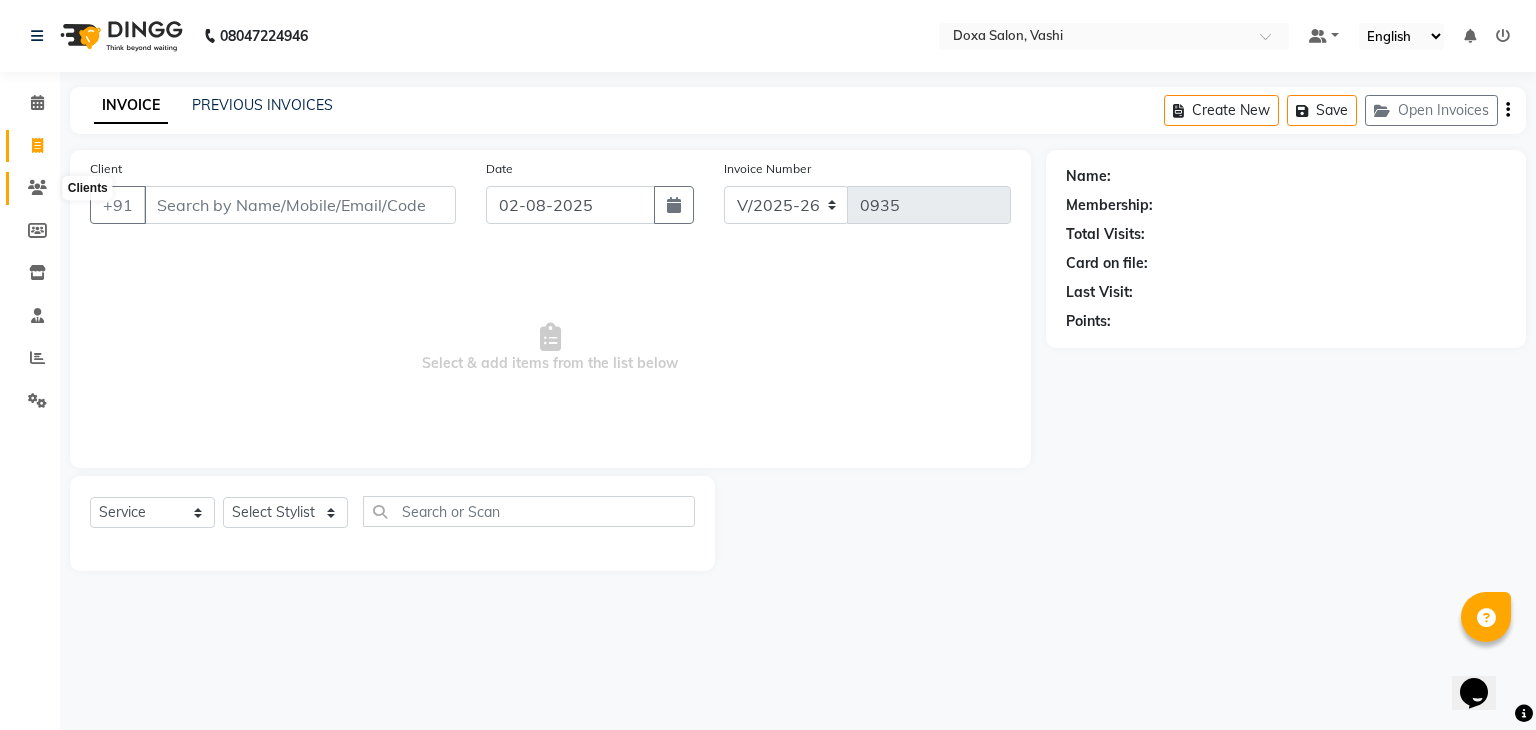 click 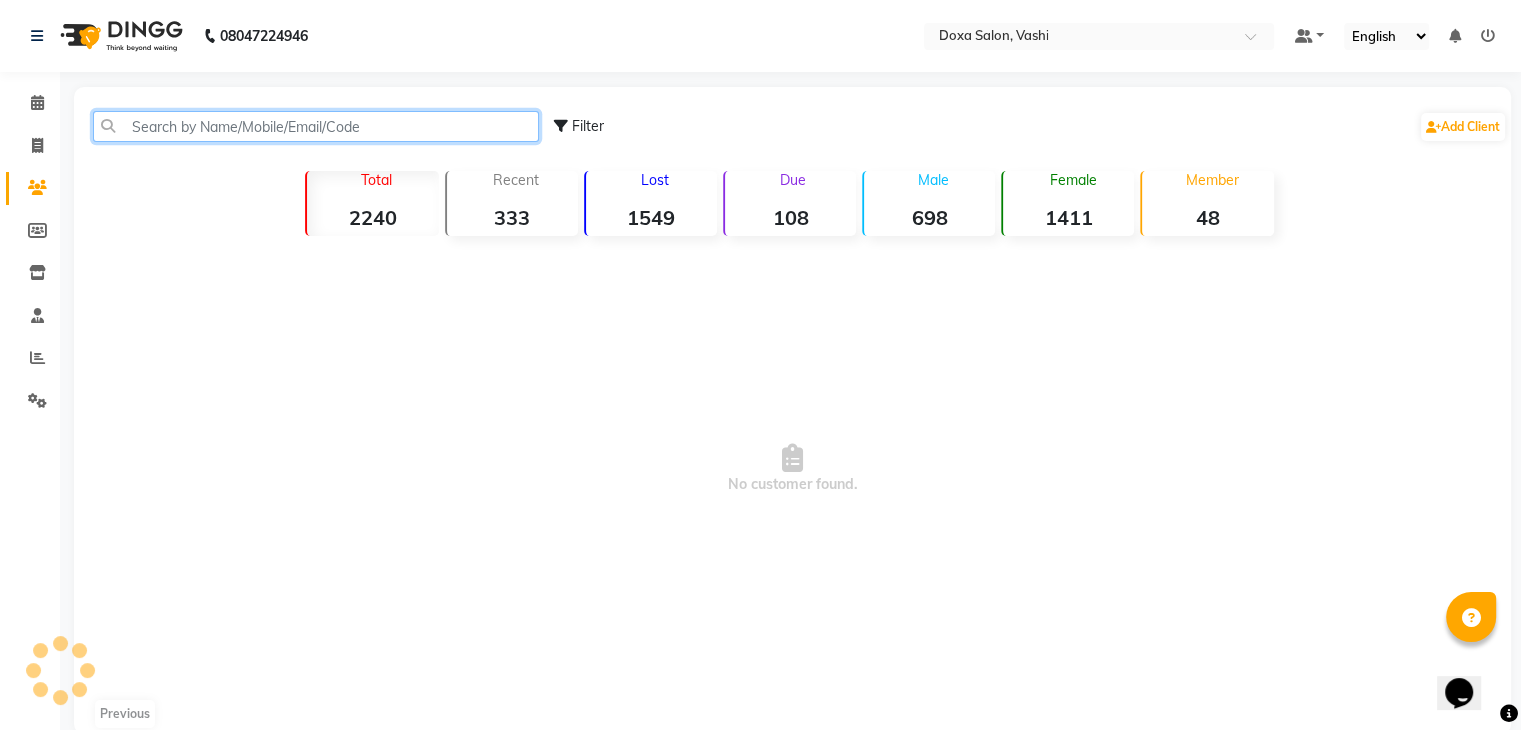 click 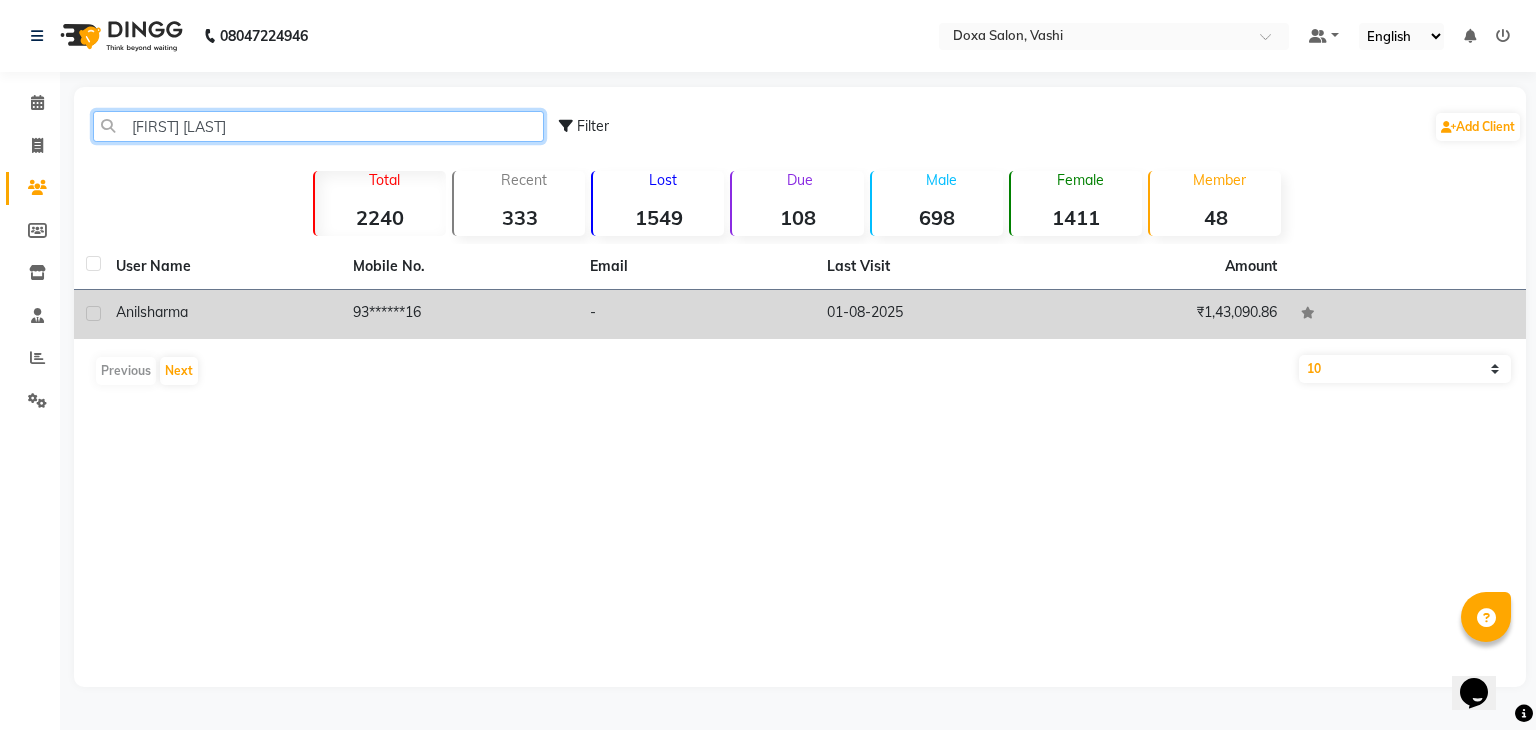 type on "anil sh" 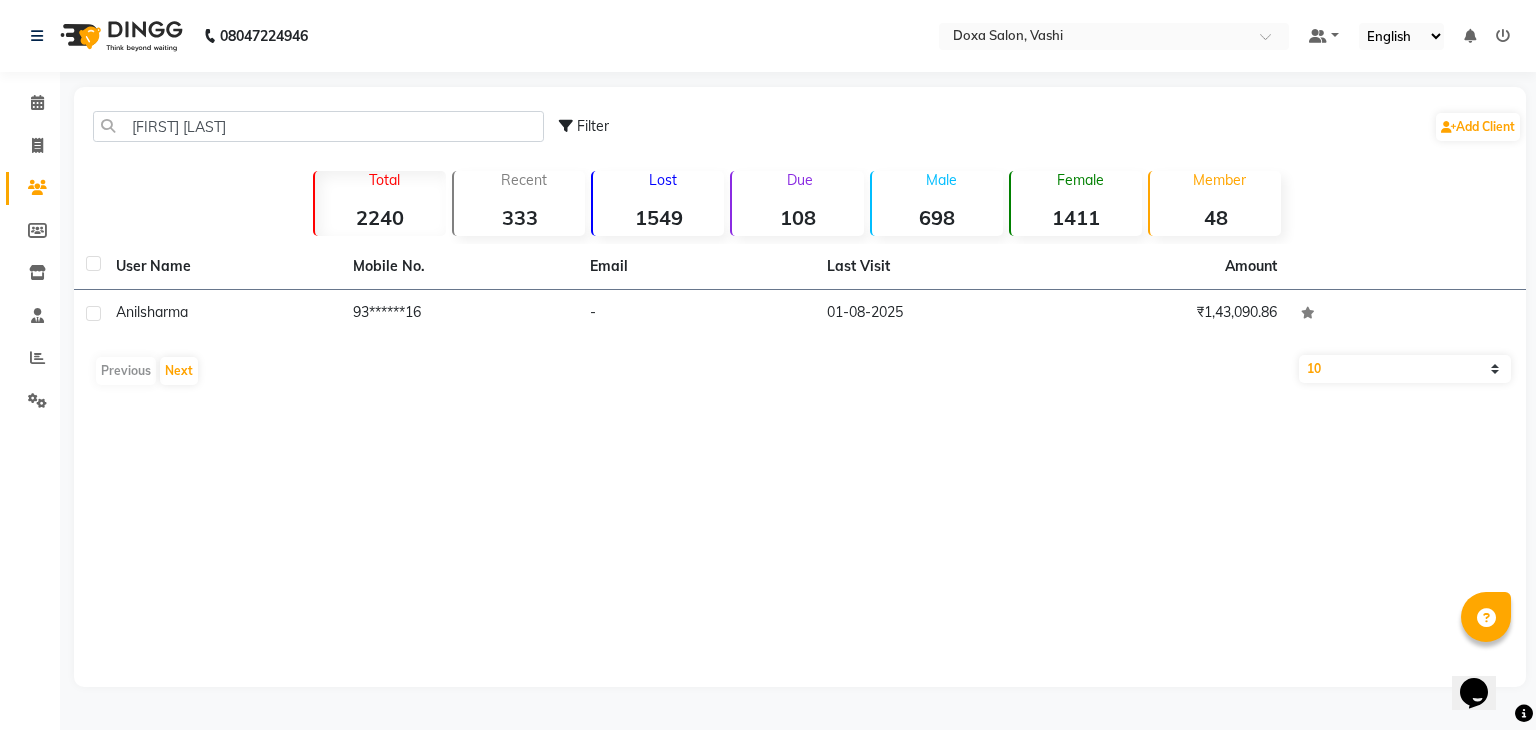 click on "Anil  sharma" 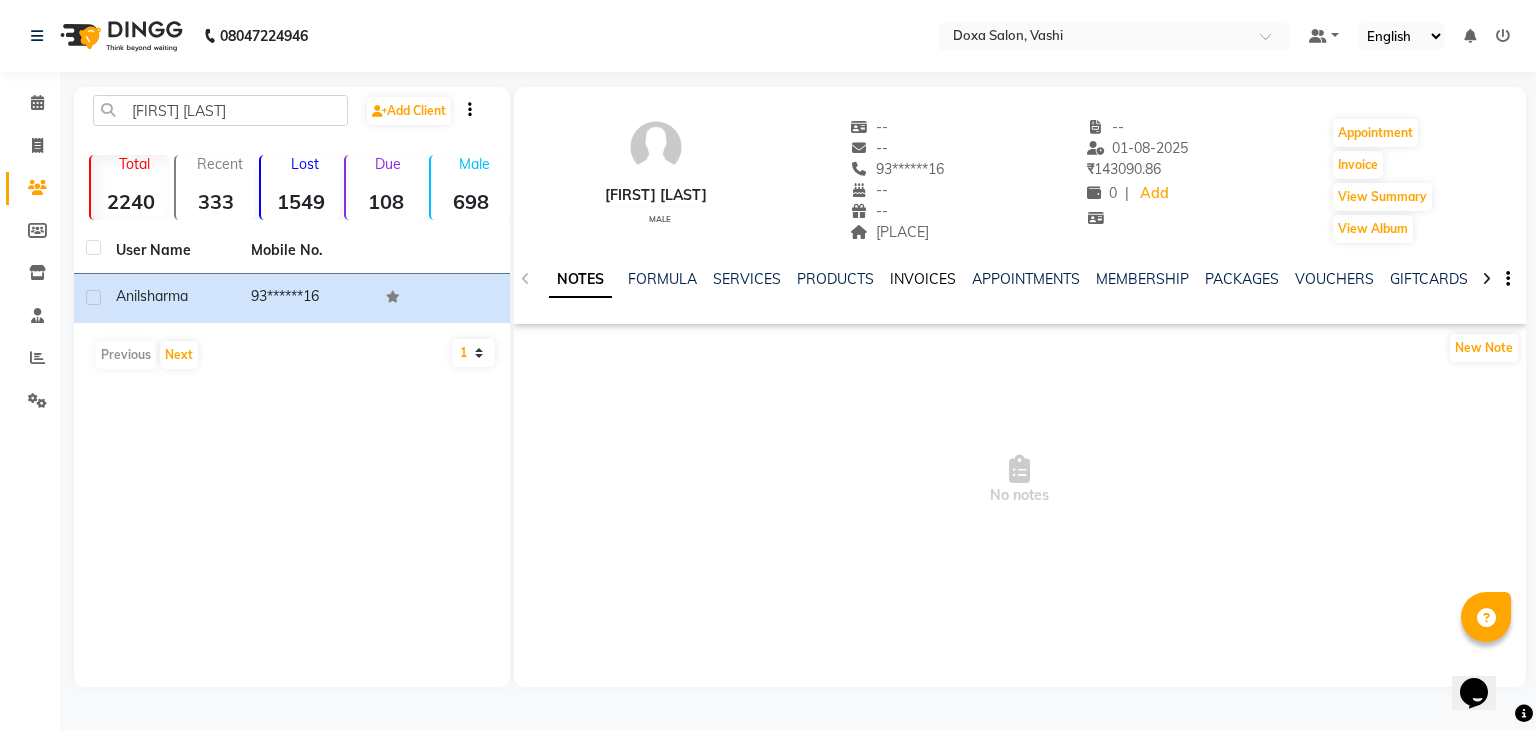 click on "INVOICES" 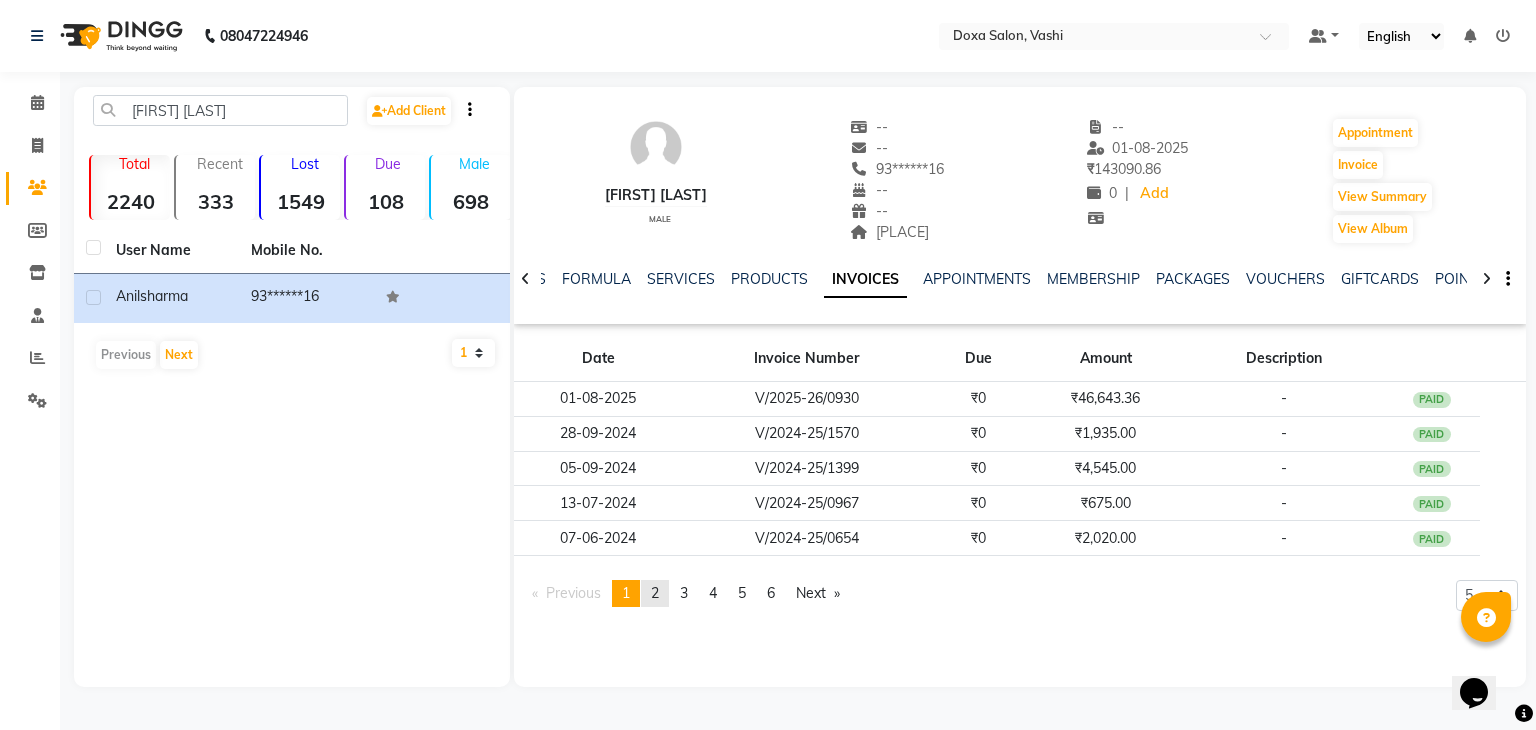 click on "2" 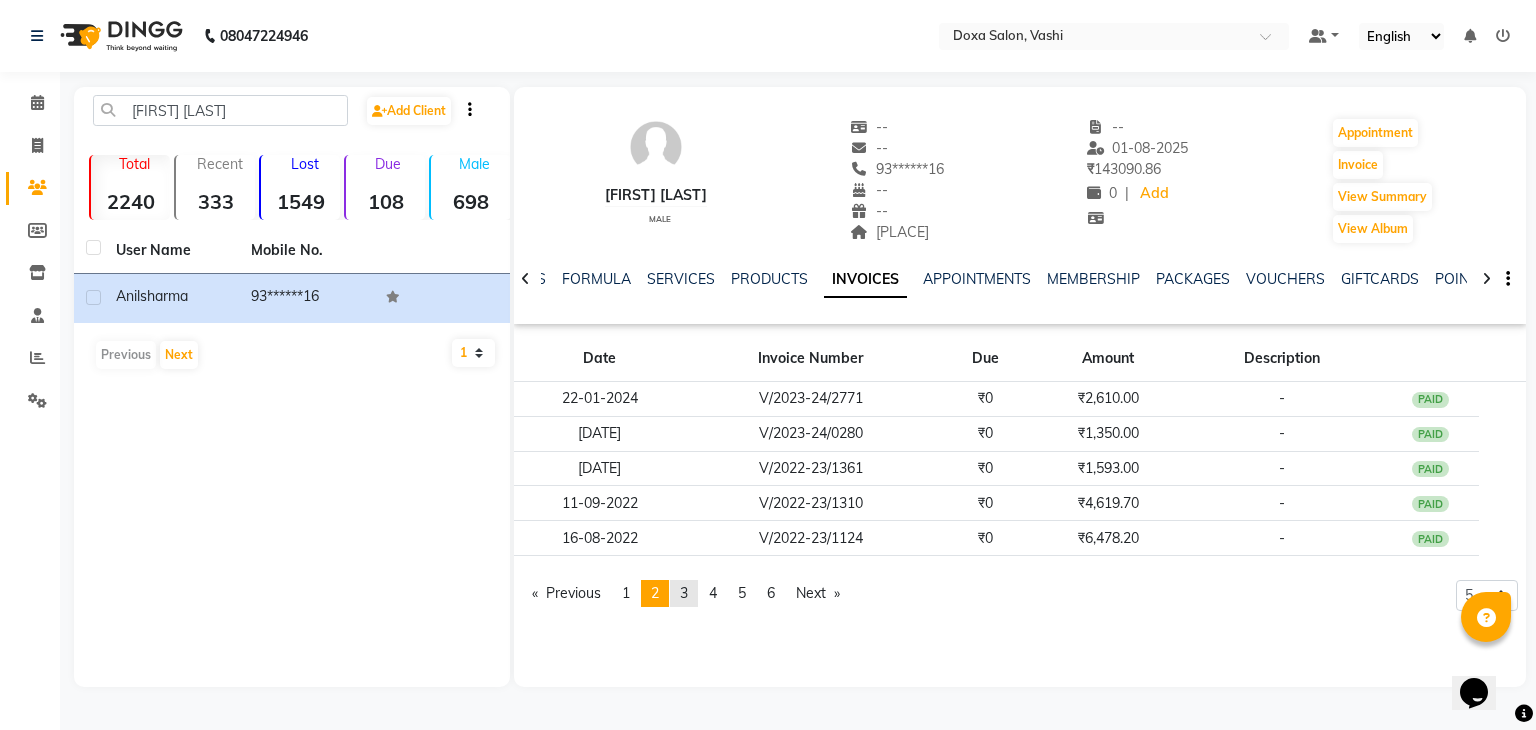 click on "3" 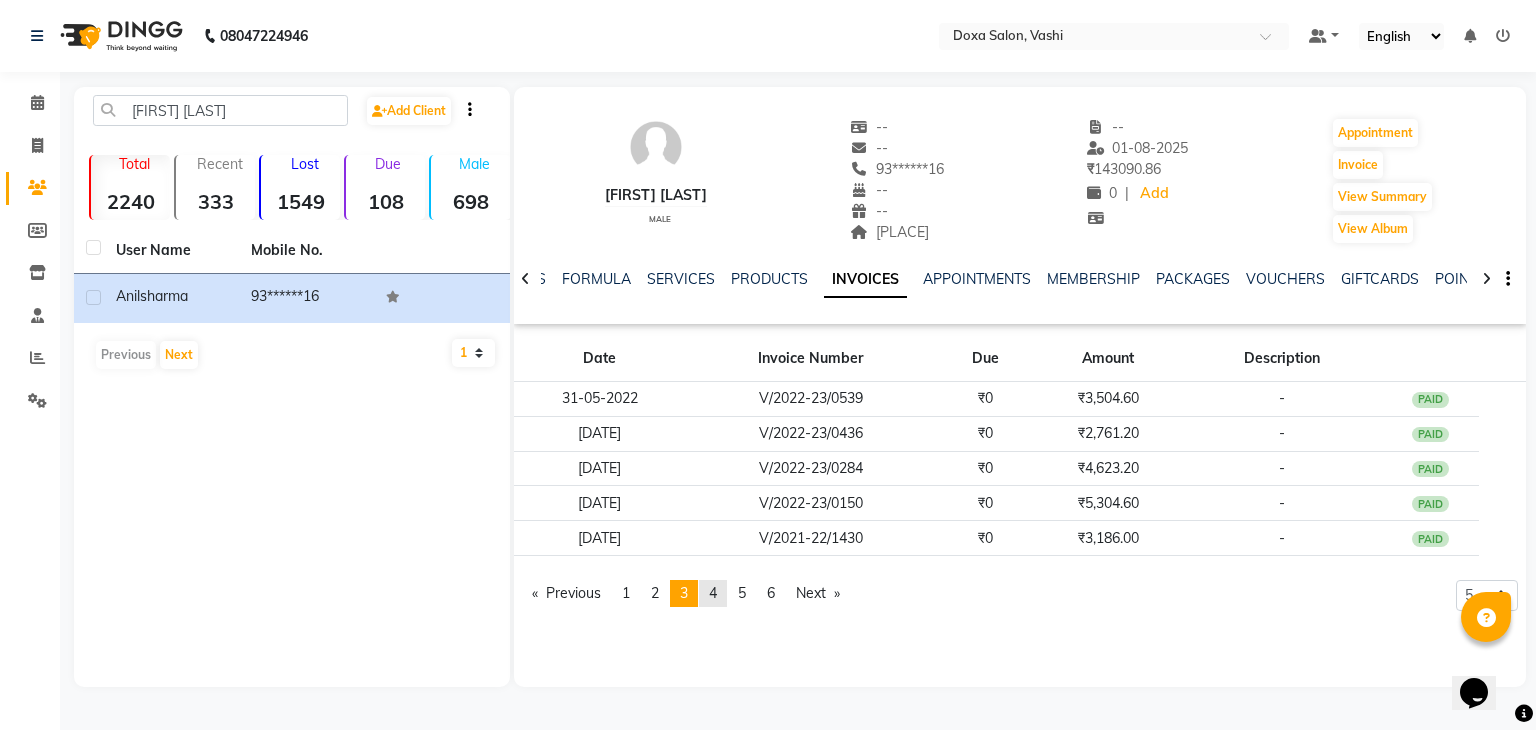 click on "4" 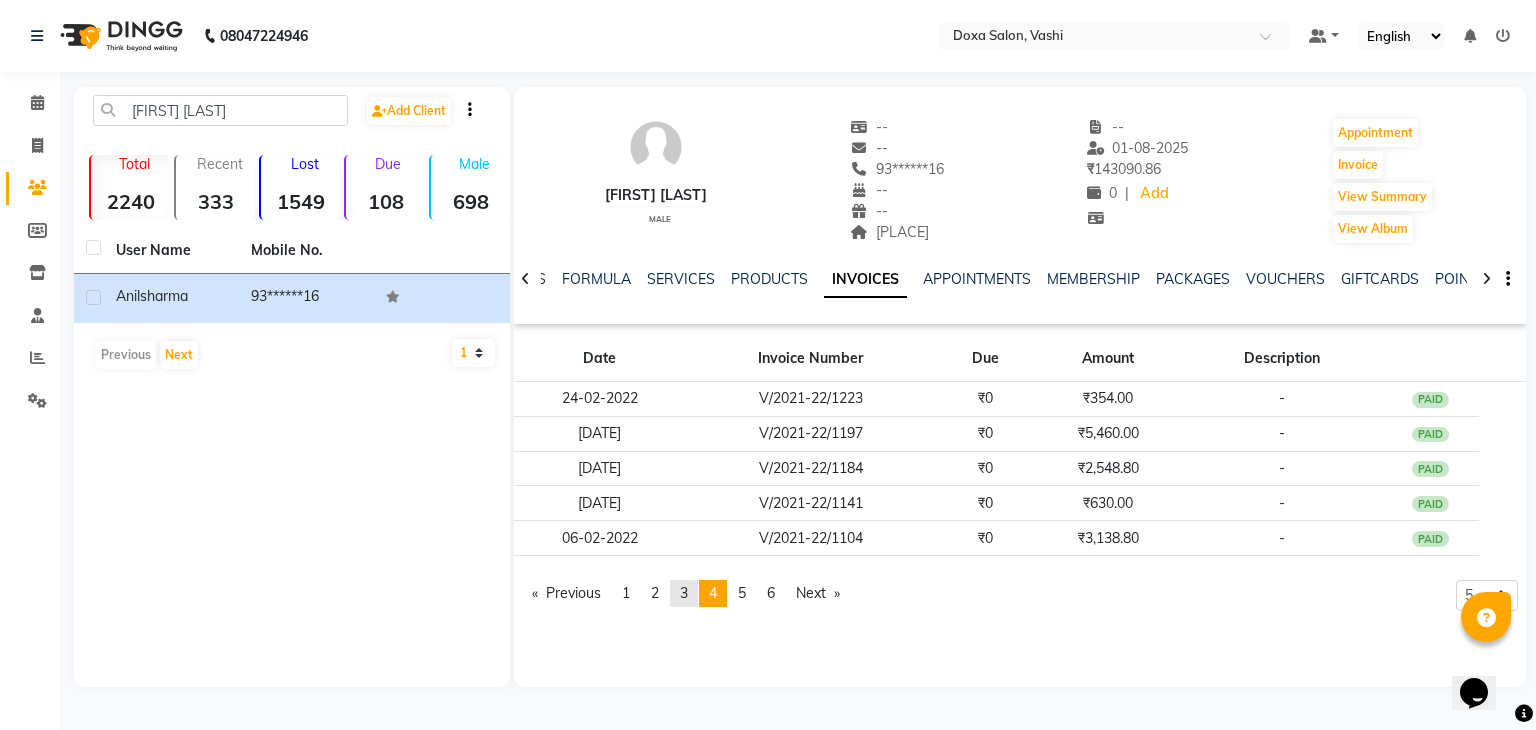 click on "page  3" 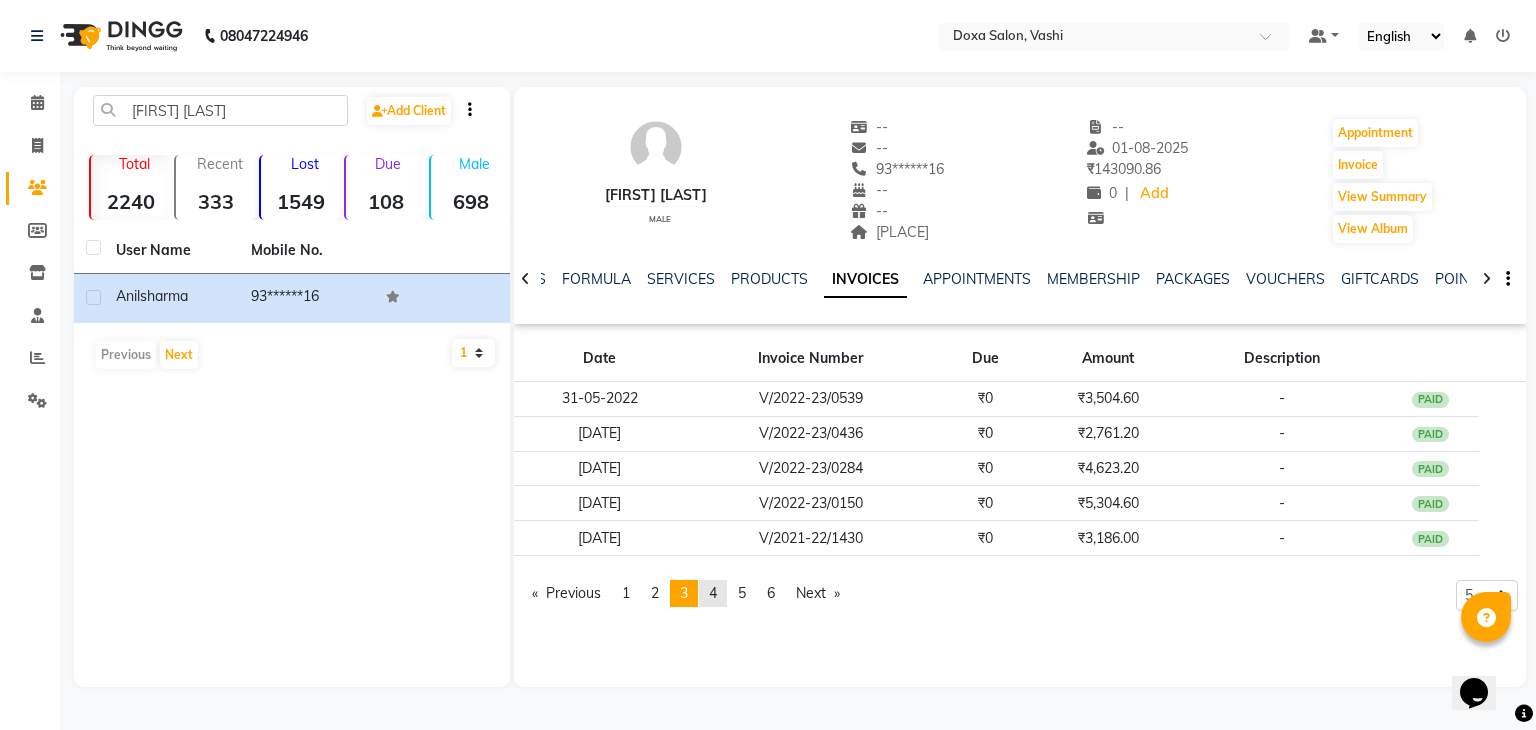 click on "4" 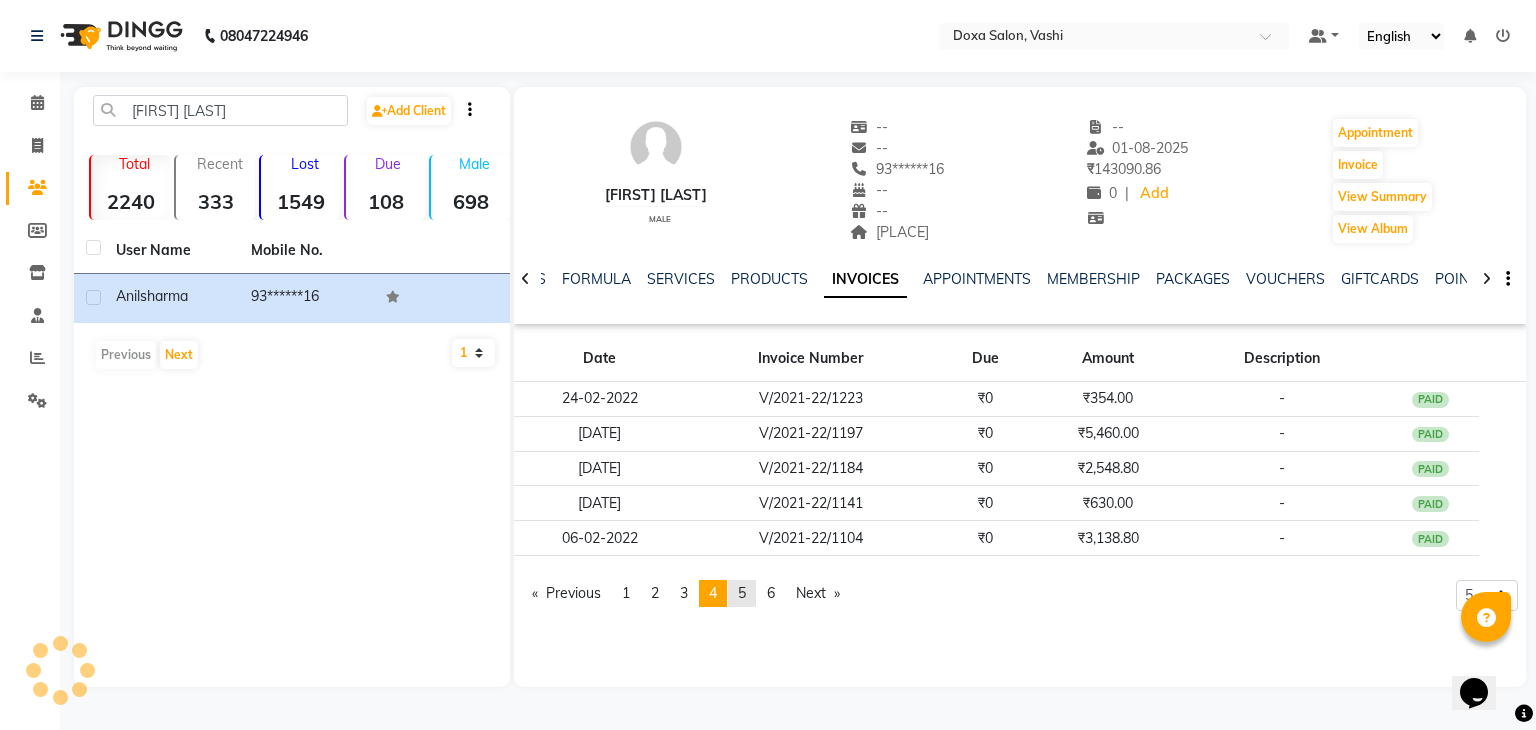 click on "page  5" 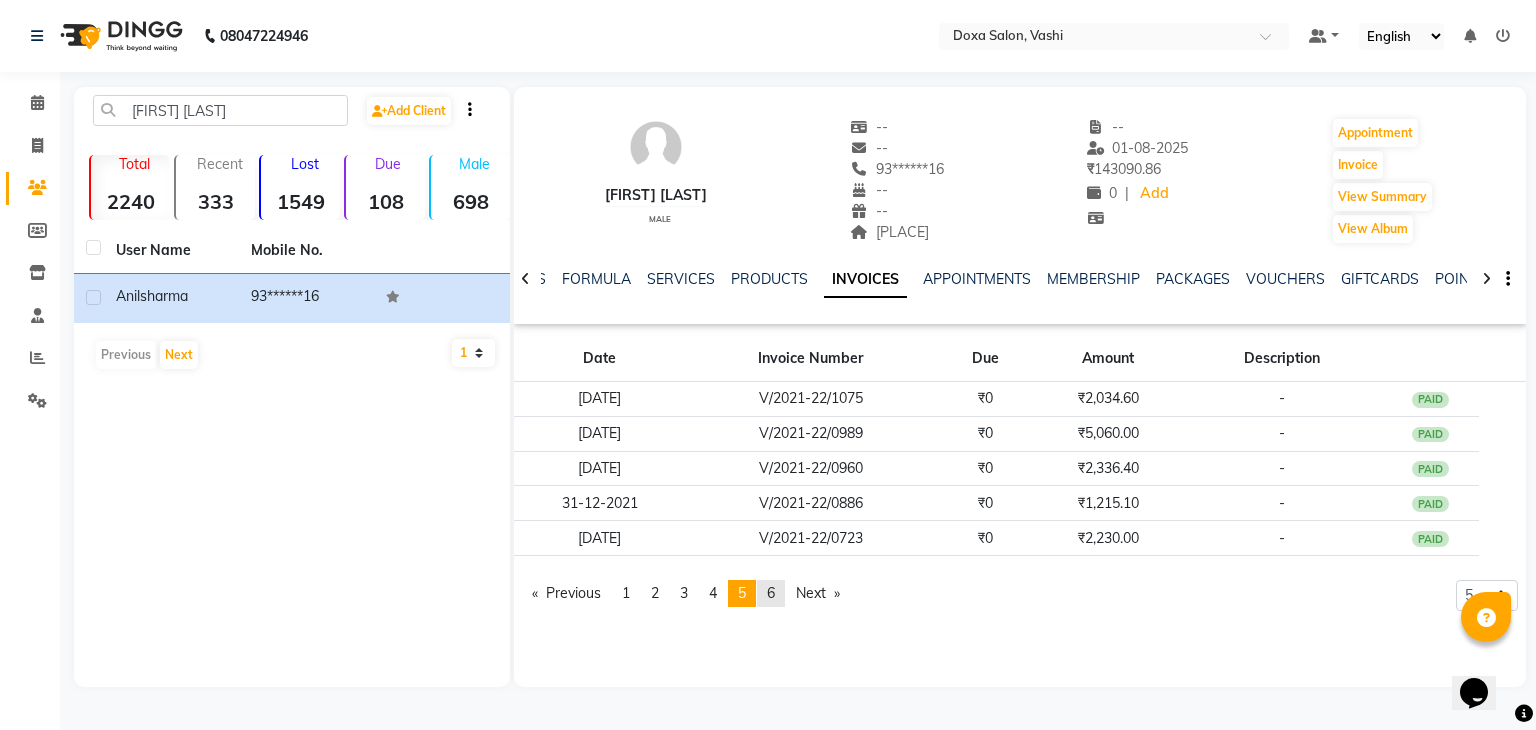 click on "page  6" 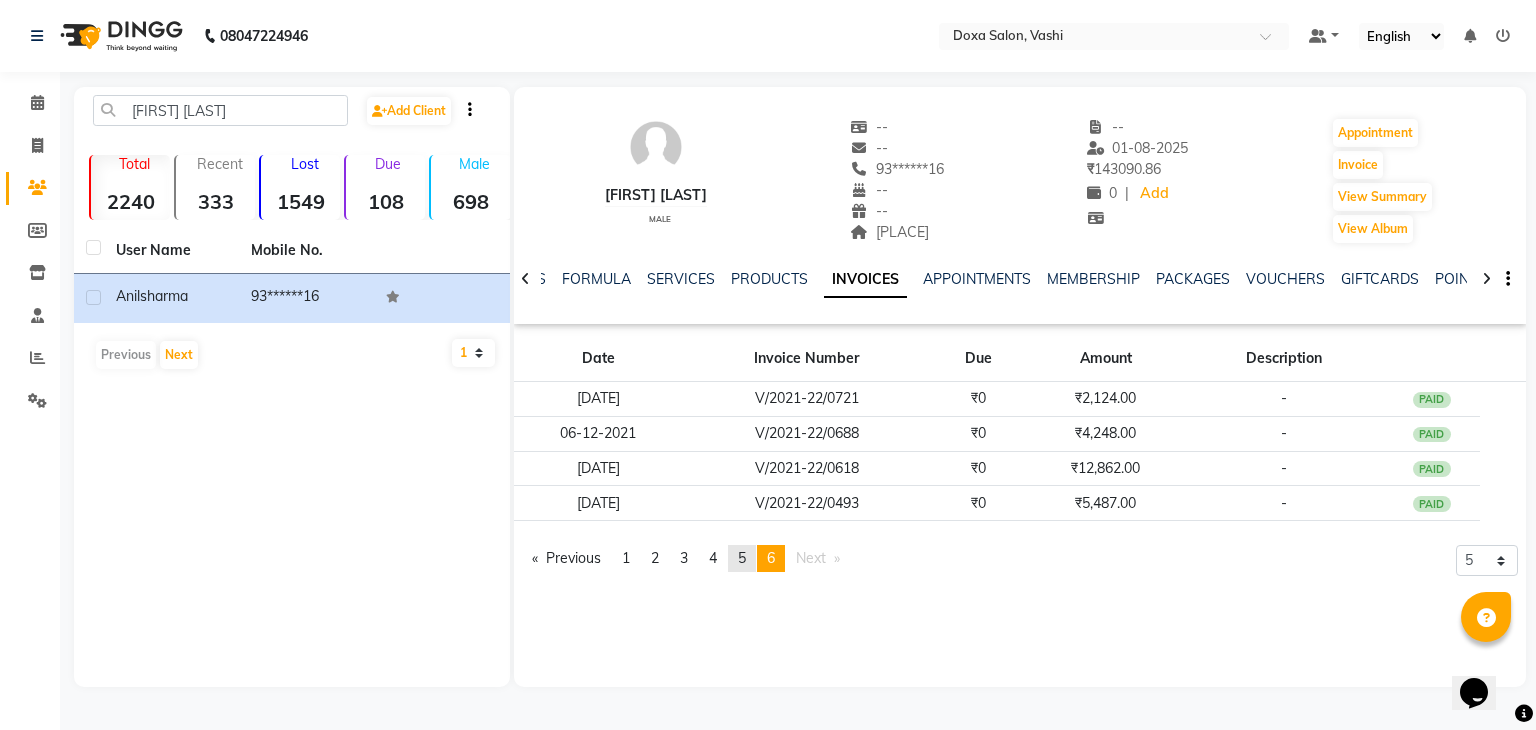 click on "page  5" 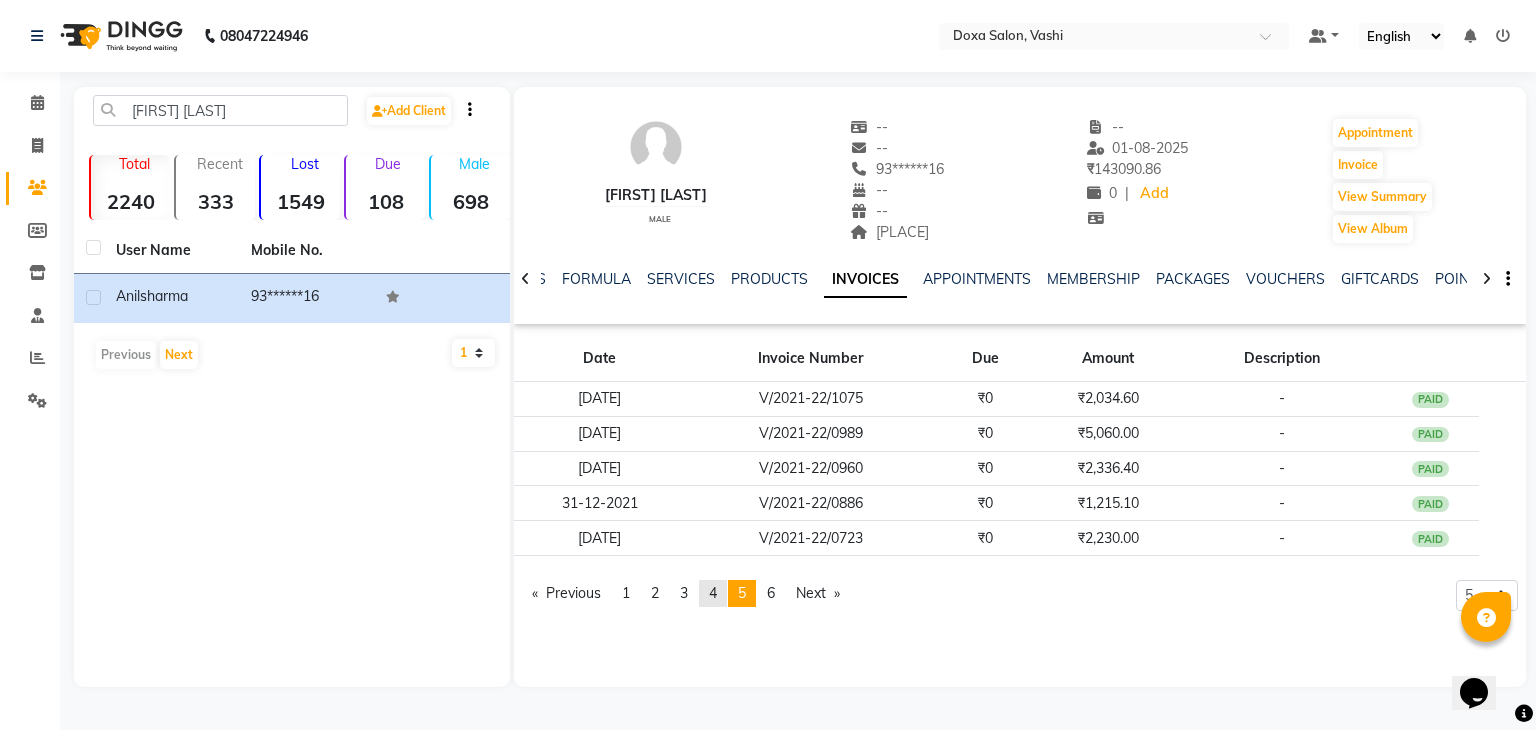 click on "page  4" 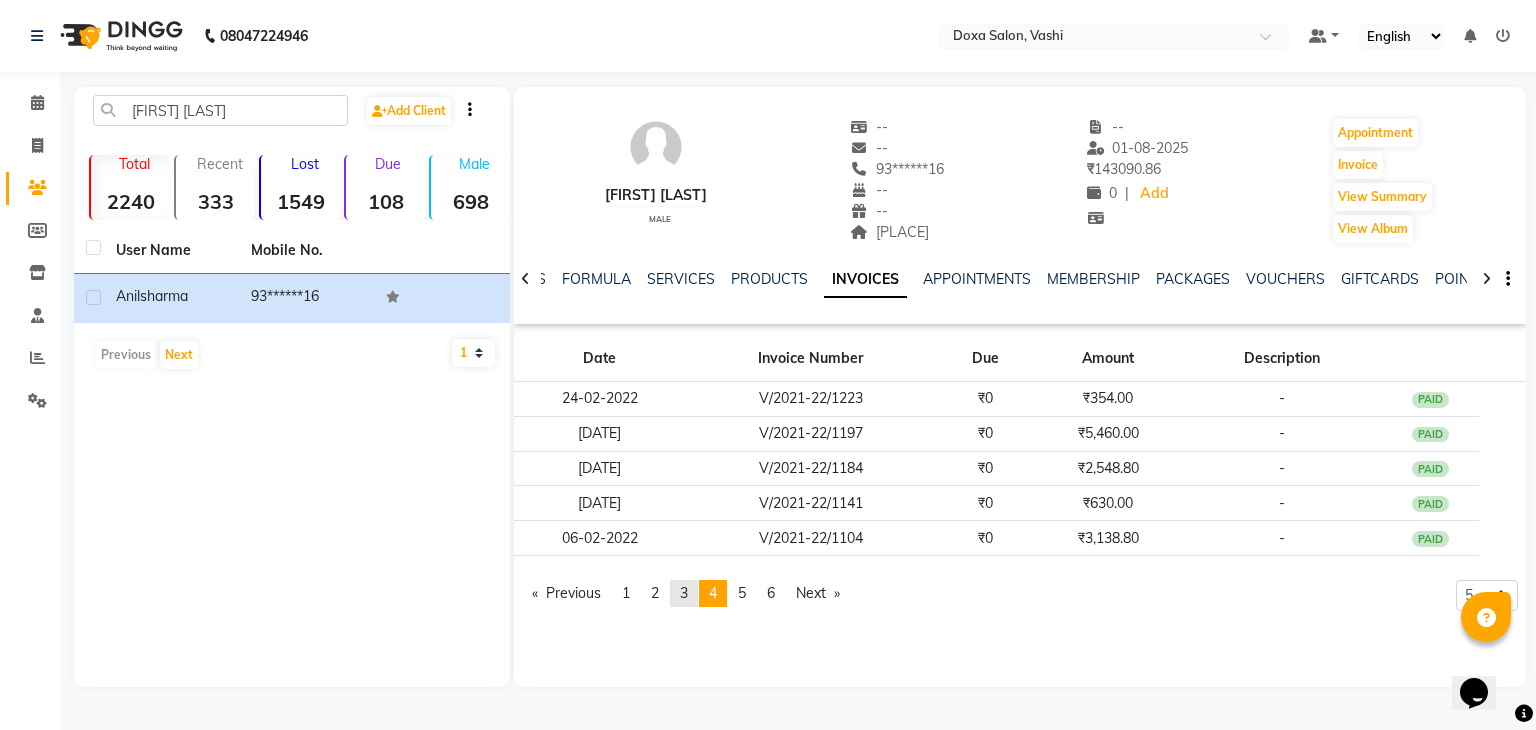 click on "page  3" 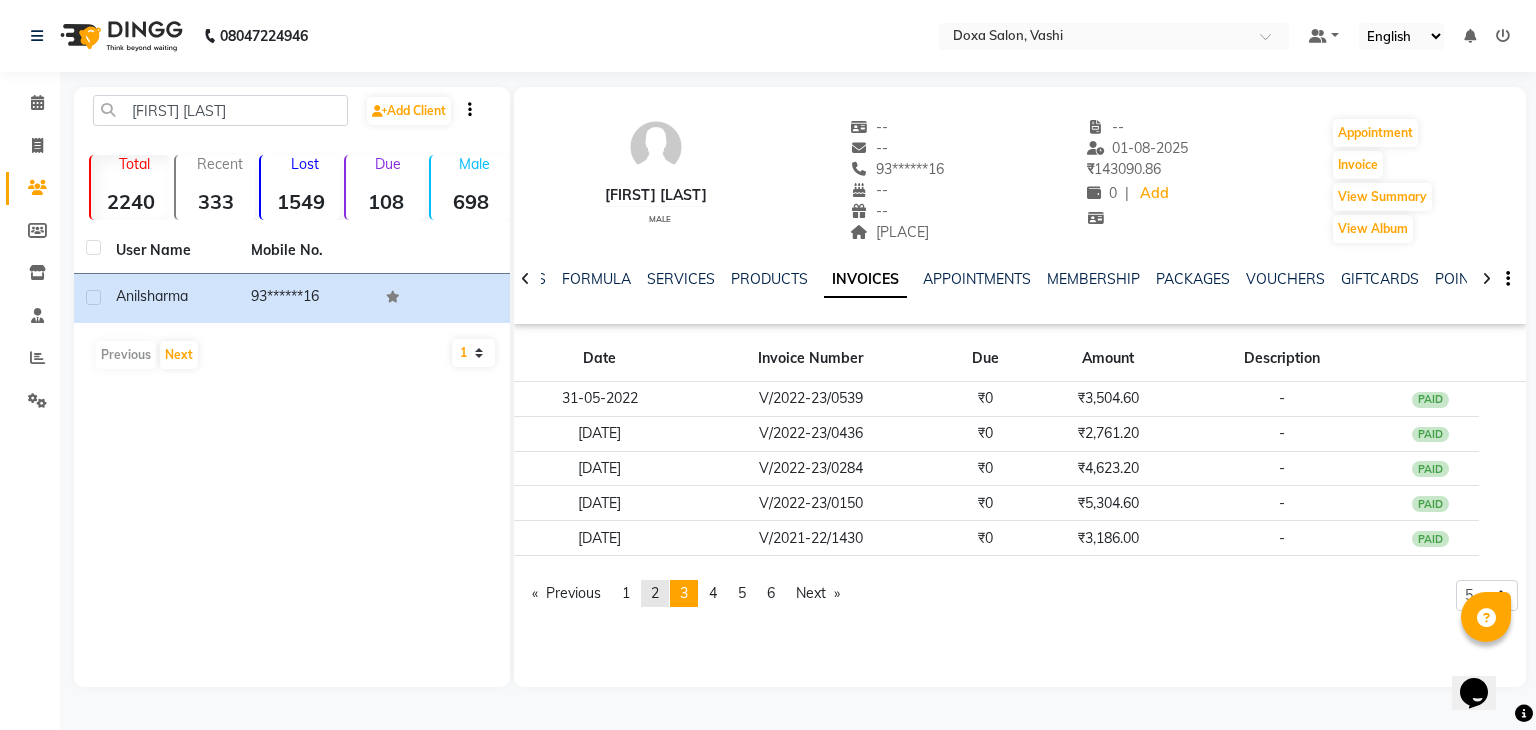click on "page  2" 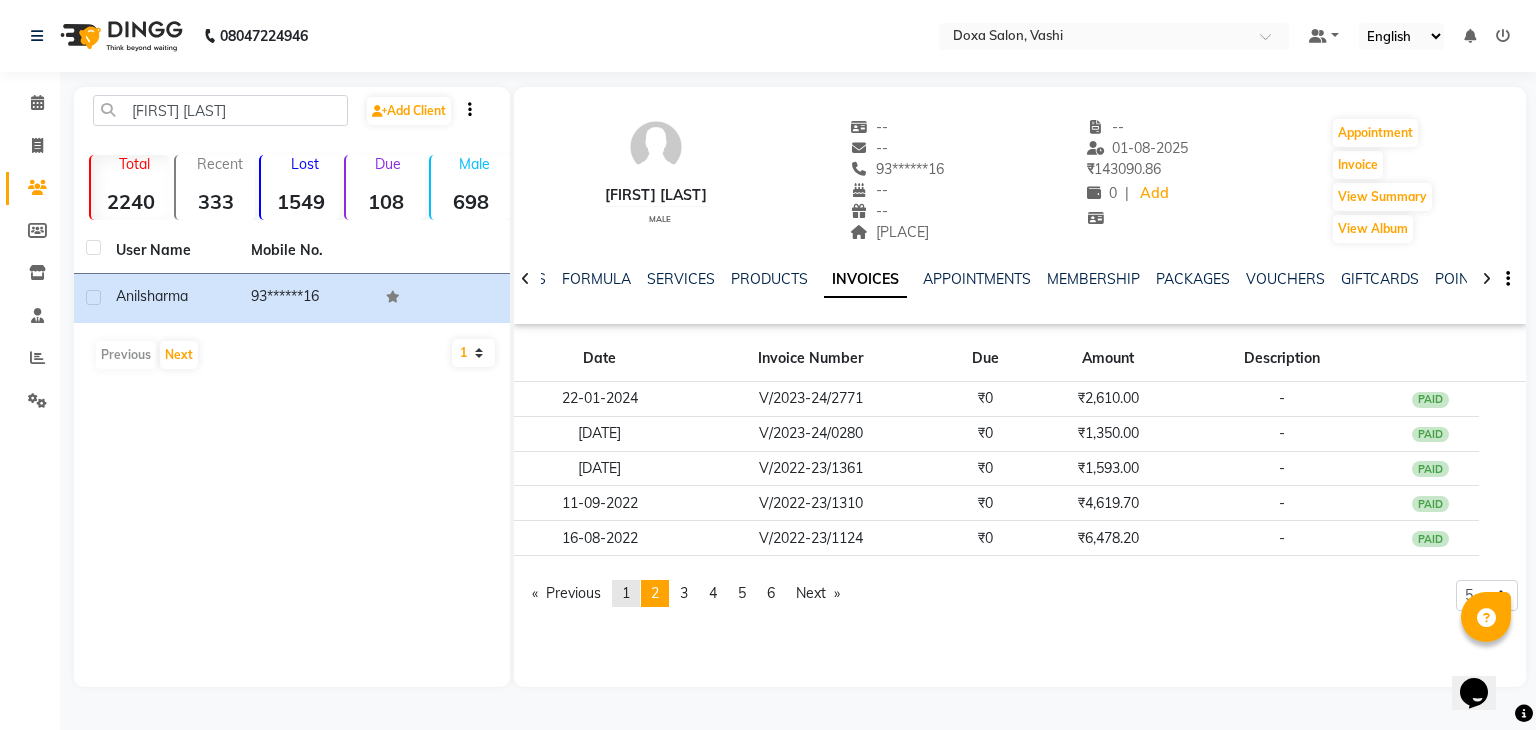 click on "1" 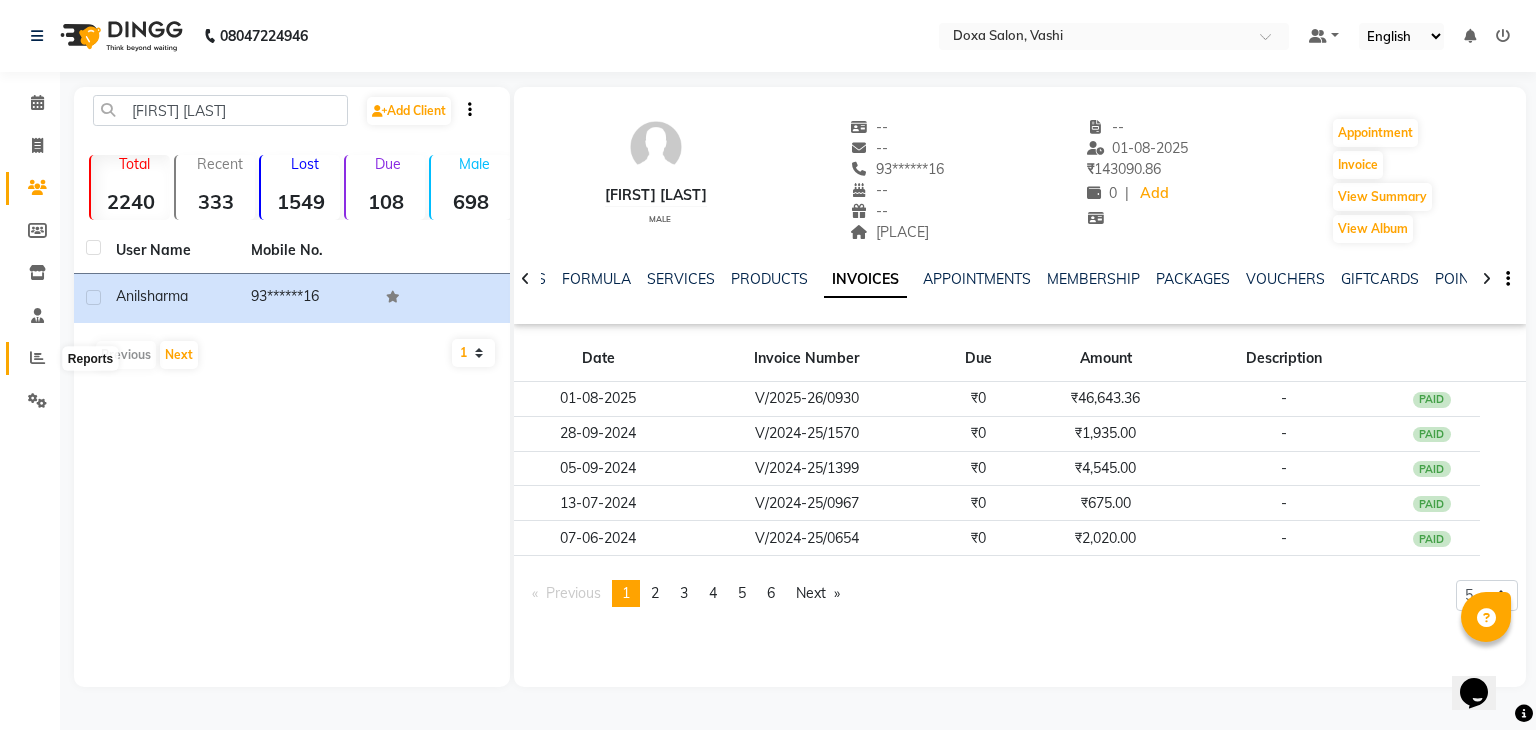 click 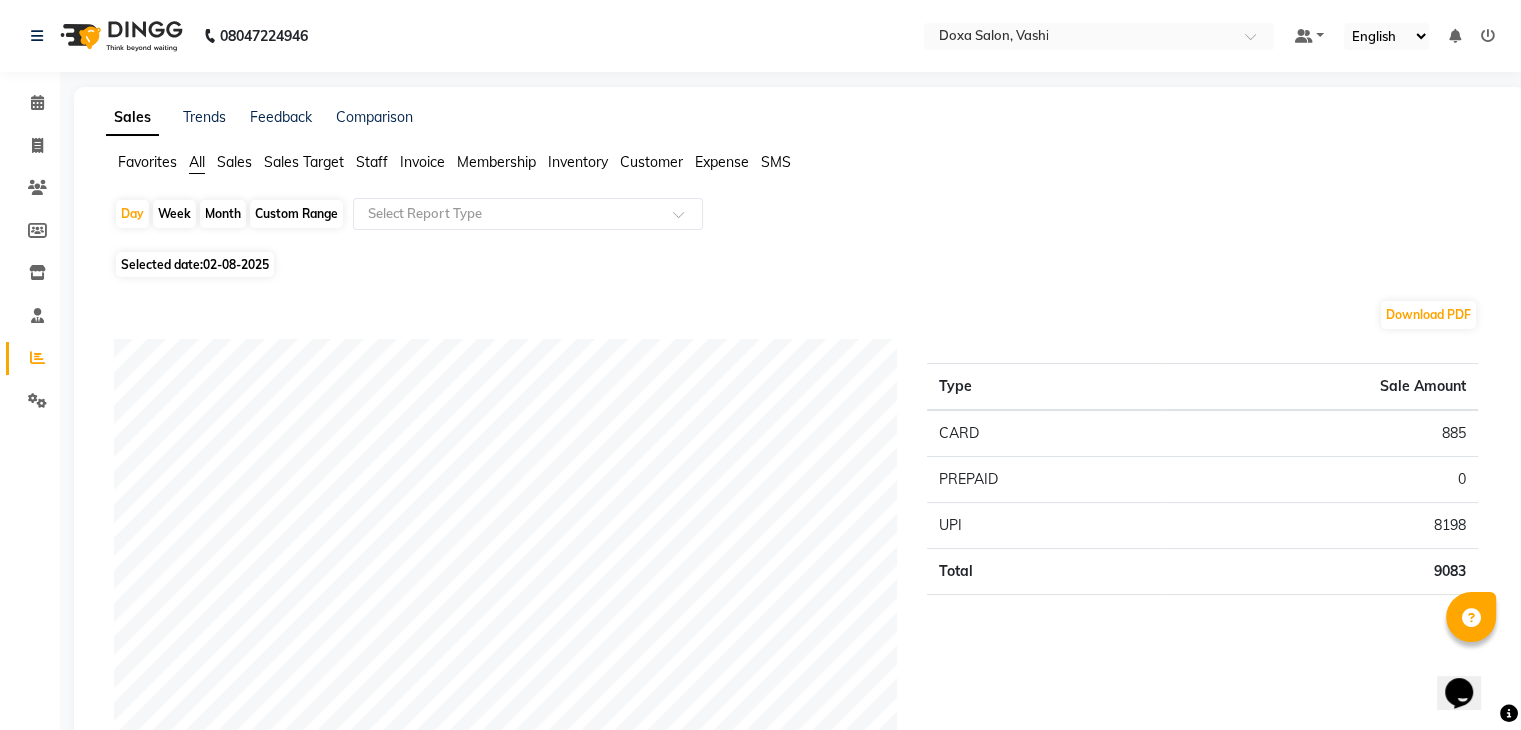 click on "Sales" 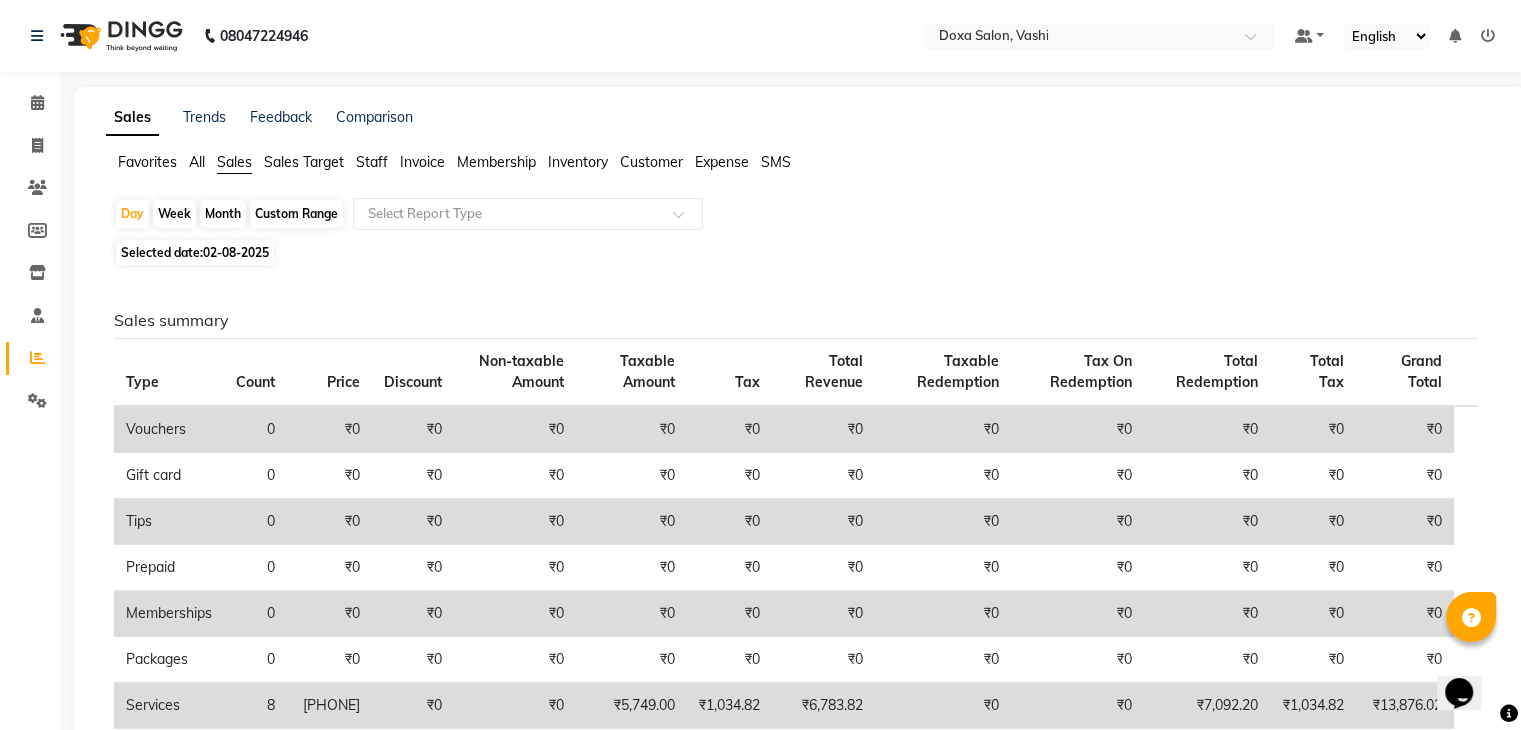 click on "02-08-2025" 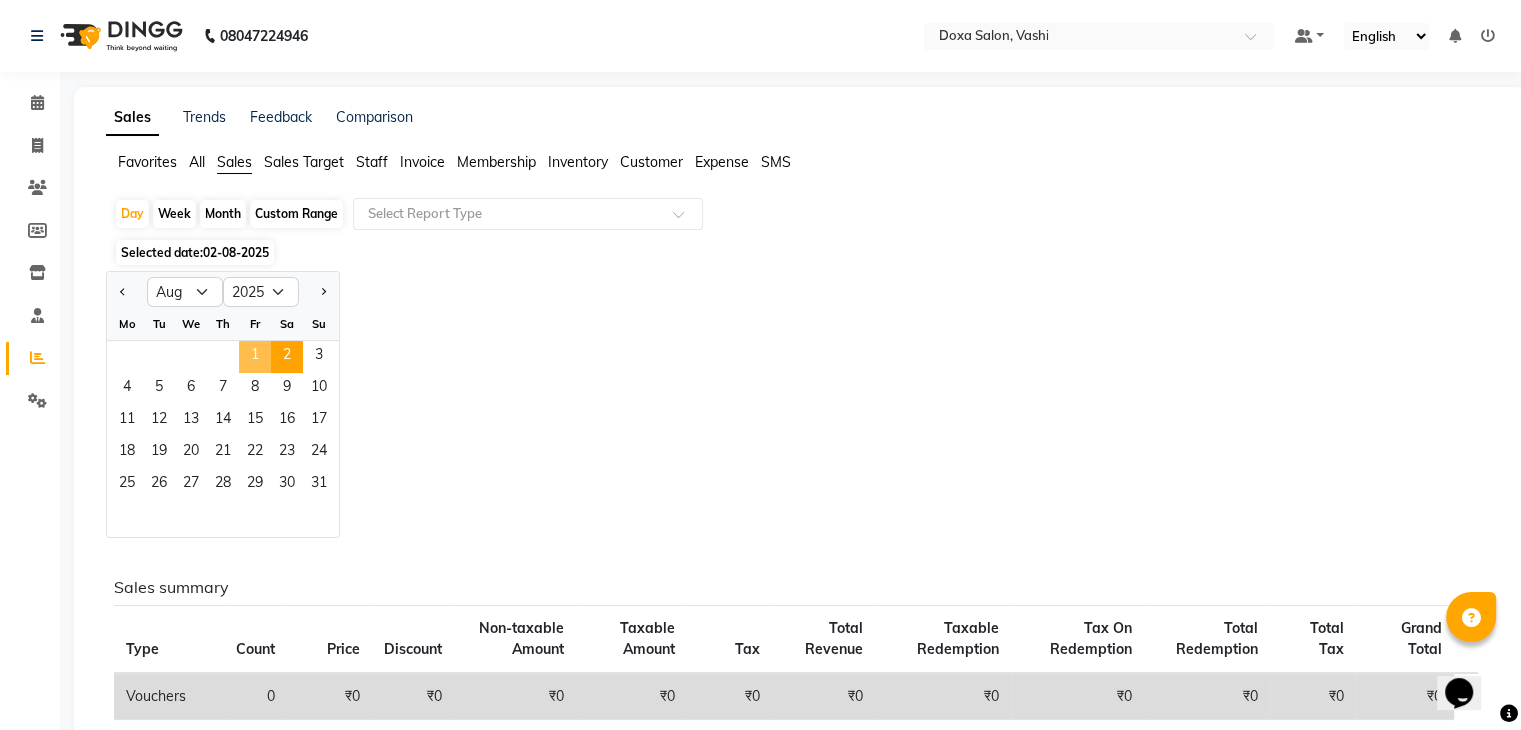 click on "1" 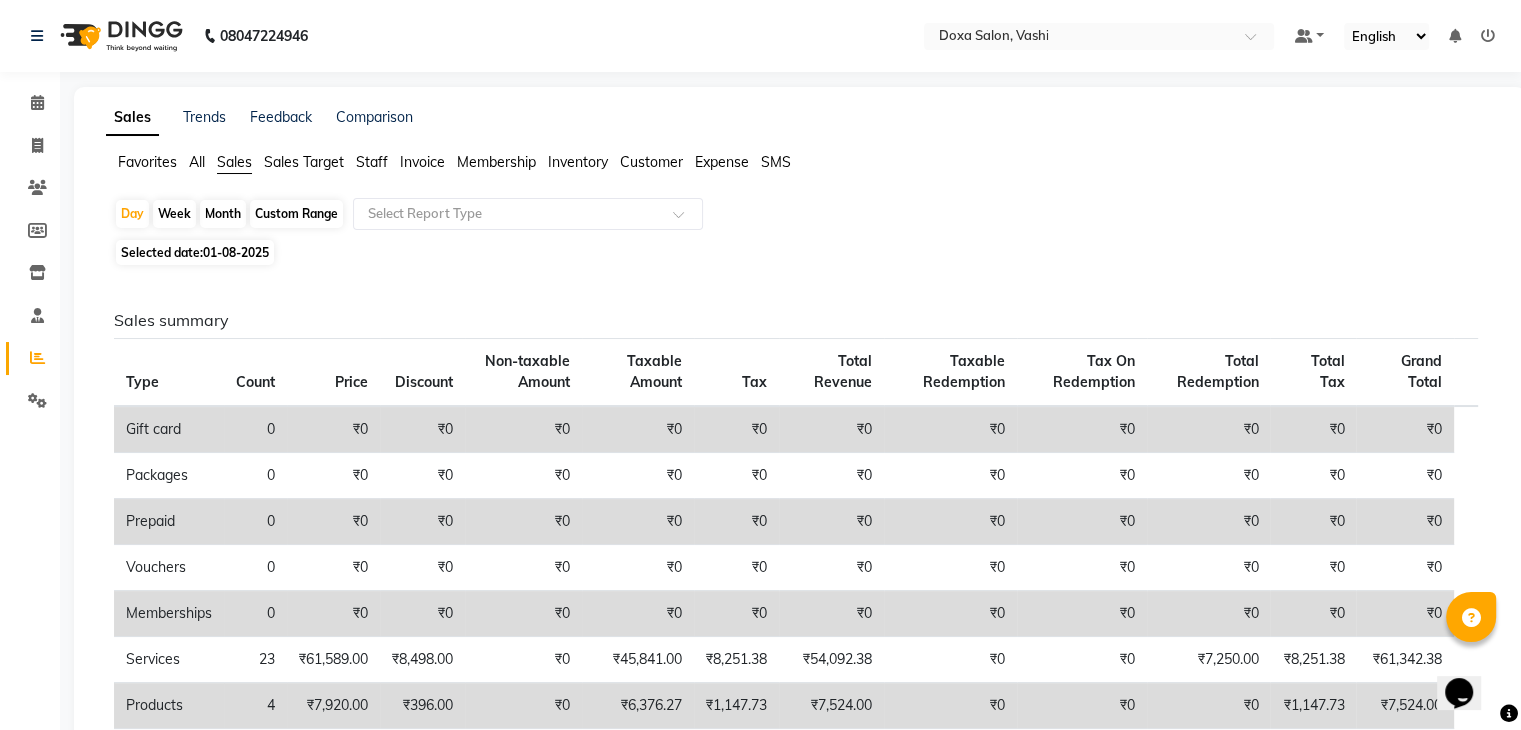 scroll, scrollTop: 402, scrollLeft: 0, axis: vertical 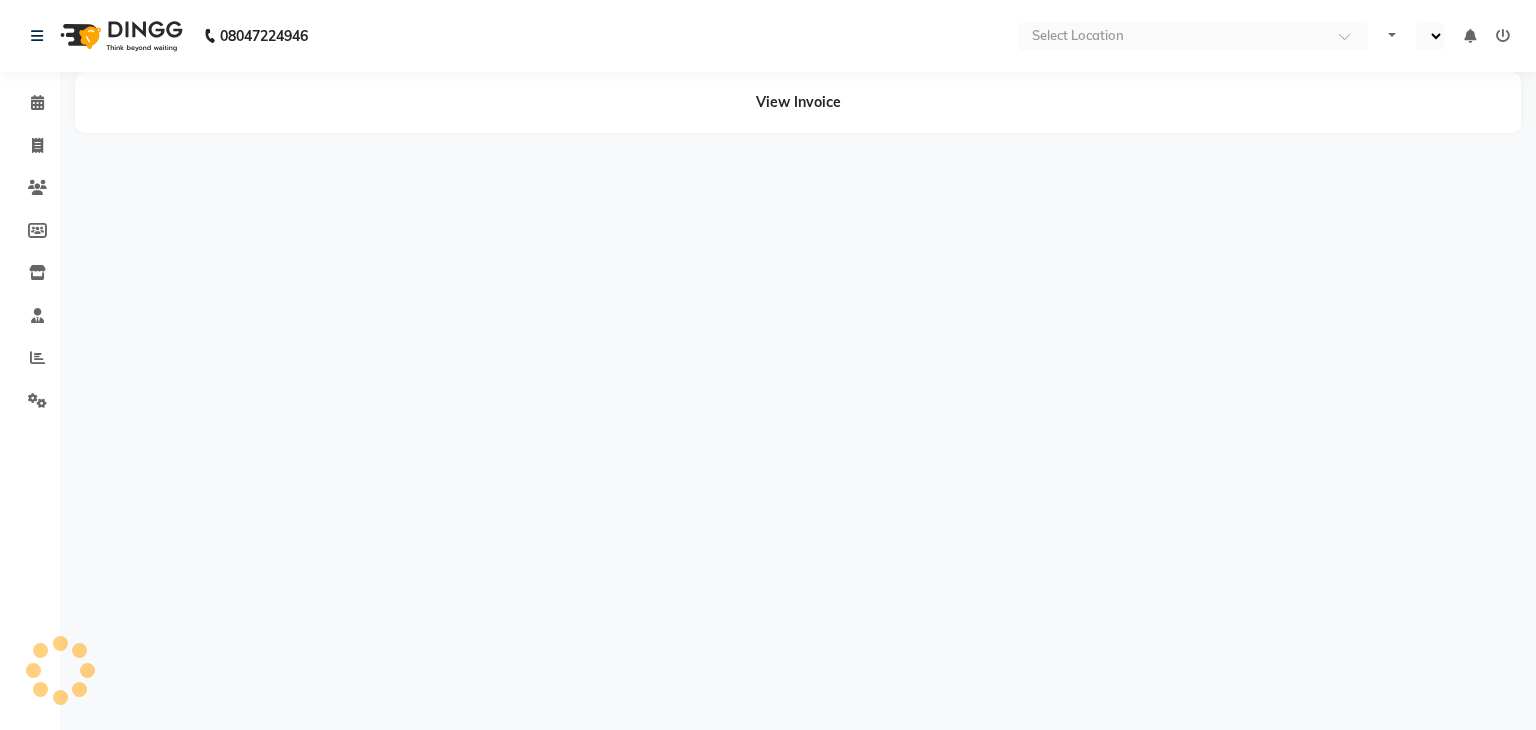 select on "en" 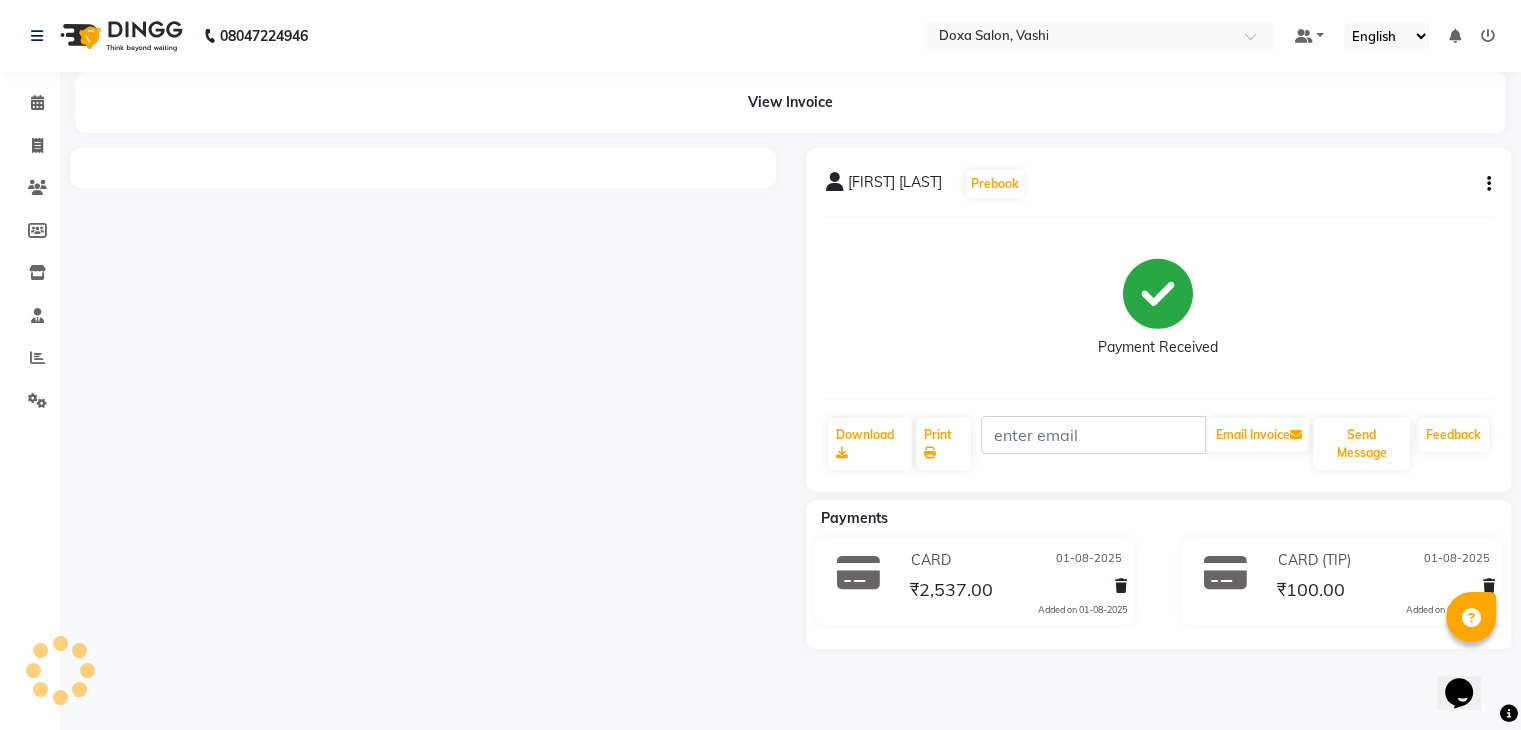 scroll, scrollTop: 0, scrollLeft: 0, axis: both 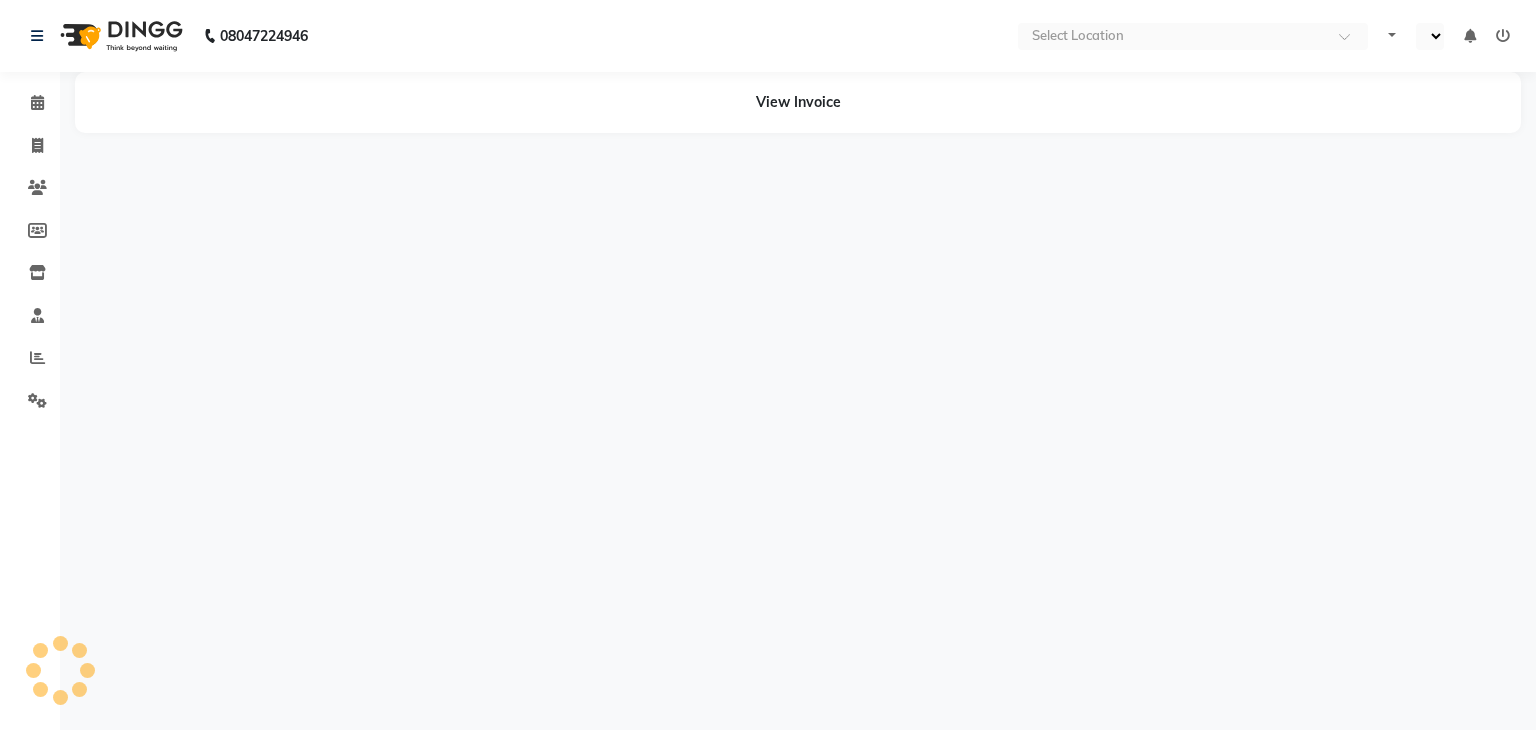 select on "en" 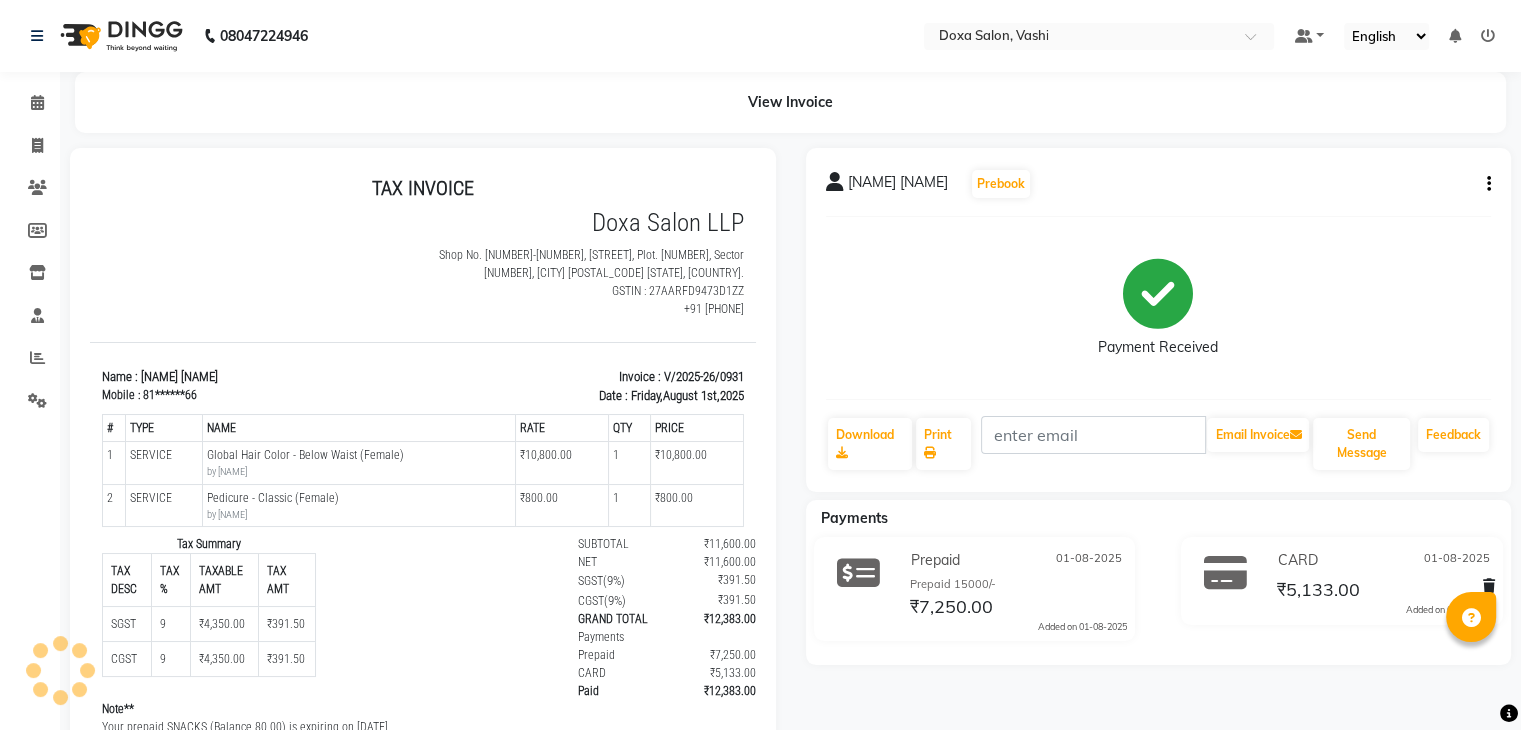 scroll, scrollTop: 0, scrollLeft: 0, axis: both 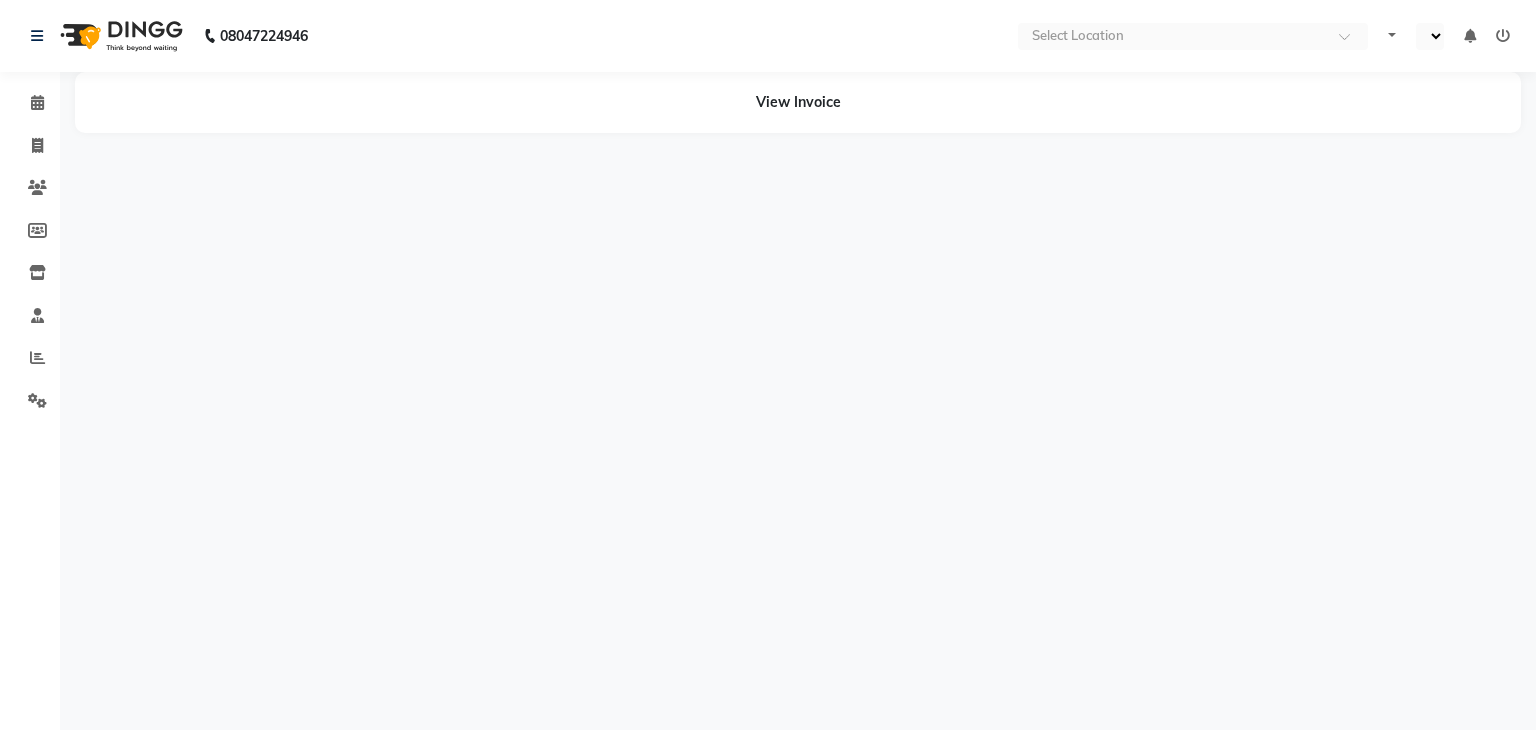 select on "en" 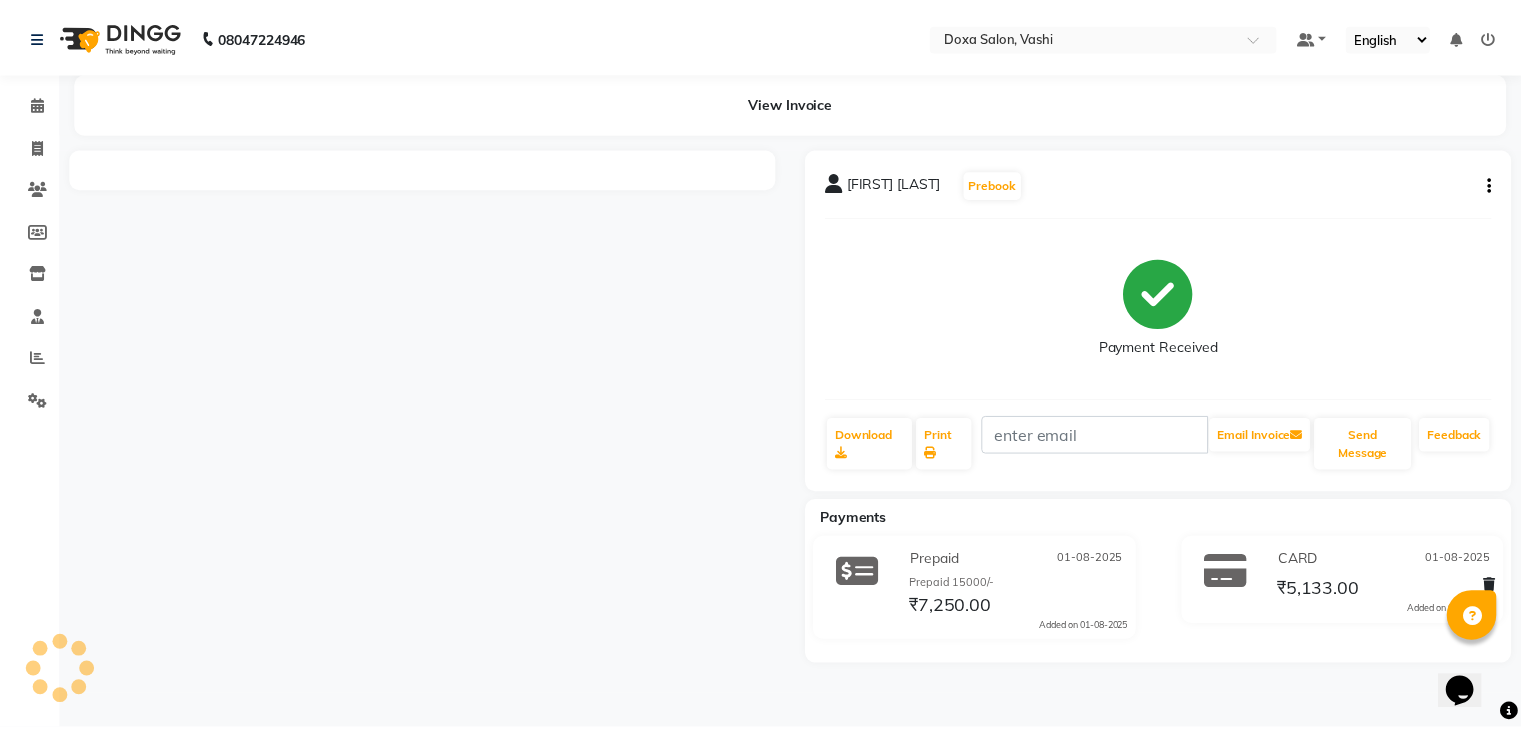 scroll, scrollTop: 0, scrollLeft: 0, axis: both 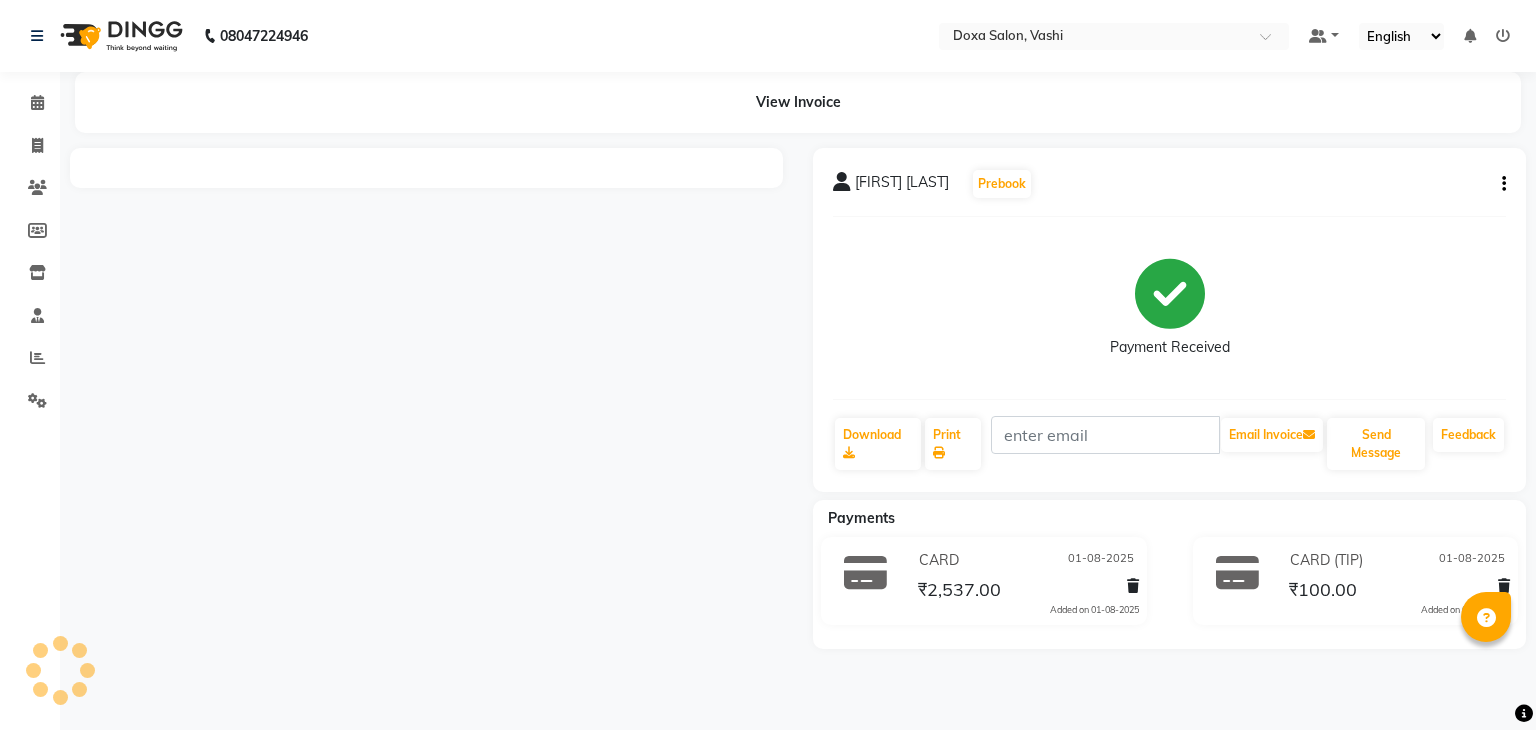 select on "en" 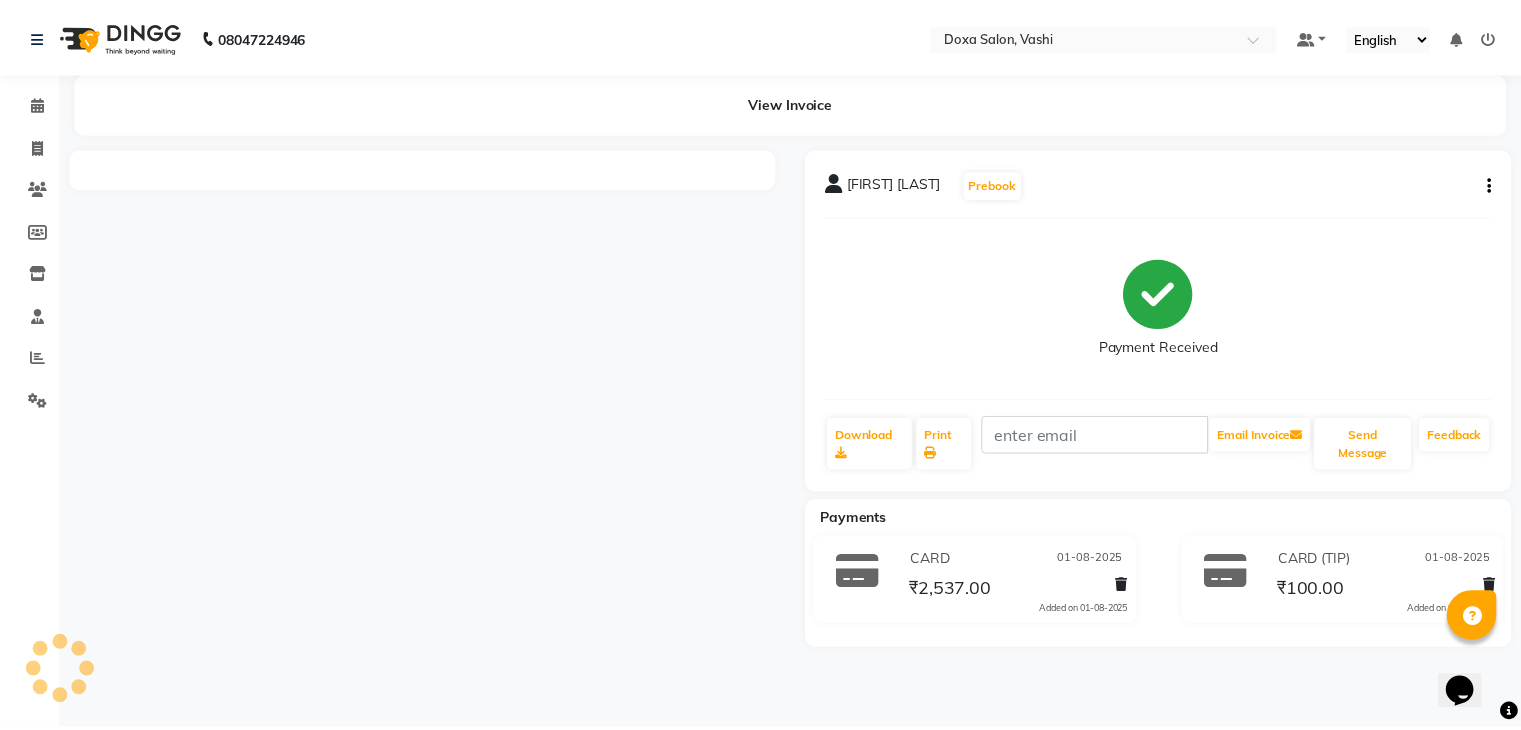 scroll, scrollTop: 0, scrollLeft: 0, axis: both 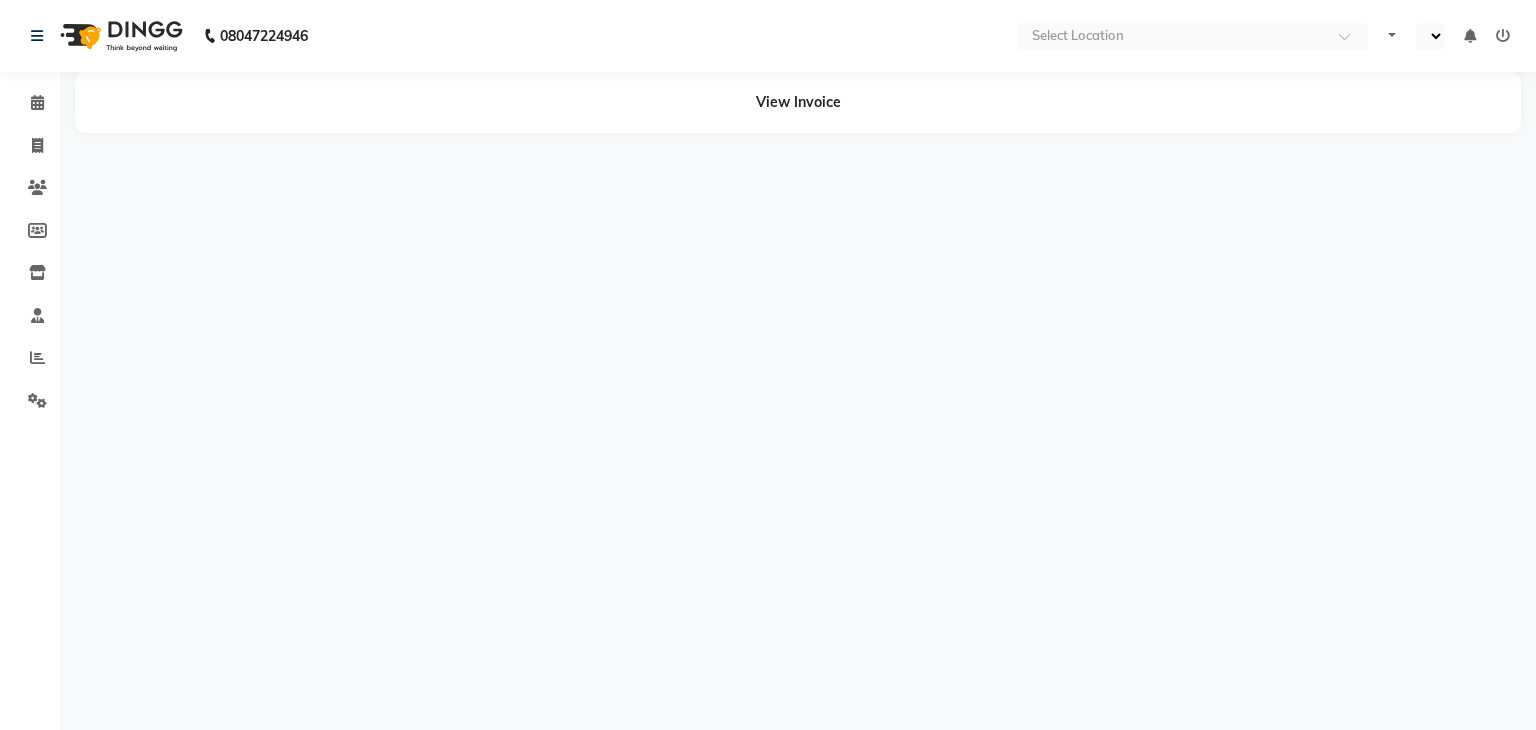 select on "en" 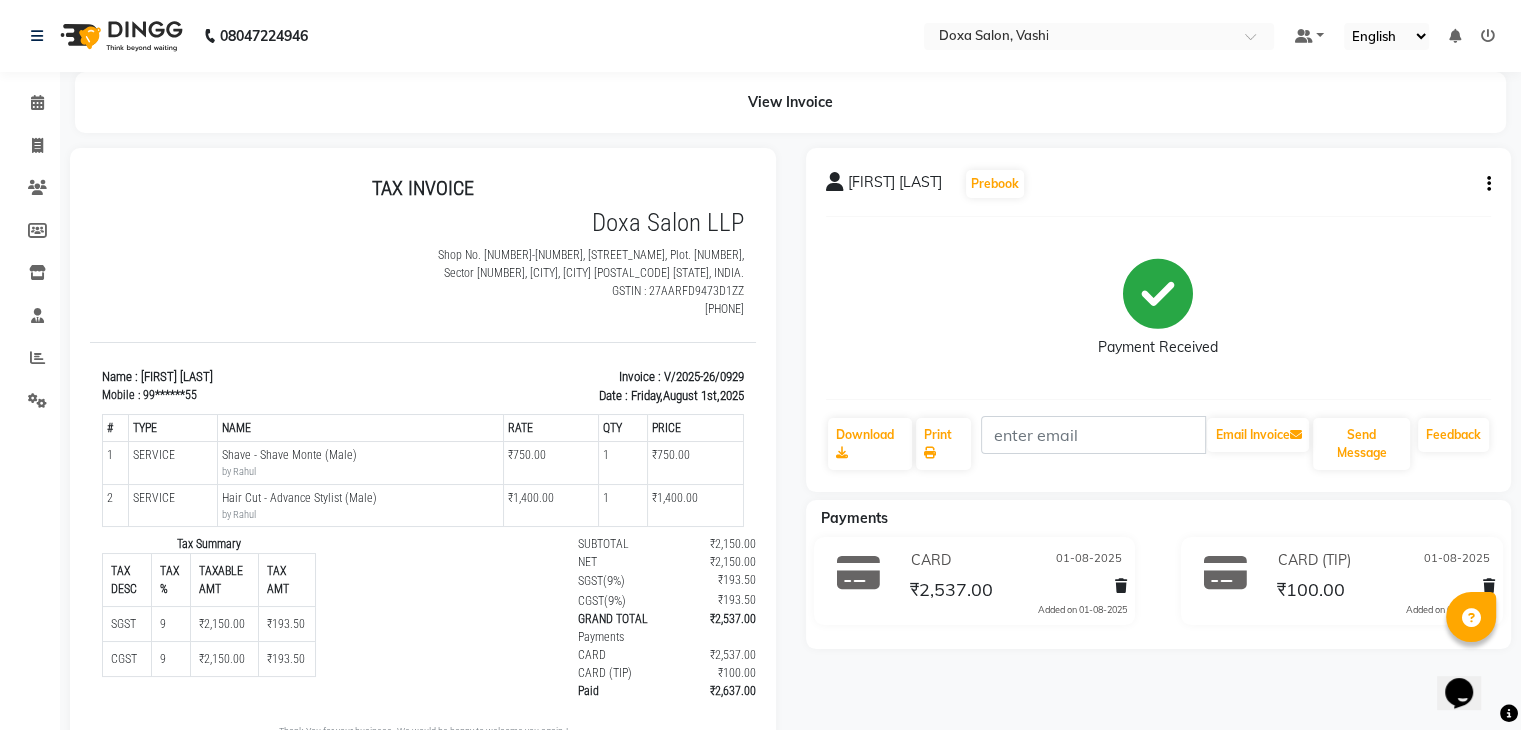 scroll, scrollTop: 0, scrollLeft: 0, axis: both 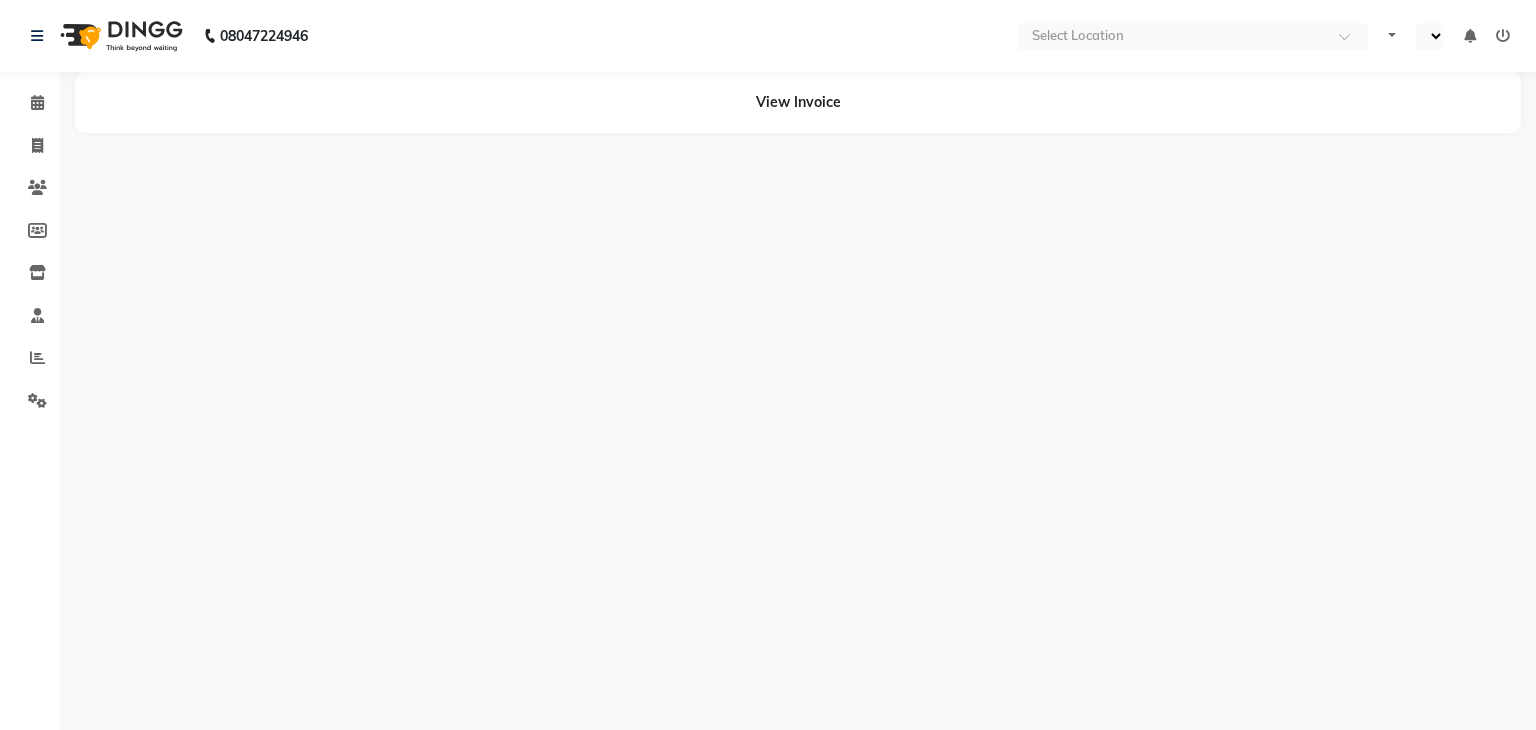 select on "en" 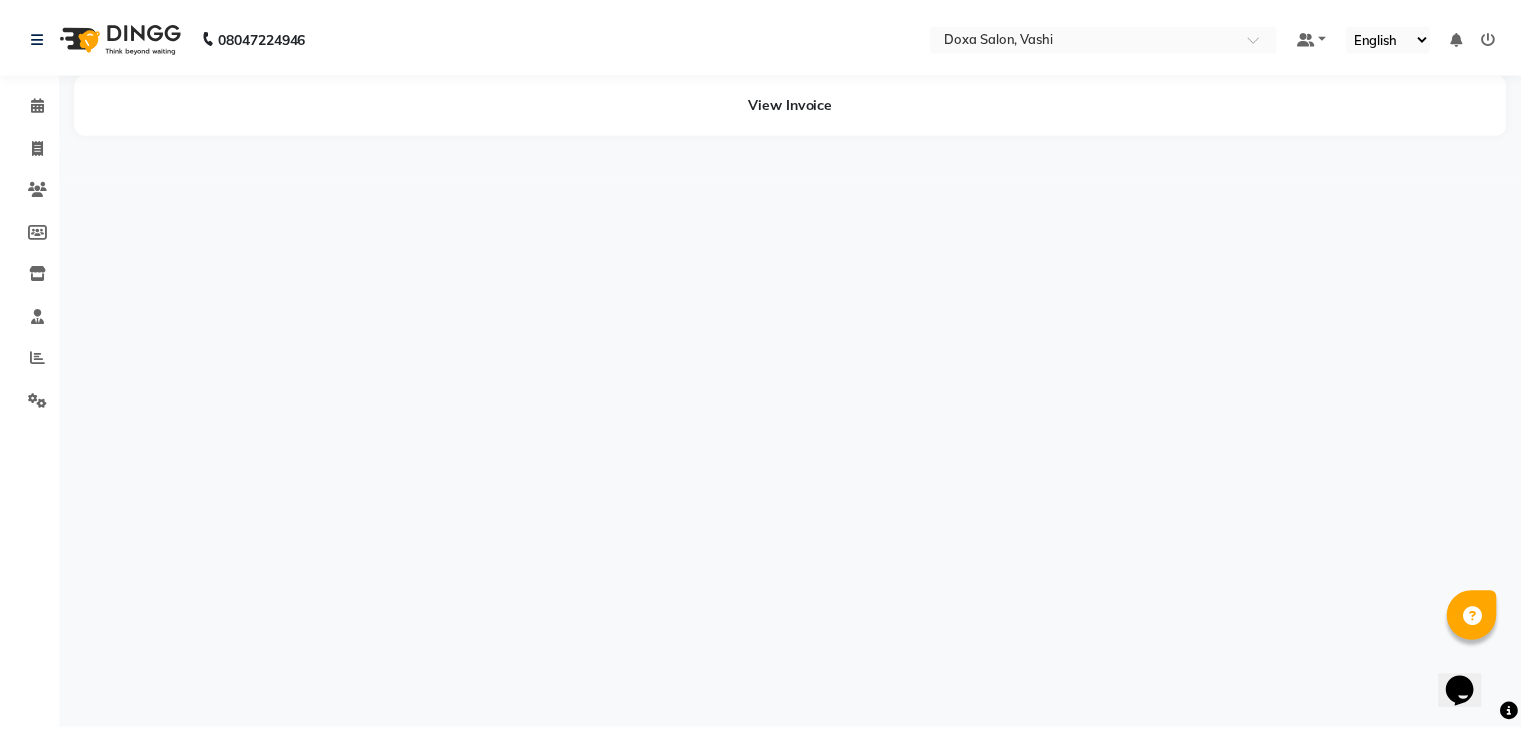 scroll, scrollTop: 0, scrollLeft: 0, axis: both 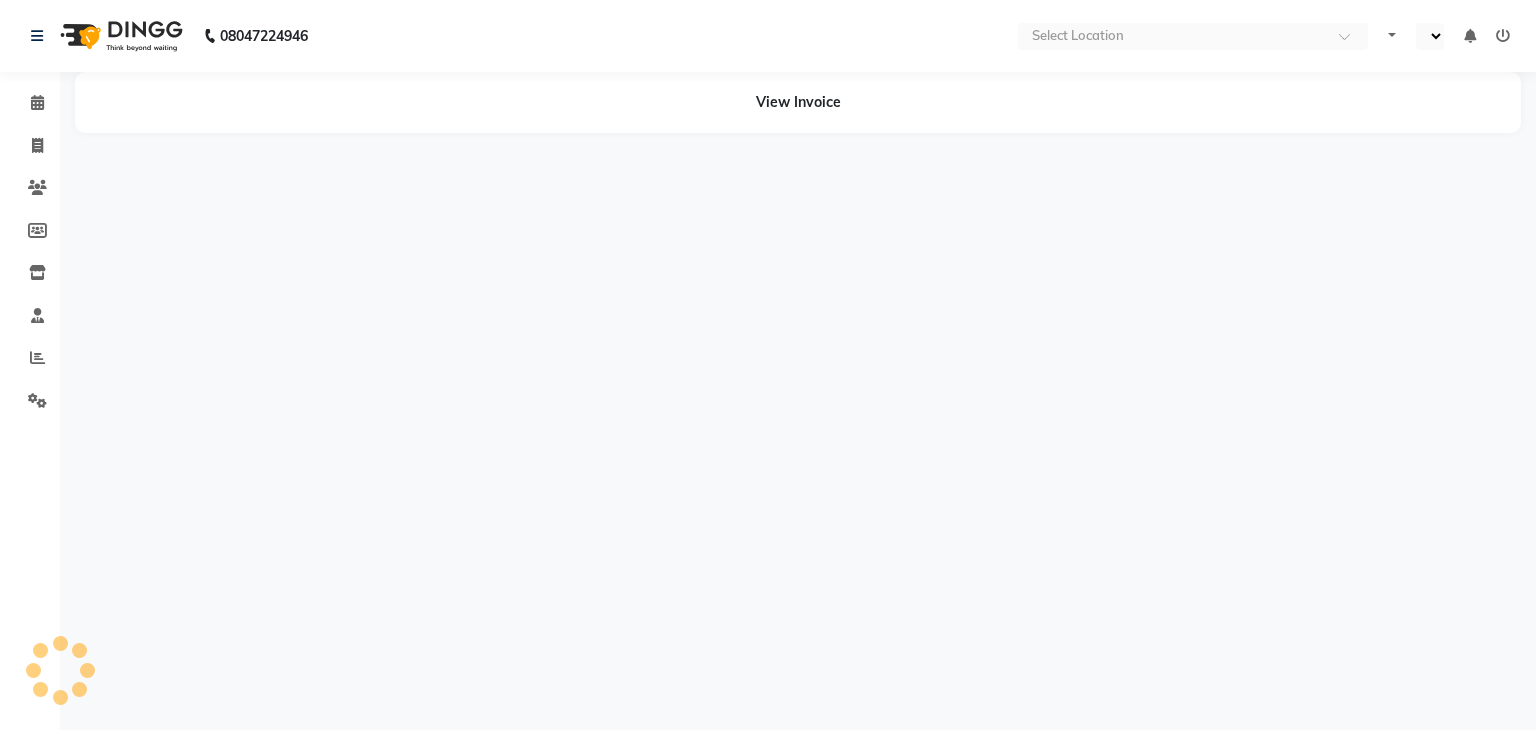 select on "en" 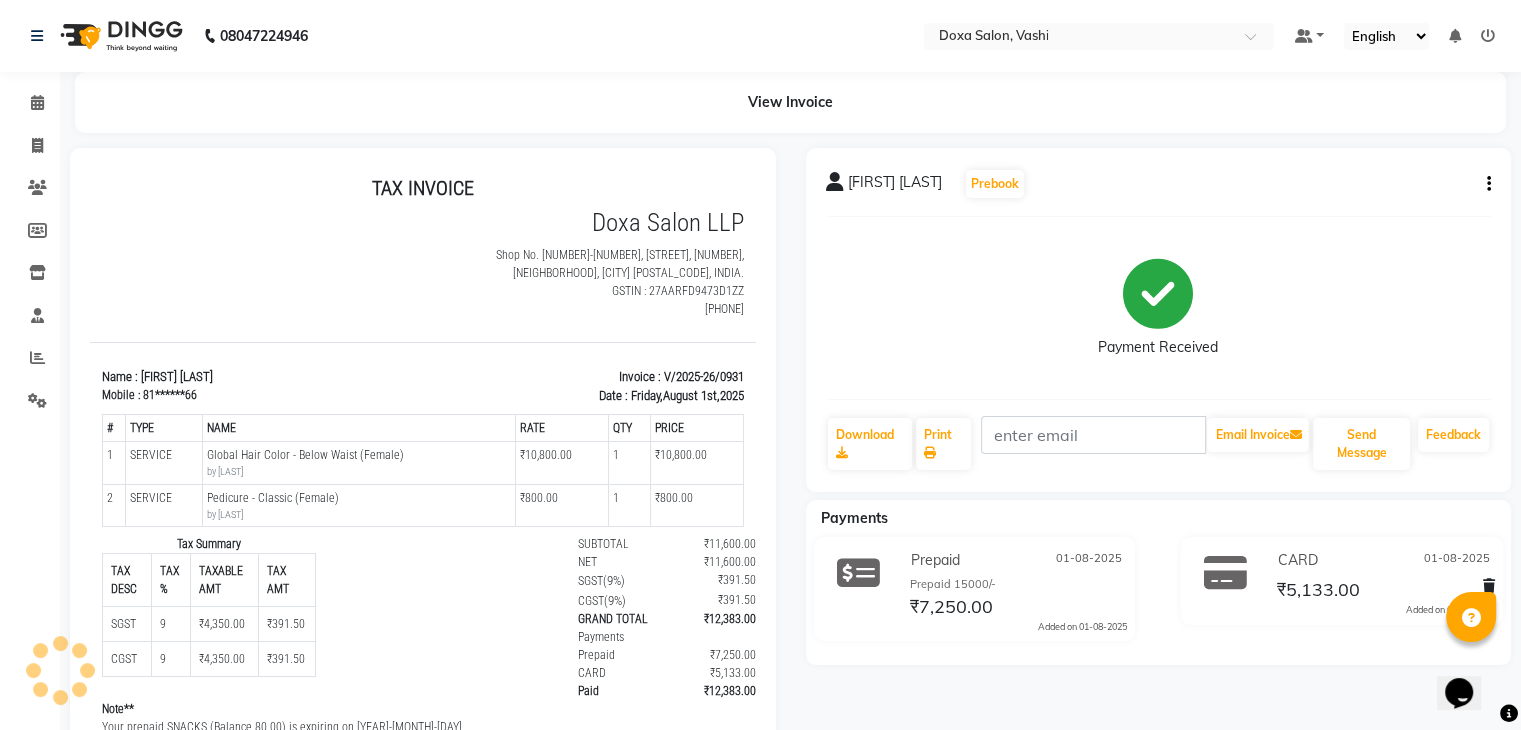 scroll, scrollTop: 0, scrollLeft: 0, axis: both 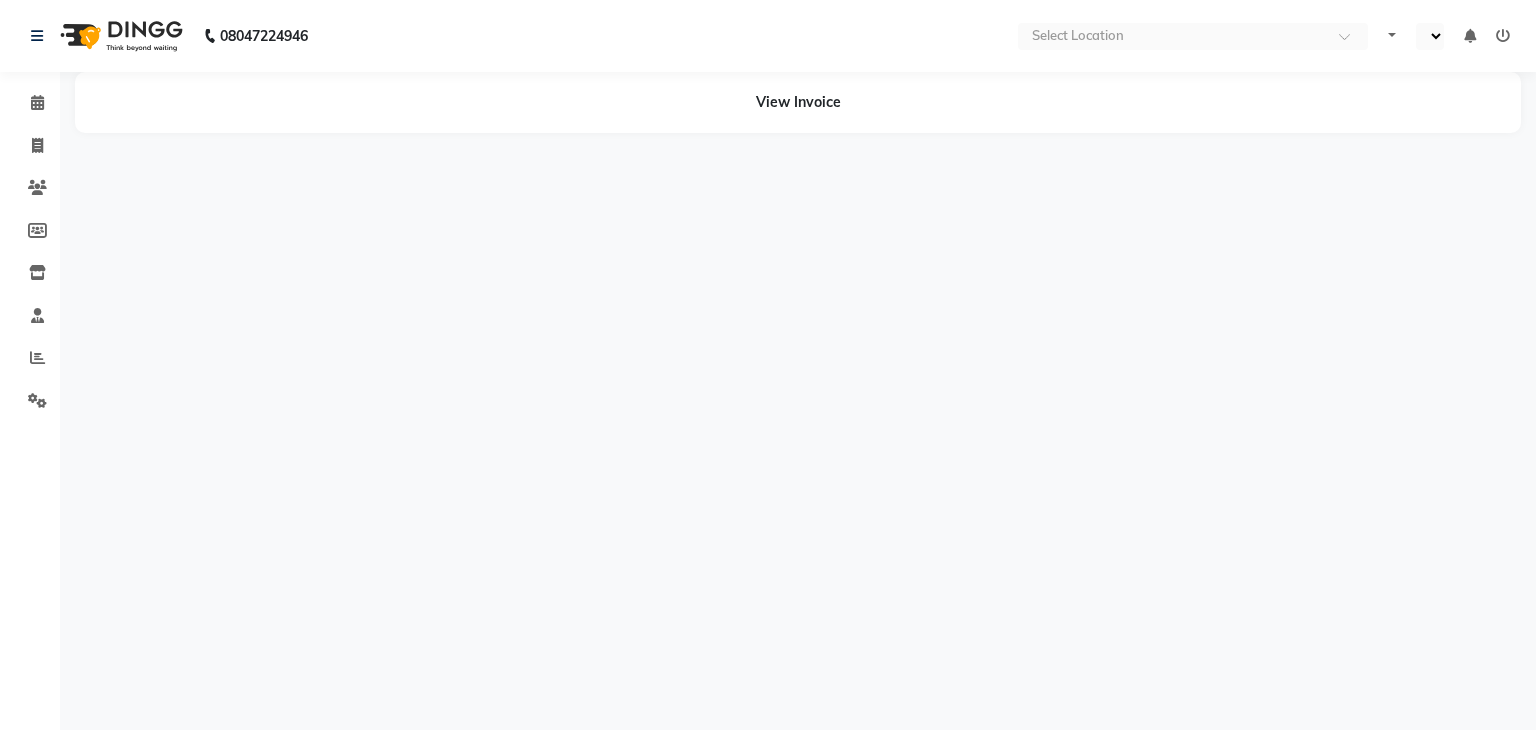 select on "en" 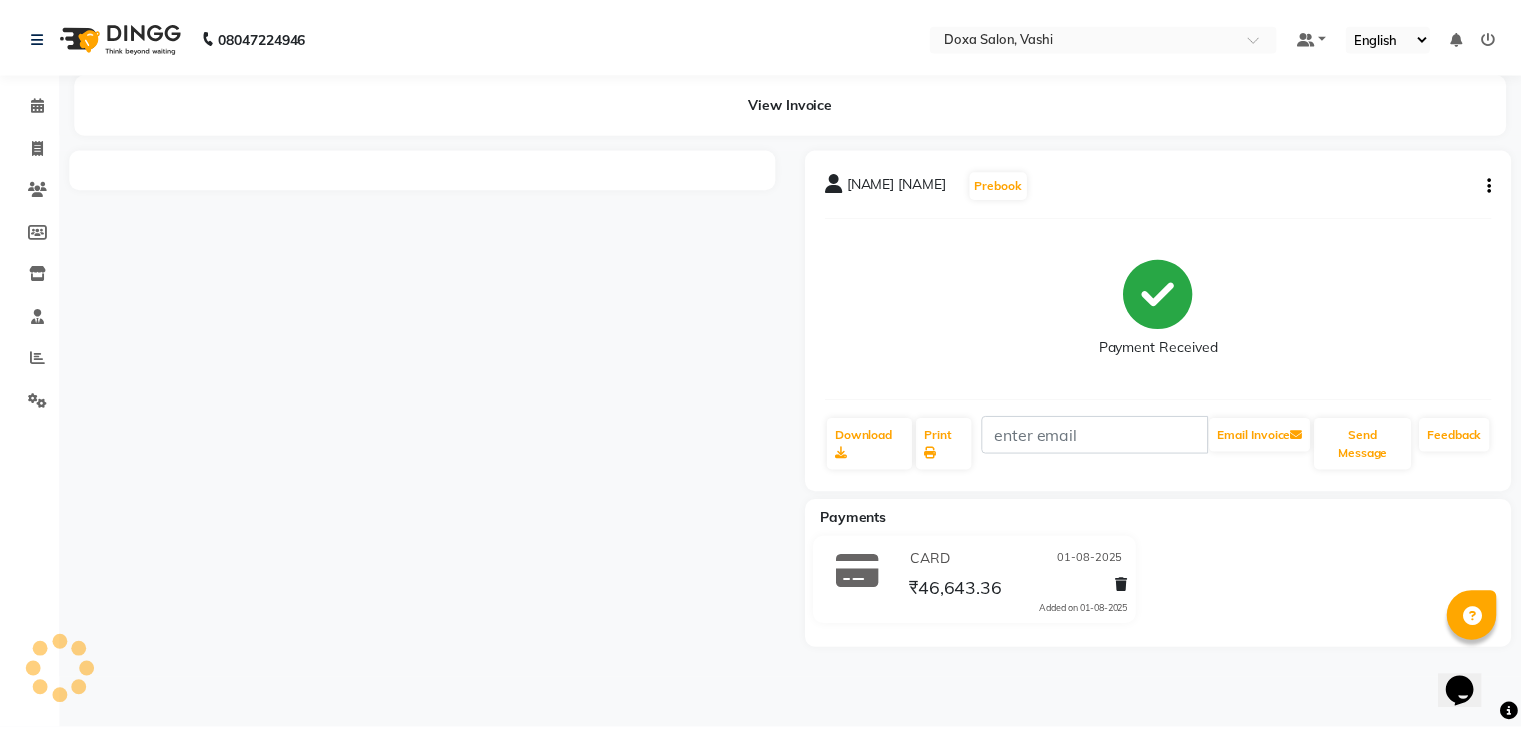 scroll, scrollTop: 0, scrollLeft: 0, axis: both 